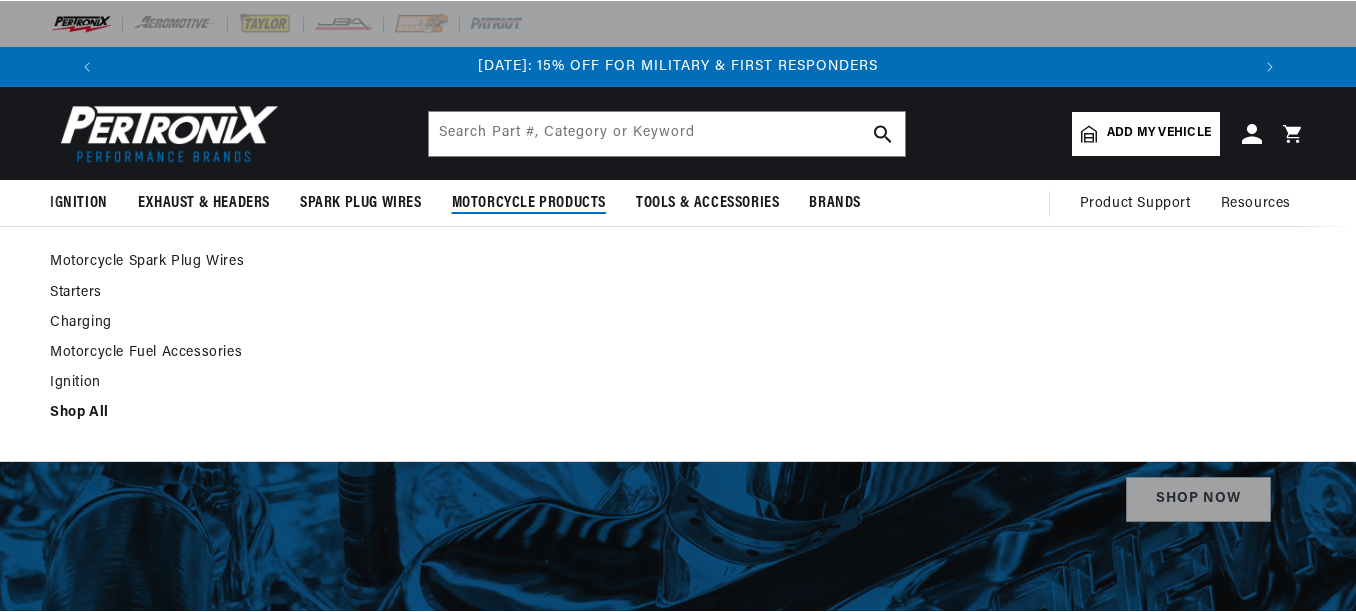 scroll, scrollTop: 0, scrollLeft: 0, axis: both 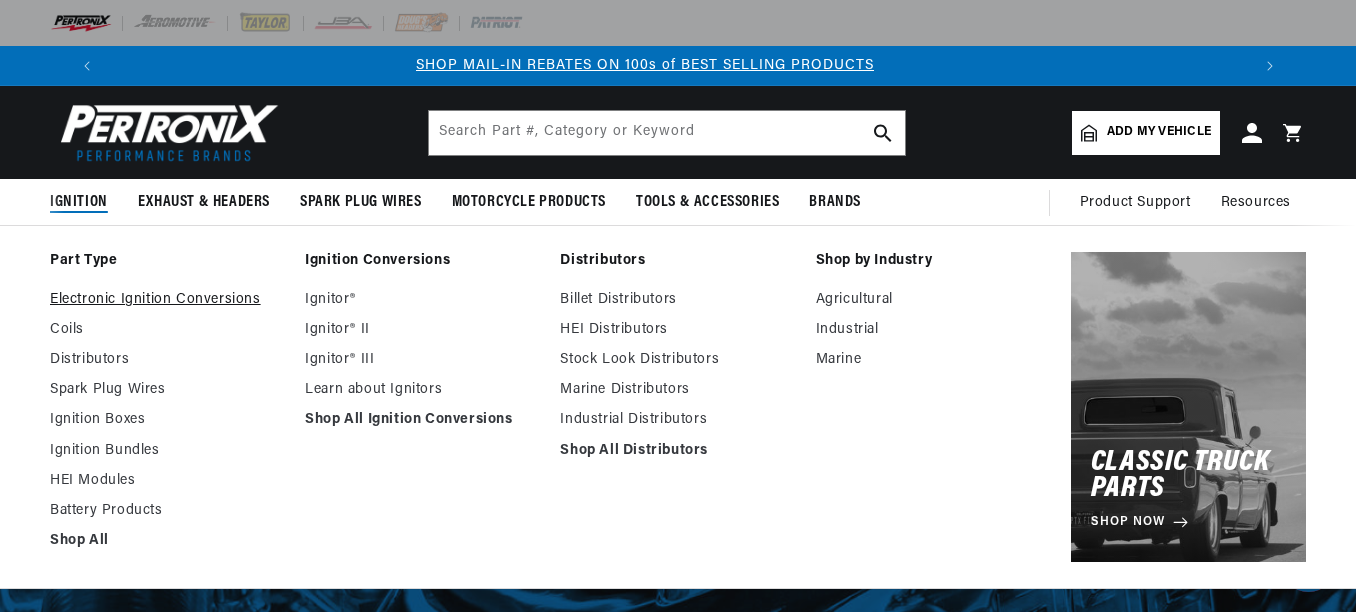 click on "Electronic Ignition Conversions" at bounding box center [167, 300] 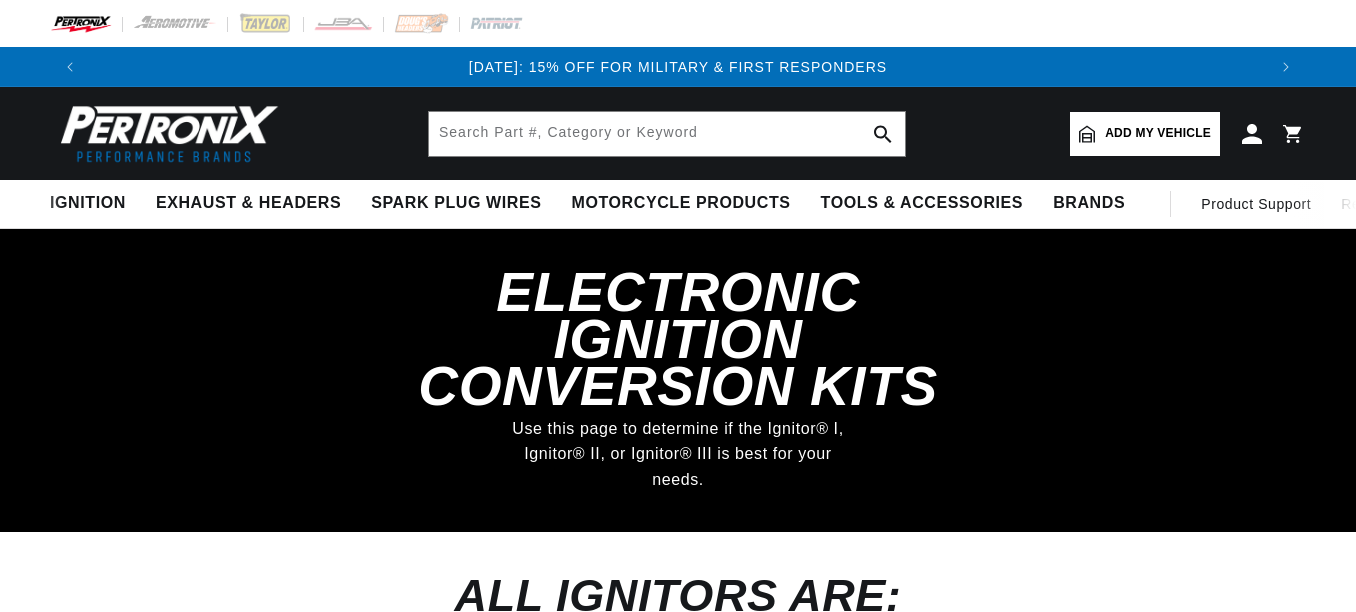 scroll, scrollTop: 0, scrollLeft: 0, axis: both 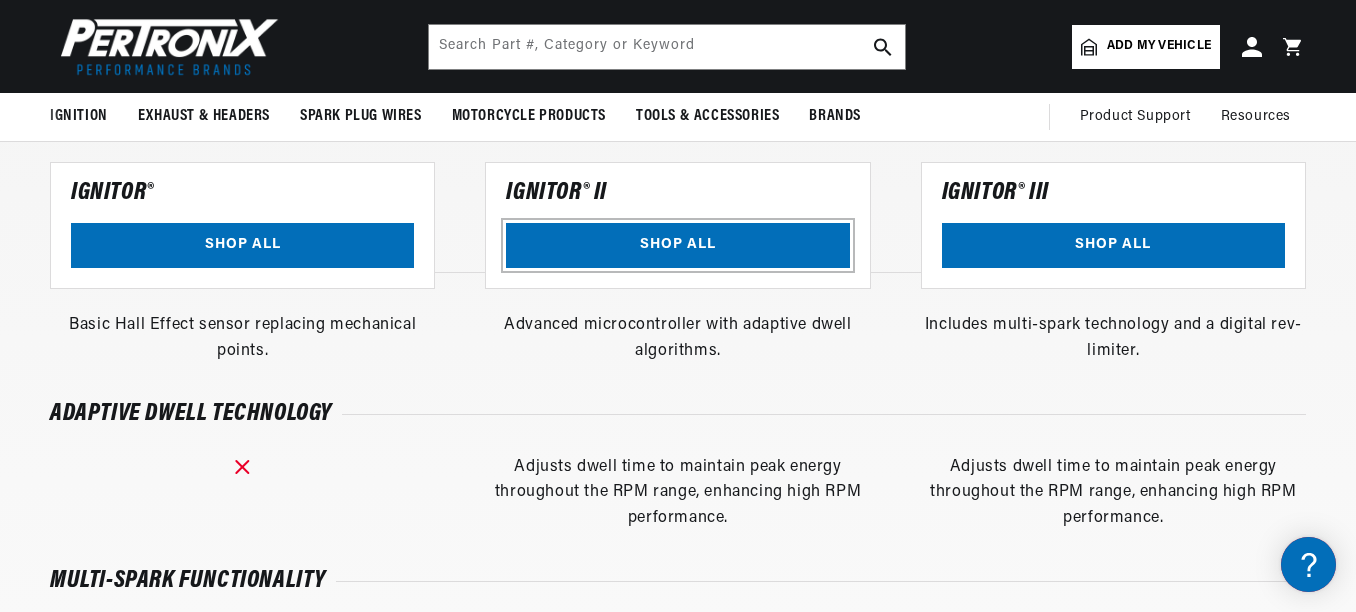 click on "SHOP ALL" at bounding box center [677, 245] 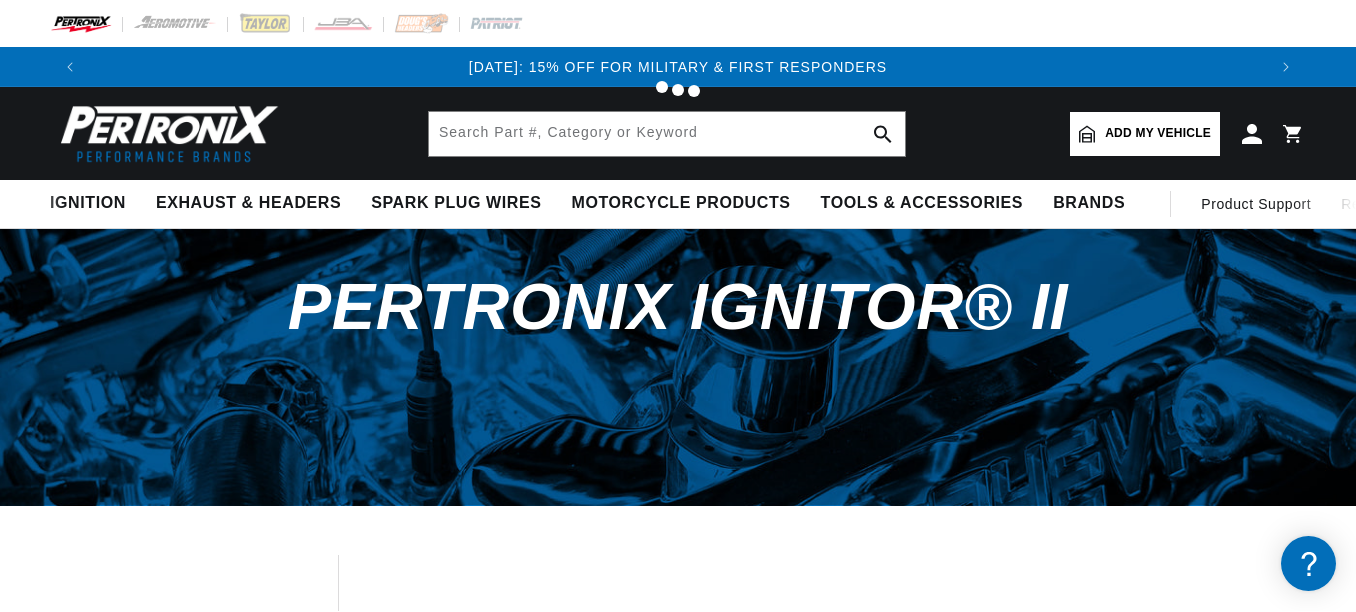scroll, scrollTop: 0, scrollLeft: 0, axis: both 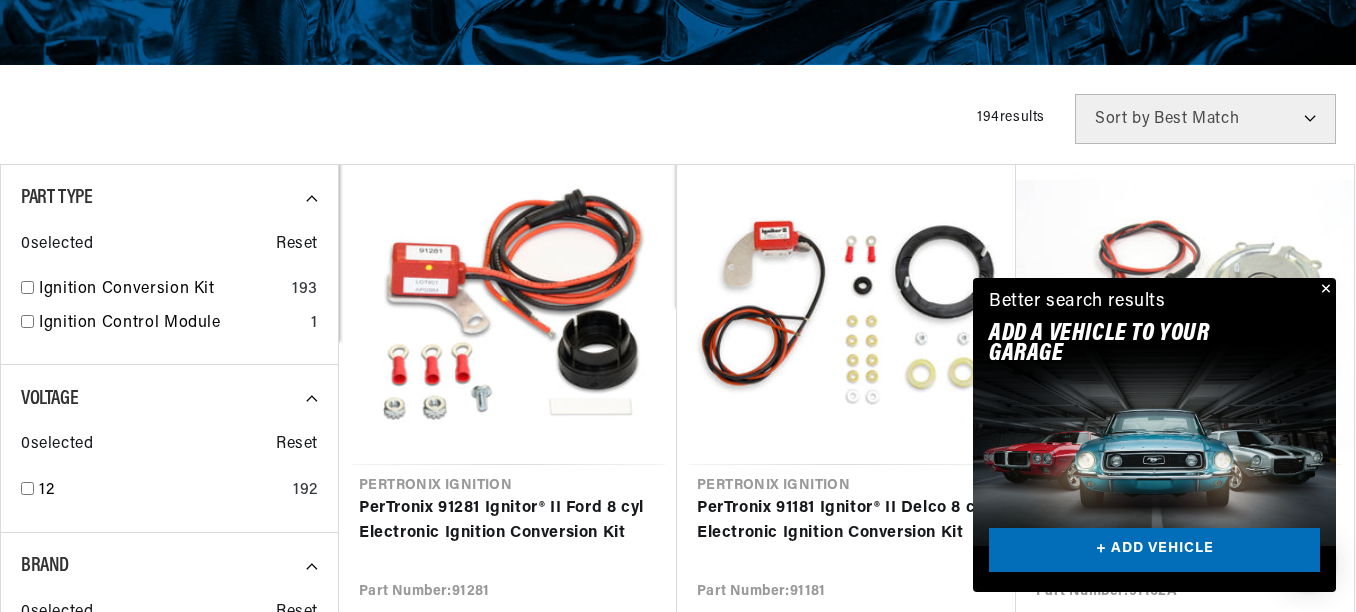 click at bounding box center [1324, 290] 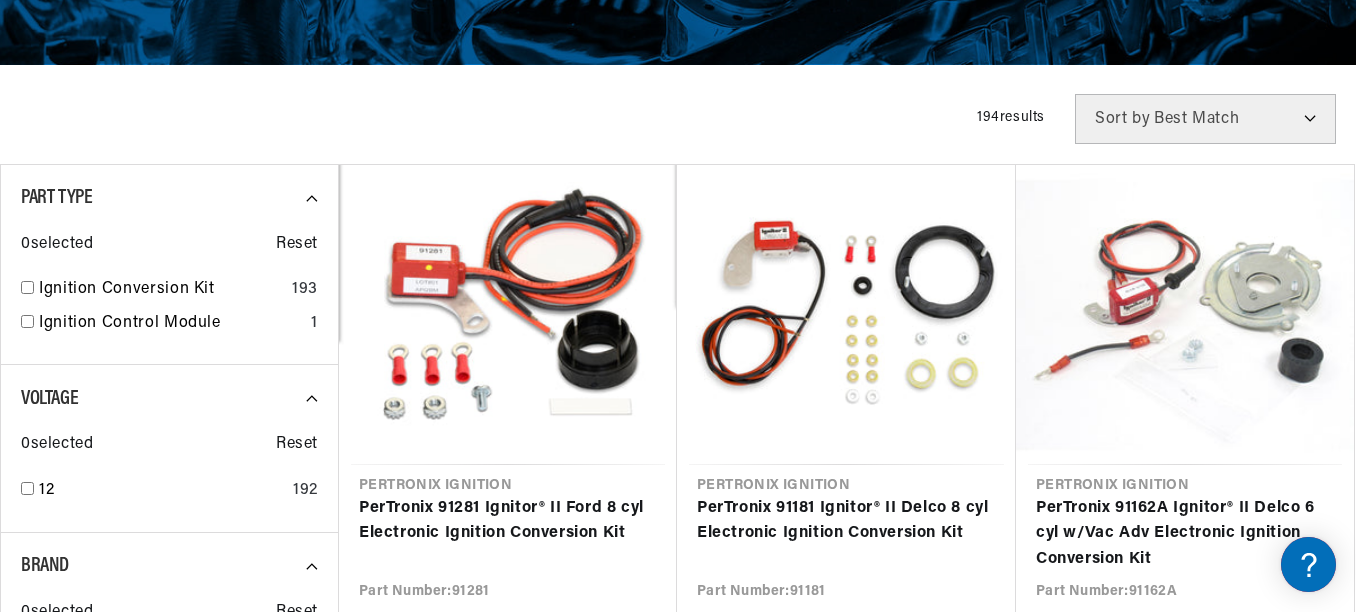 scroll, scrollTop: 0, scrollLeft: 2352, axis: horizontal 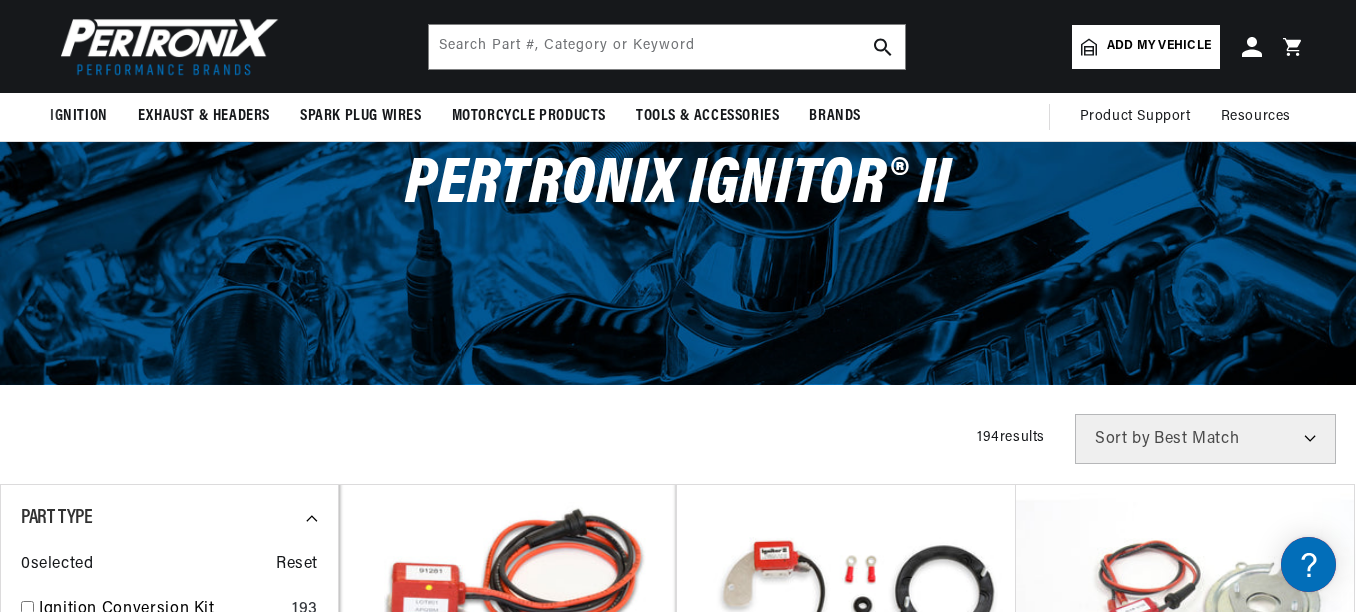 click on "Add my vehicle" at bounding box center (1159, 46) 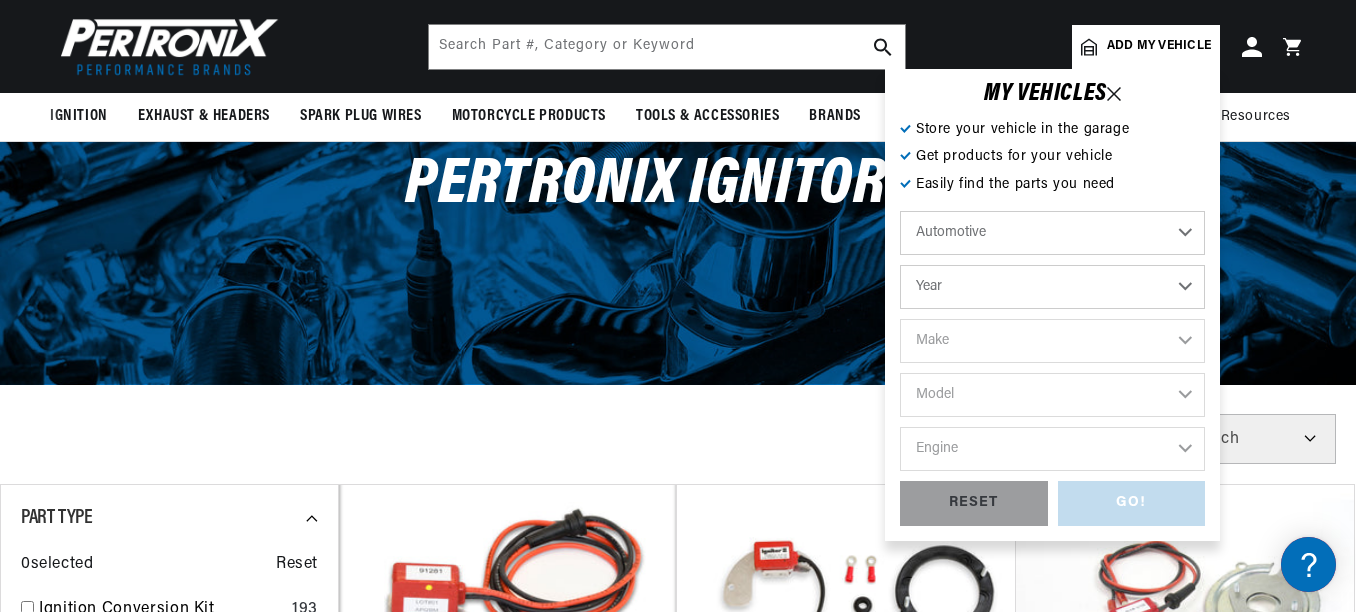 scroll, scrollTop: 0, scrollLeft: 0, axis: both 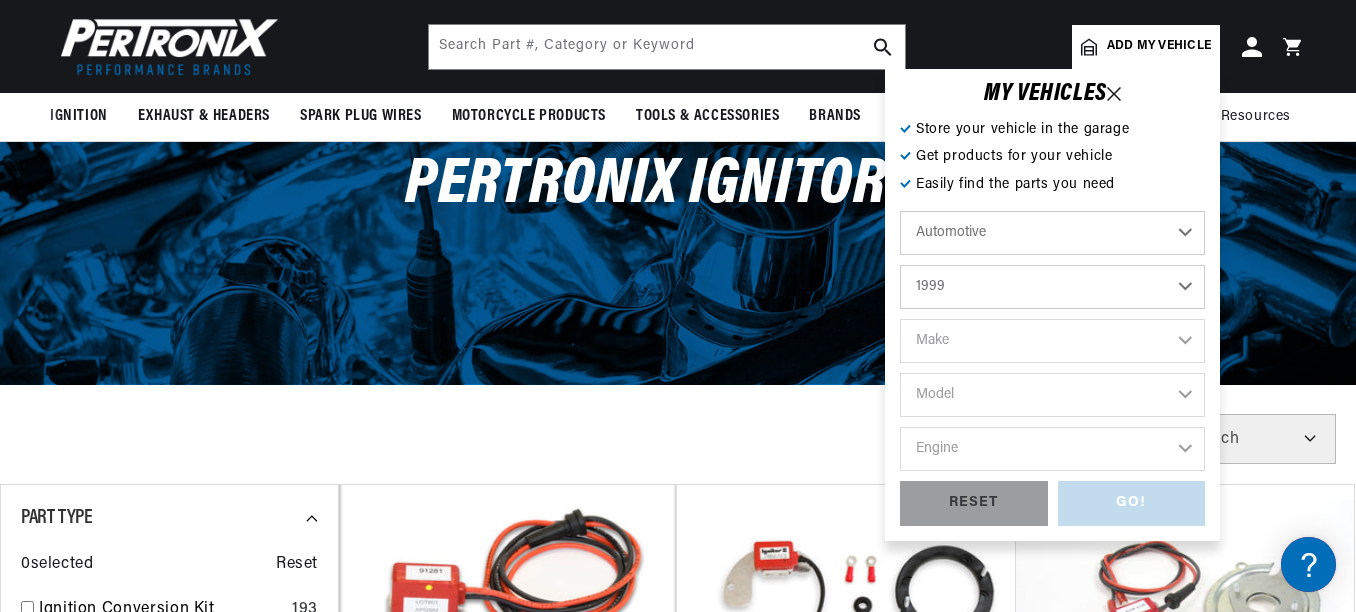 click on "Year
[DATE]
2021
2020
2019
2018
2017
2016
2015
2014
2013
2012
2011
2010
2009
2008
2007
2006
2005
2004
2003
2002
2001
2000
1999
1998
1997
1996
1995
1994
1993
1992
1991
1990
1989
1988
1987
1986 1985" at bounding box center [1052, 287] 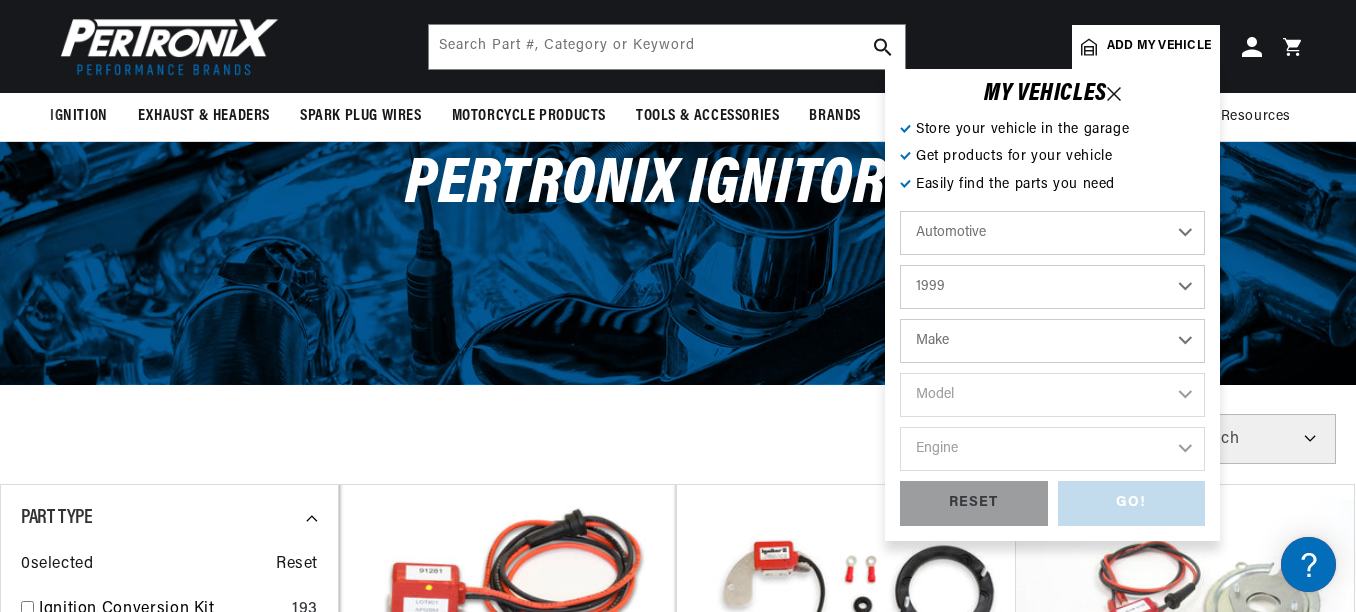 click on "2022
2021
2020
2019
2018
2017
2016
2015
2014
2013
2012
2011
2010
2009
2008
2007
2006
2005
2004
2003
2002
2001
2000
1999
1998
1997
1996
1995
1994
1993
1992
1991
1990
1989
1988
1987
1986
1985 1984" at bounding box center (1052, 287) 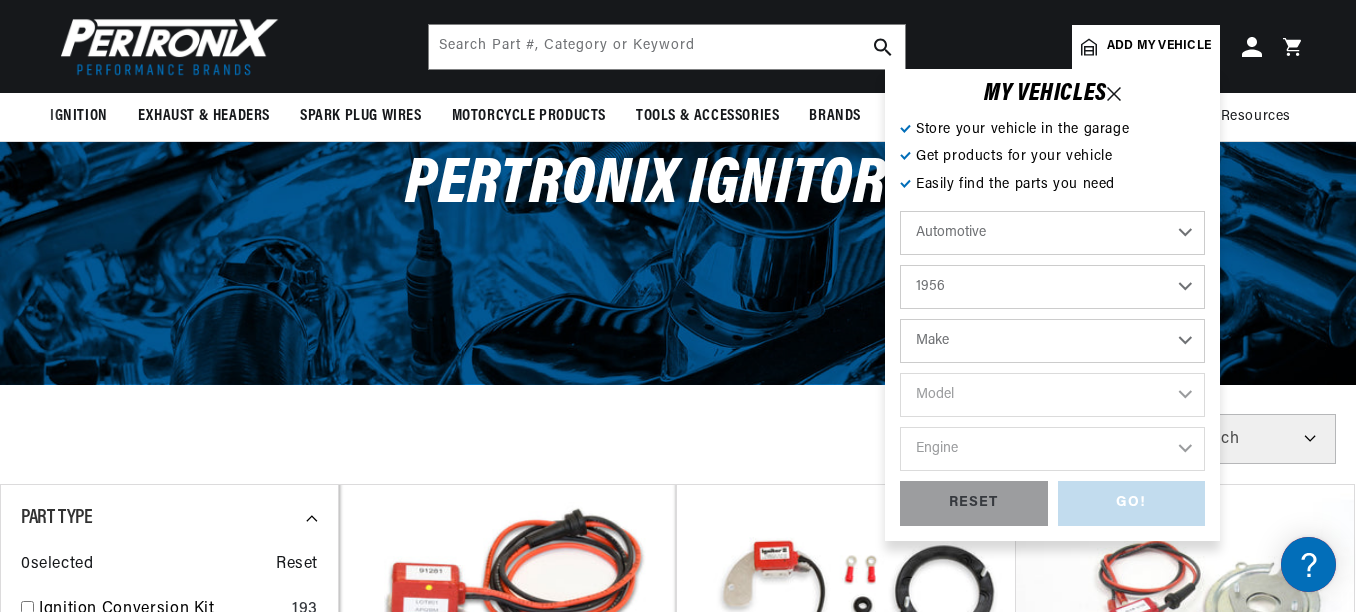 click on "2022
2021
2020
2019
2018
2017
2016
2015
2014
2013
2012
2011
2010
2009
2008
2007
2006
2005
2004
2003
2002
2001
2000
1999
1998
1997
1996
1995
1994
1993
1992
1991
1990
1989
1988
1987
1986
1985 1984" at bounding box center (1052, 287) 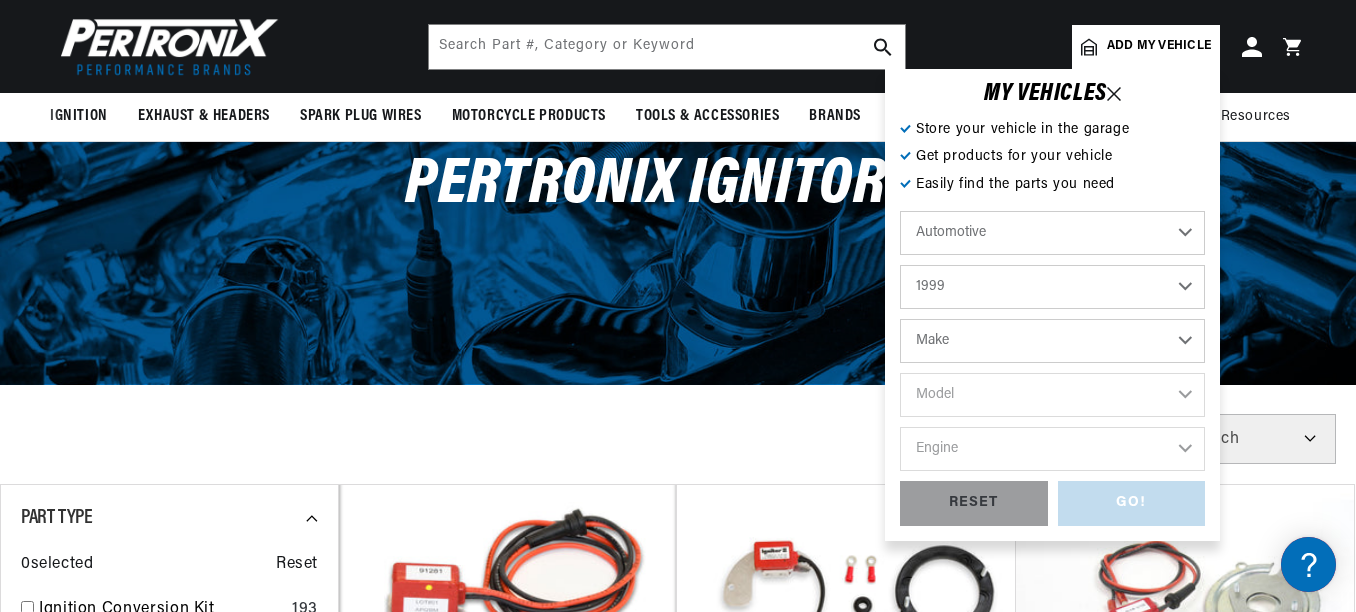 select on "1956" 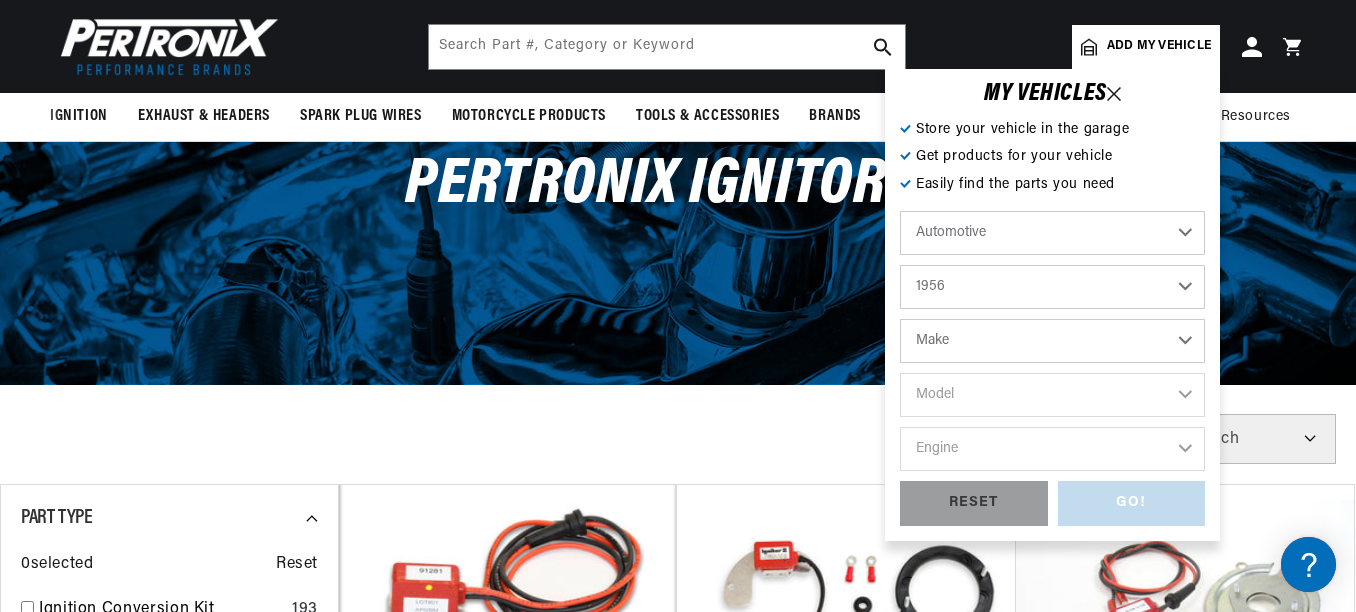 scroll, scrollTop: 0, scrollLeft: 1176, axis: horizontal 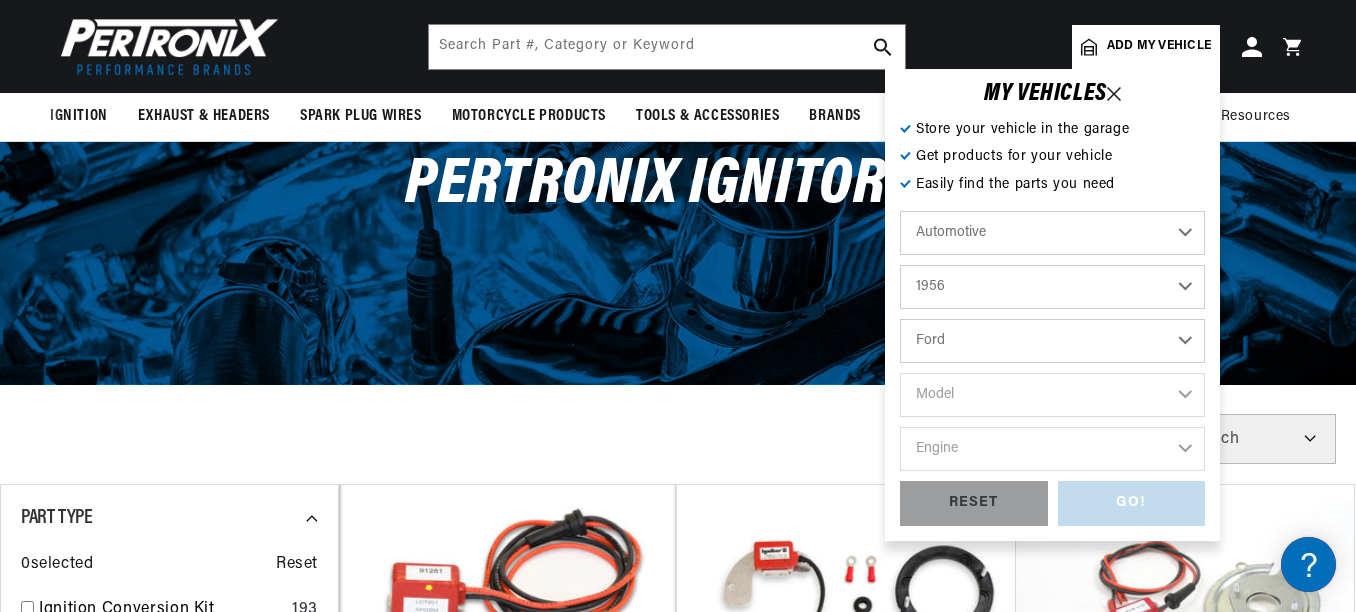 click on "Make
Alfa Romeo
Aston Martin
Buick
Cadillac
Chevrolet
Chrysler
Dodge
Ford
GMC
Humber
Jaguar
Jeep
Lancia
Mercedes-Benz
Mercury
MG
Morgan
Morris
Pontiac
Porsche
Rolls-Royce
Simca
Studebaker
Triumph
Volkswagen
Willys" at bounding box center (1052, 341) 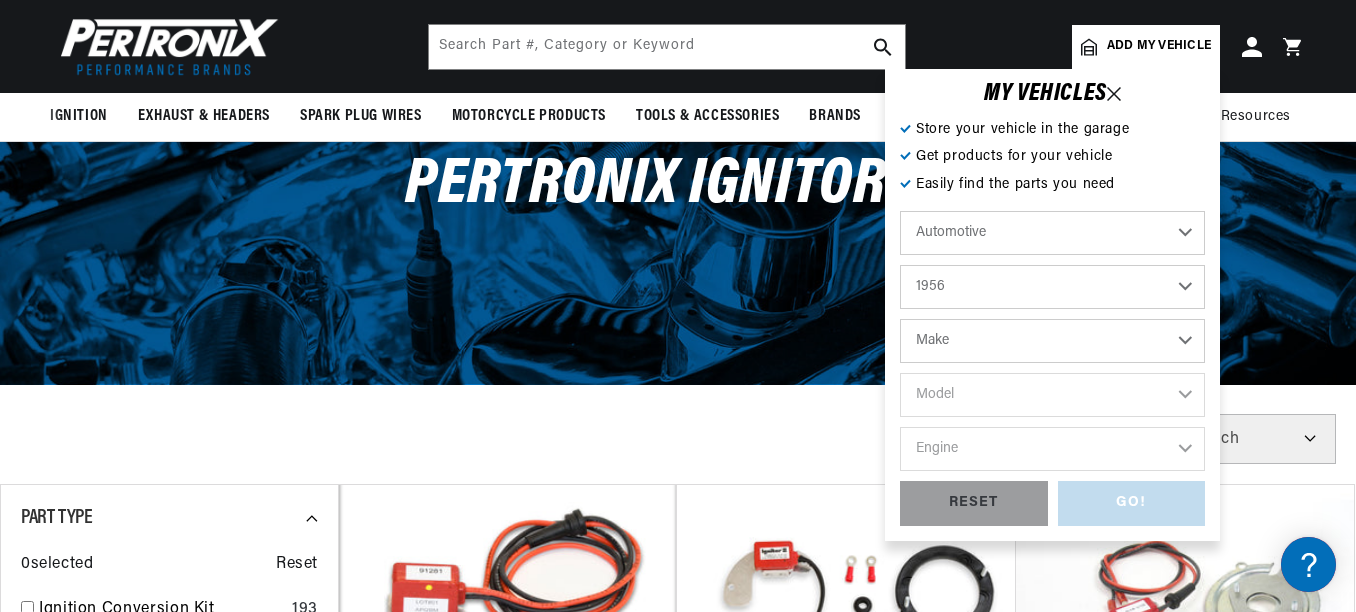 select on "Ford" 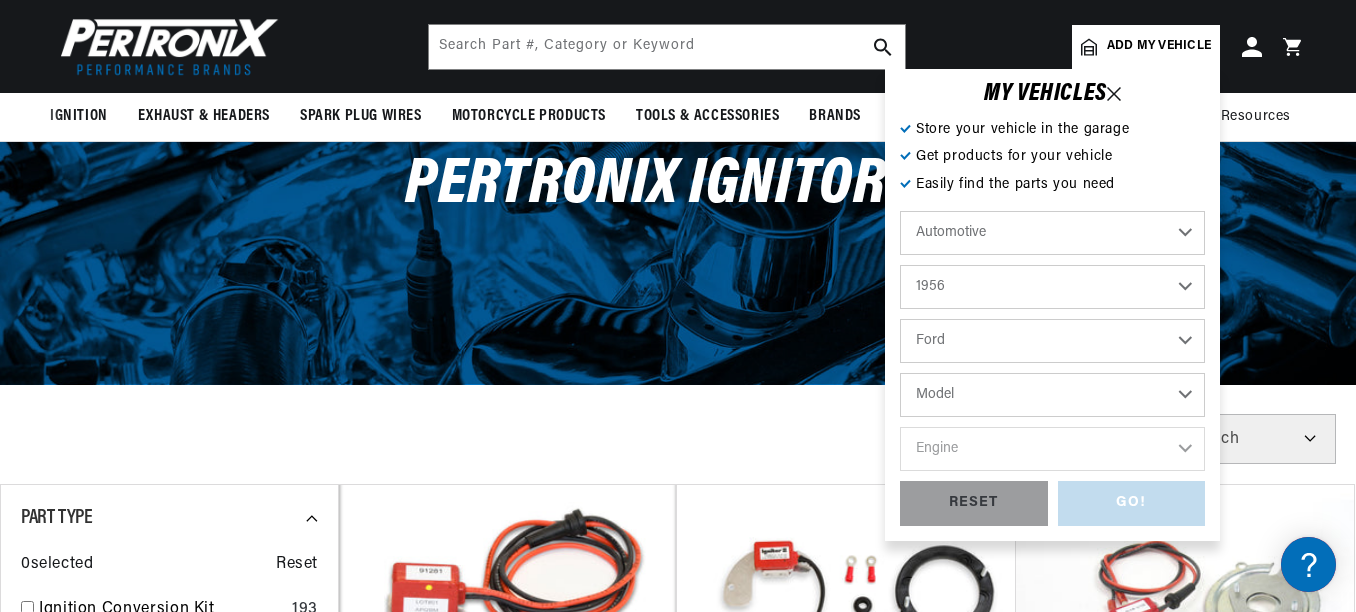 click on "Model
Club
Country Sedan
Country Squire
Courier Sedan Delivery
Customline
F-100
F-250
F-350
Fairlane
Mainline
Park Lane Wagon
Ranch Wagon
Skyliner
Sunliner
Thunderbird
Victoria" at bounding box center (1052, 395) 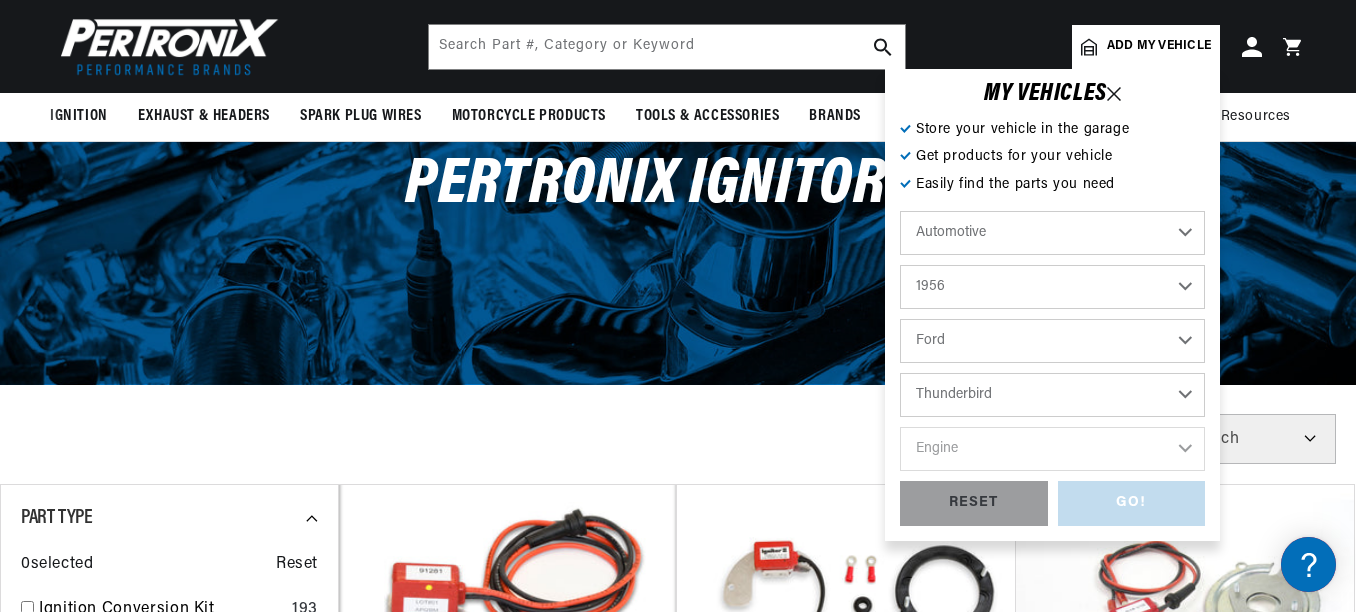 click on "Model
Club
Country Sedan
Country Squire
Courier Sedan Delivery
Customline
F-100
F-250
F-350
Fairlane
Mainline
Park Lane Wagon
Ranch Wagon
Skyliner
Sunliner
Thunderbird
Victoria" at bounding box center [1052, 395] 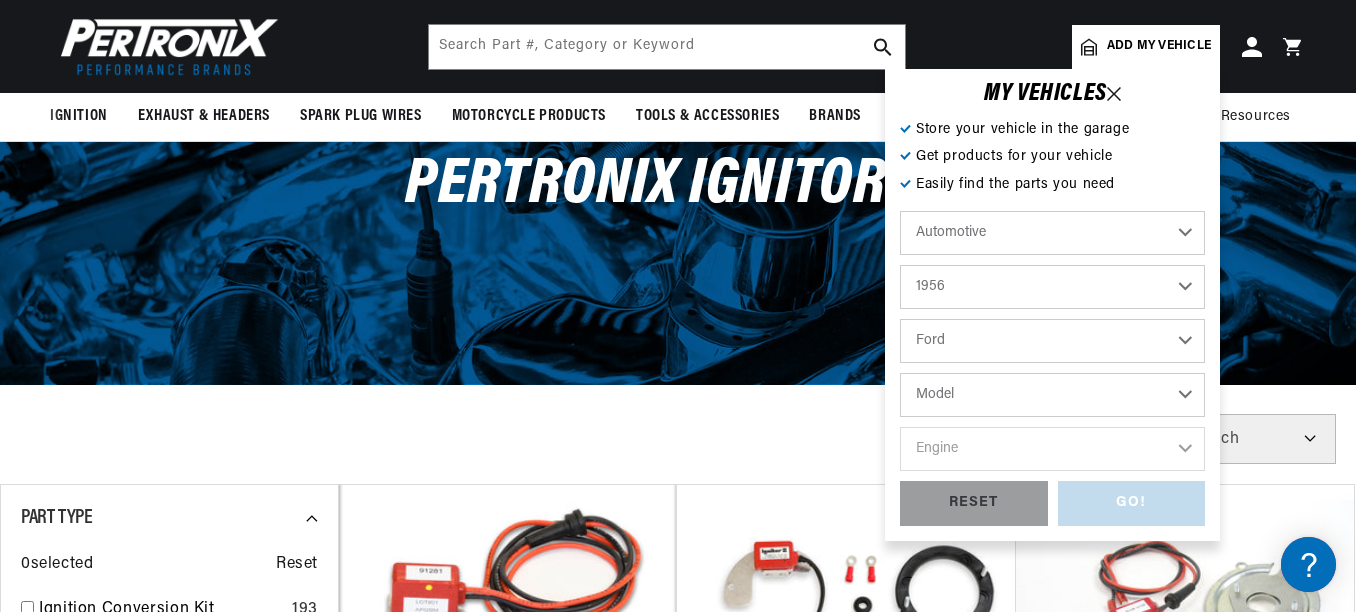 select on "Thunderbird" 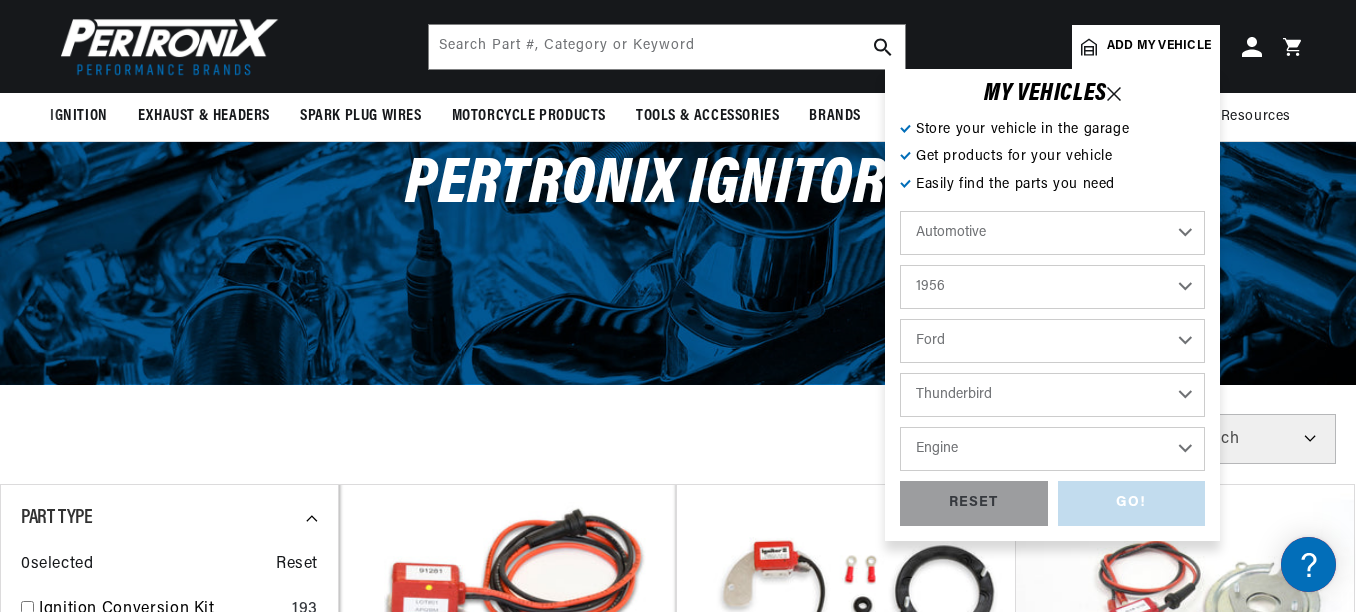 click on "Engine
4.8L
5.1L" at bounding box center [1052, 449] 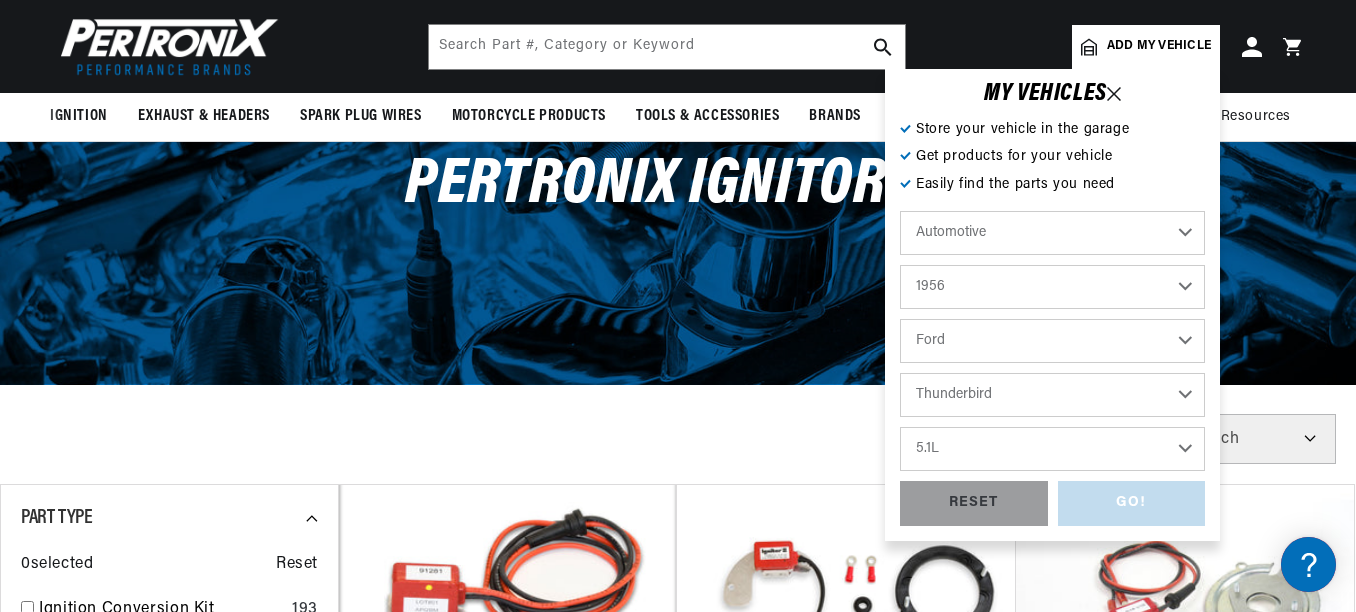 click on "Engine
4.8L
5.1L" at bounding box center (1052, 449) 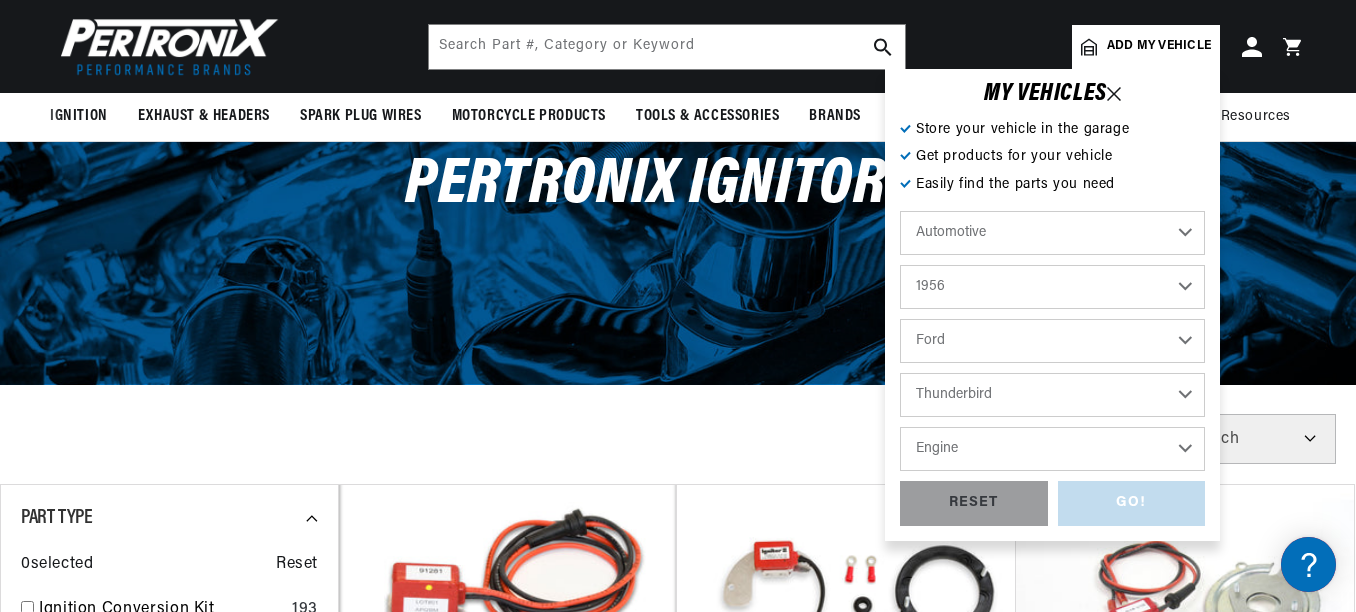 select on "5.1L" 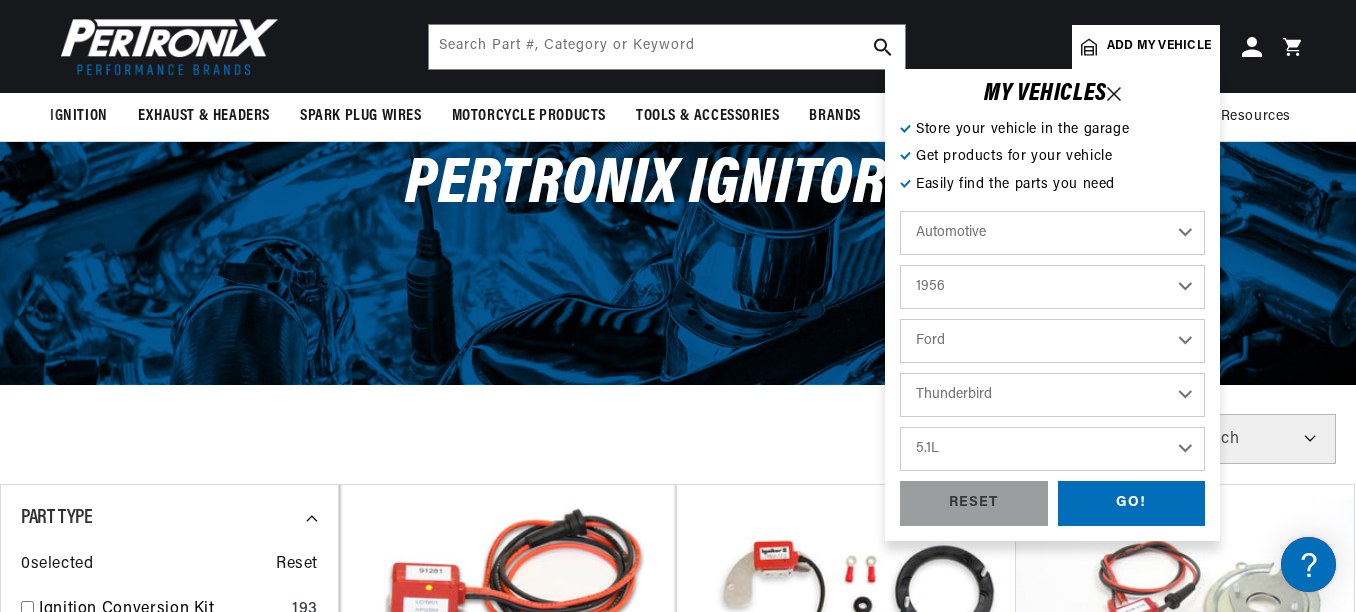 scroll, scrollTop: 0, scrollLeft: 0, axis: both 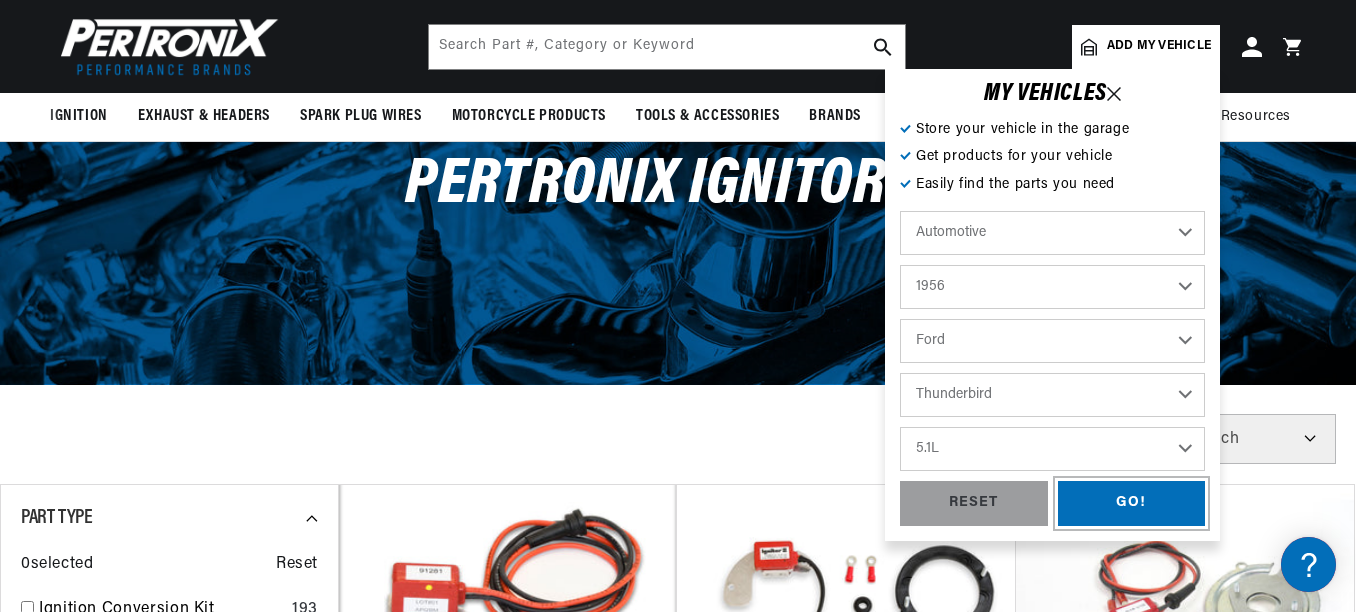 click on "GO!" at bounding box center (1132, 503) 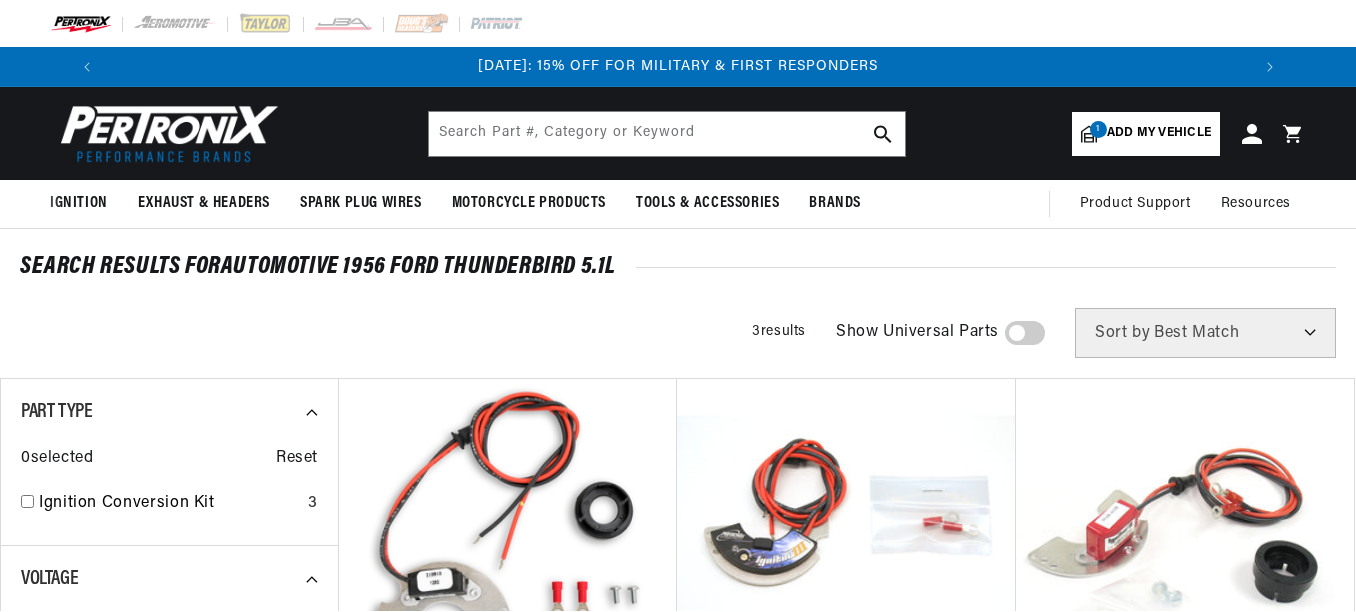 scroll, scrollTop: 0, scrollLeft: 0, axis: both 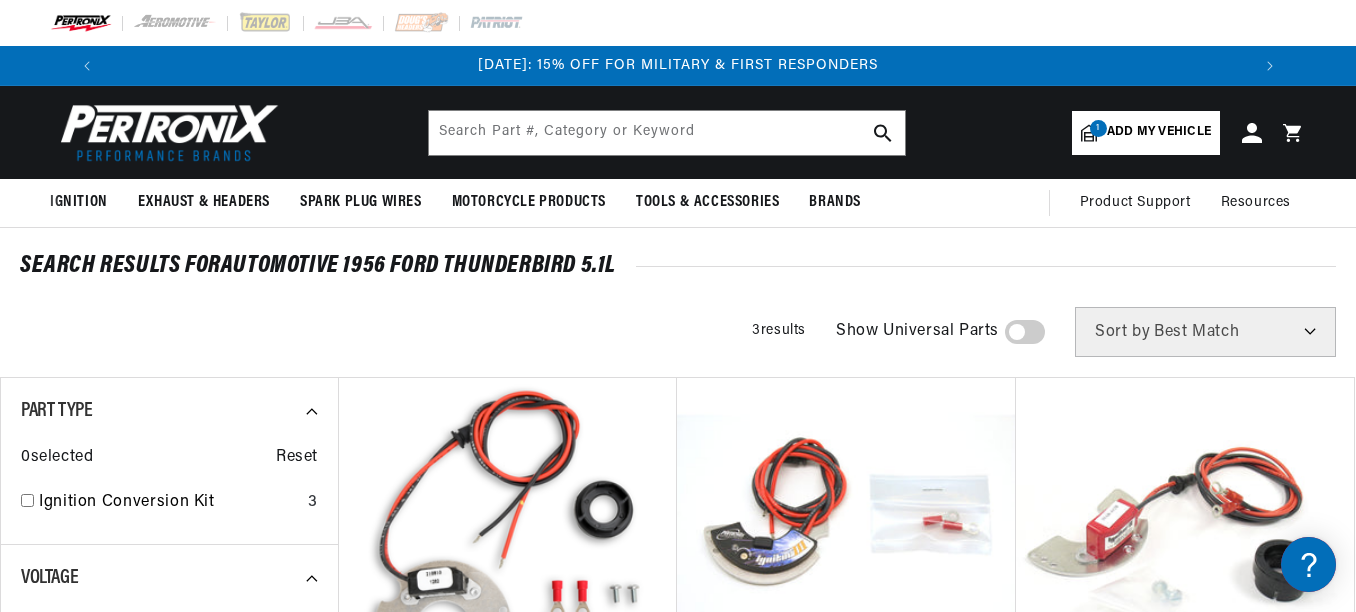 click on "Add my vehicle" at bounding box center [1159, 132] 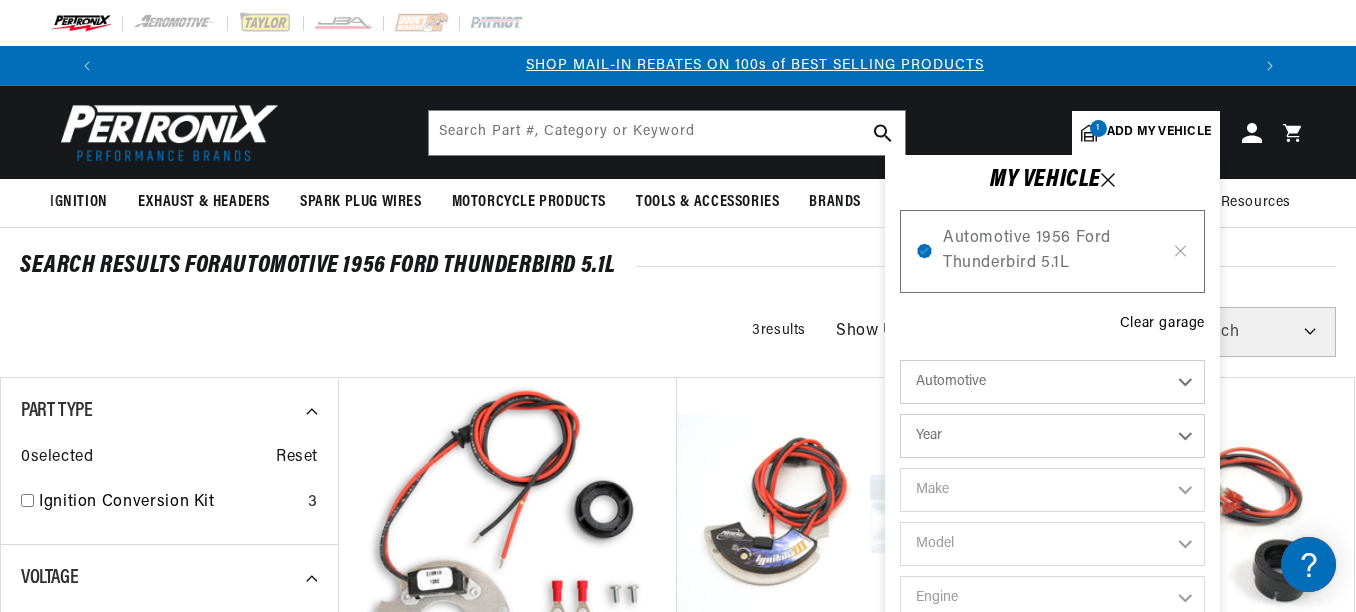 click on "Year
2022
2021
2020
2019
2018
2017
2016
2015
2014
2013
2012
2011
2010
2009
2008
2007
2006
2005
2004
2003
2002
2001
2000
1999
1998
1997
1996
1995
1994
1993
1992
1991
1990
1989
1988
1987
1986 1985" at bounding box center [1052, 436] 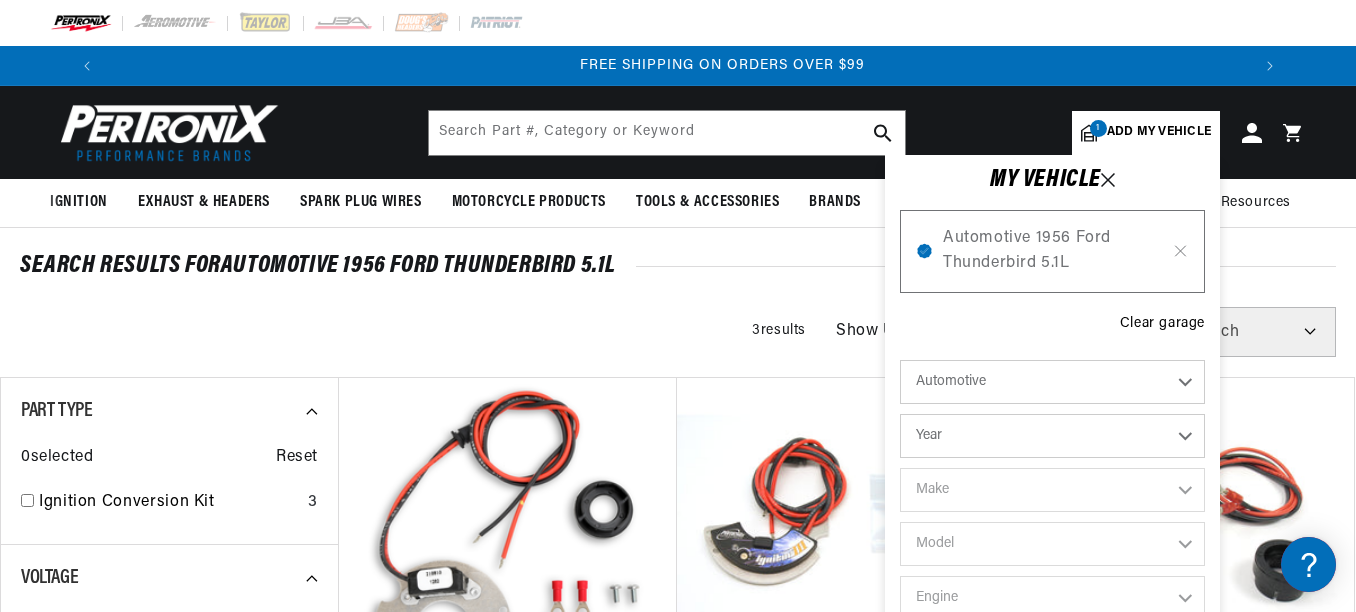 scroll, scrollTop: 0, scrollLeft: 2352, axis: horizontal 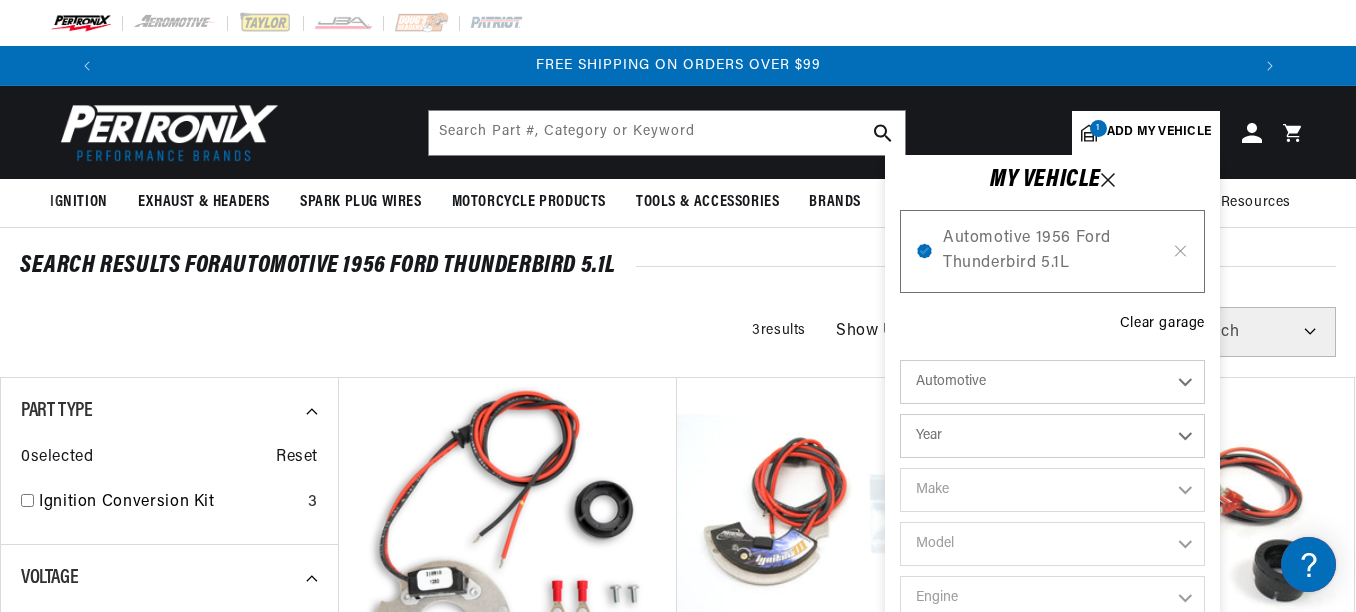 select on "1951" 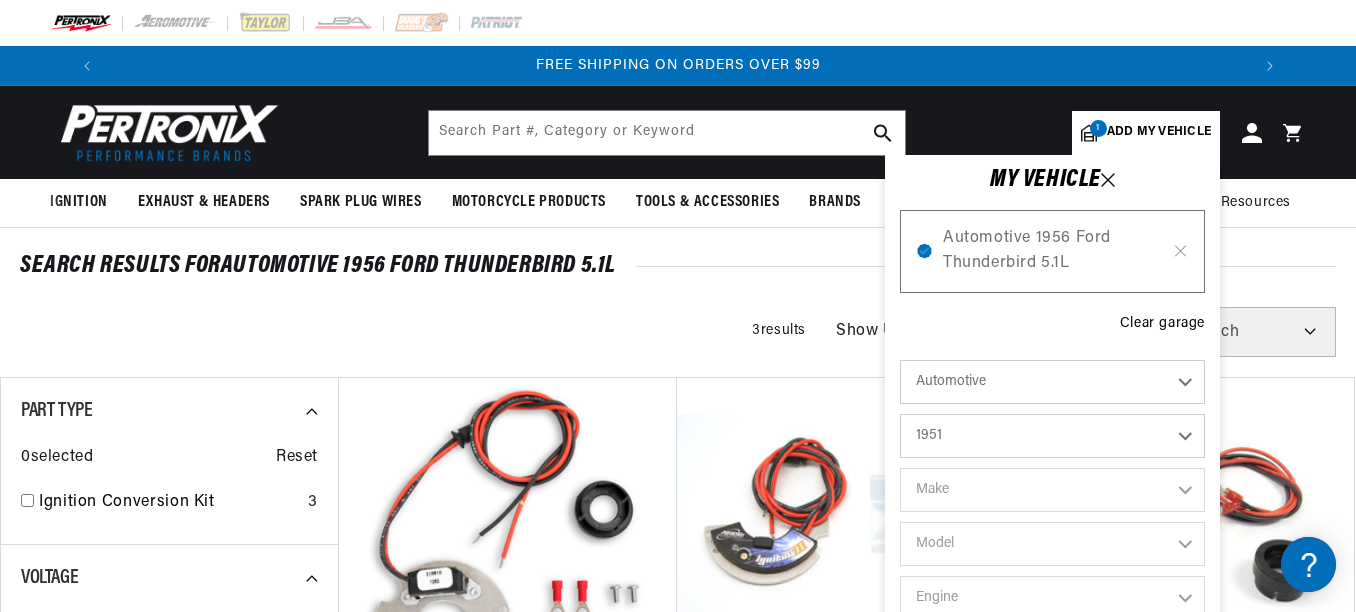 click on "Year
2022
2021
2020
2019
2018
2017
2016
2015
2014
2013
2012
2011
2010
2009
2008
2007
2006
2005
2004
2003
2002
2001
2000
1999
1998
1997
1996
1995
1994
1993
1992
1991
1990
1989
1988
1987
1986 1985" at bounding box center (1052, 436) 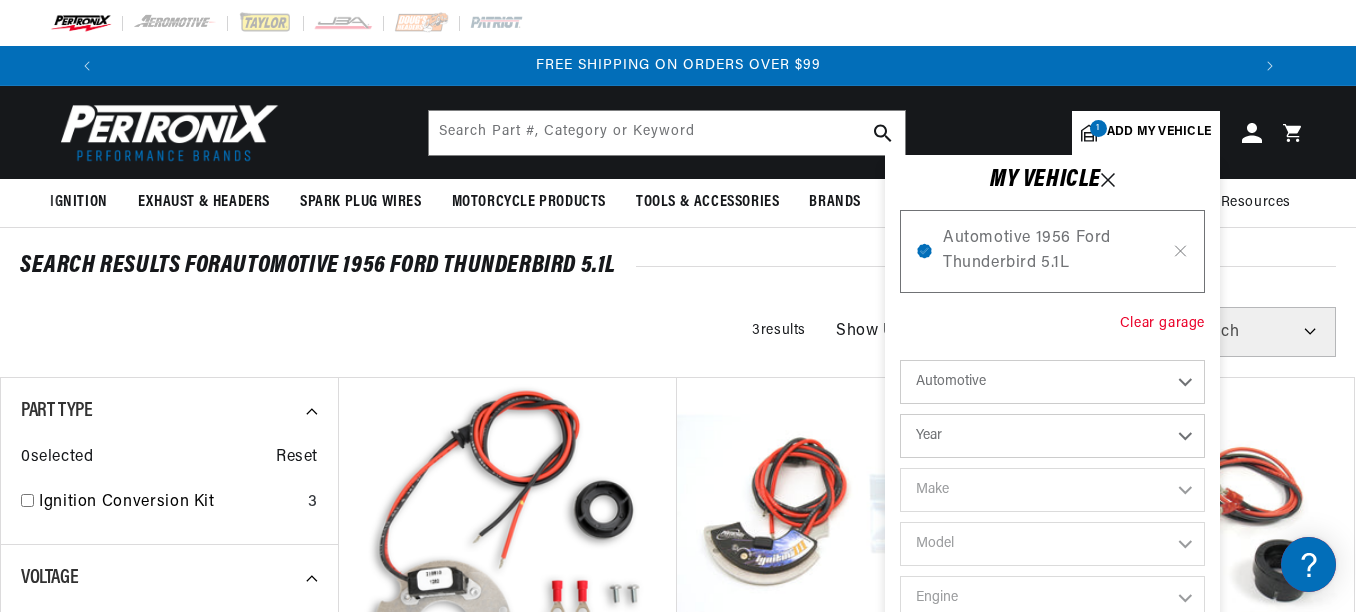 select on "1951" 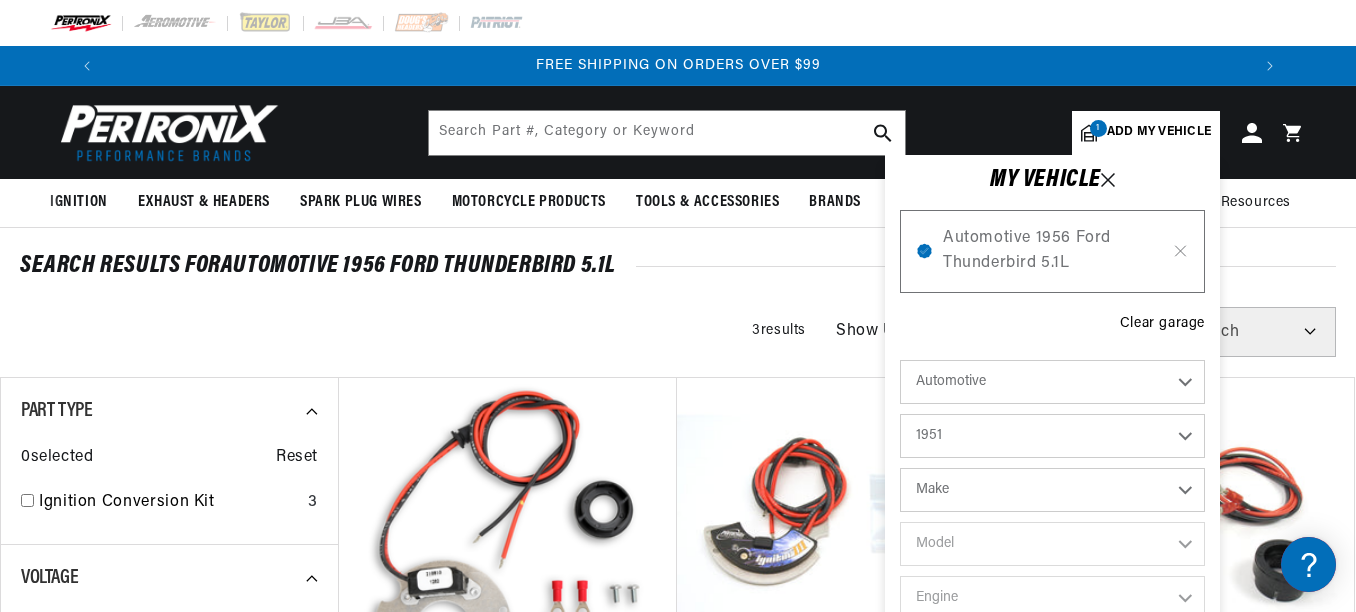 click on "Make
Aston Martin
Austin
Buick
Cadillac
Chevrolet
Chrysler
Citroen
Crosley
Ford
GMC
Healey
Hillman
HRG
Hudson
Jaguar
Jeep
Jowett
Kaiser
Lancia
Lea-Francis
Mercury
MG
Morgan
Morris
Oldsmobile
Porsche
Riley
Rolls-Royce
Singer
Triumph
Willys
Wolseley" at bounding box center [1052, 490] 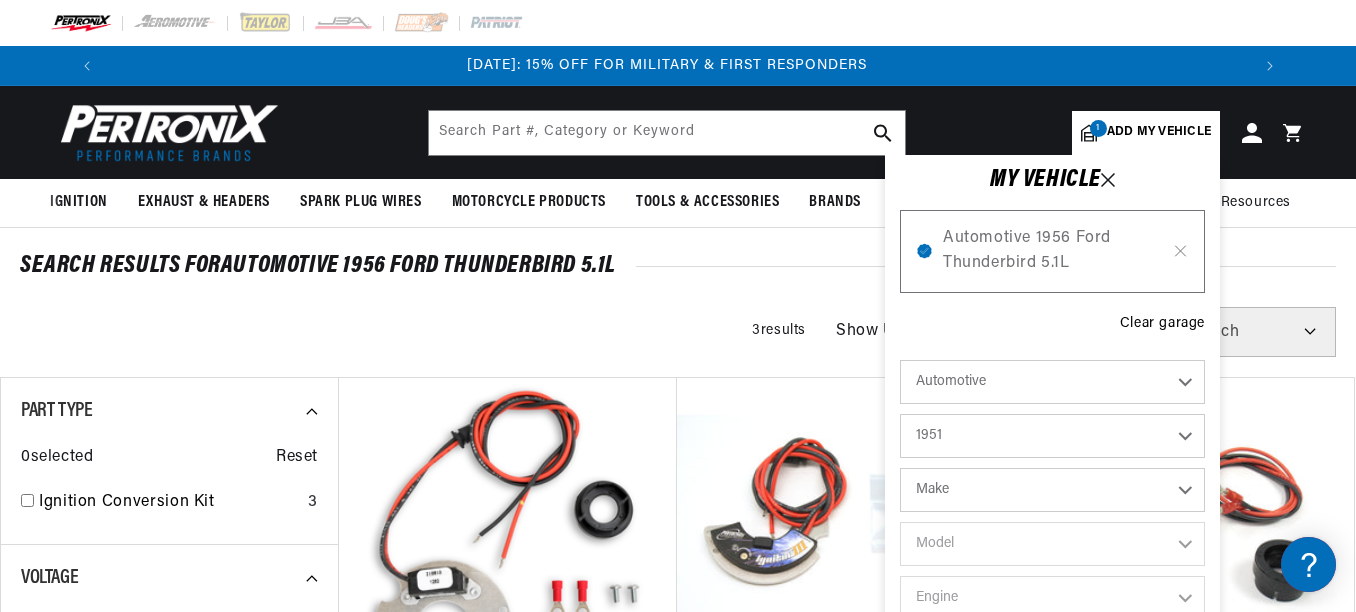 scroll, scrollTop: 0, scrollLeft: 0, axis: both 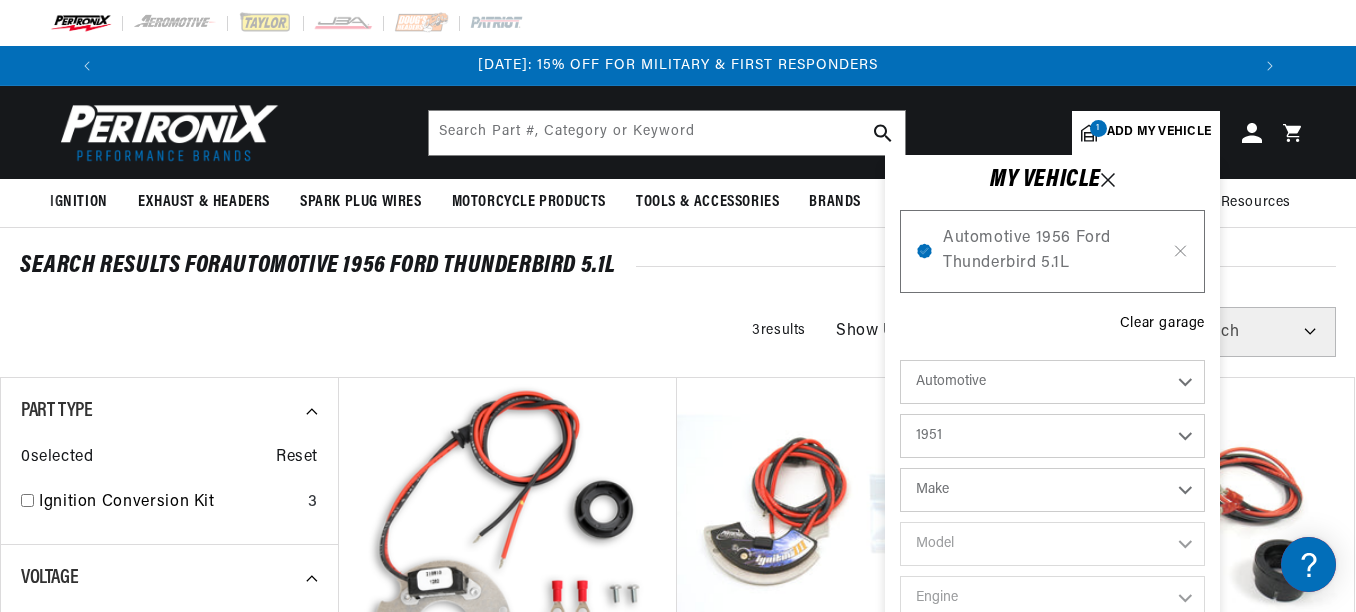 select on "Ford" 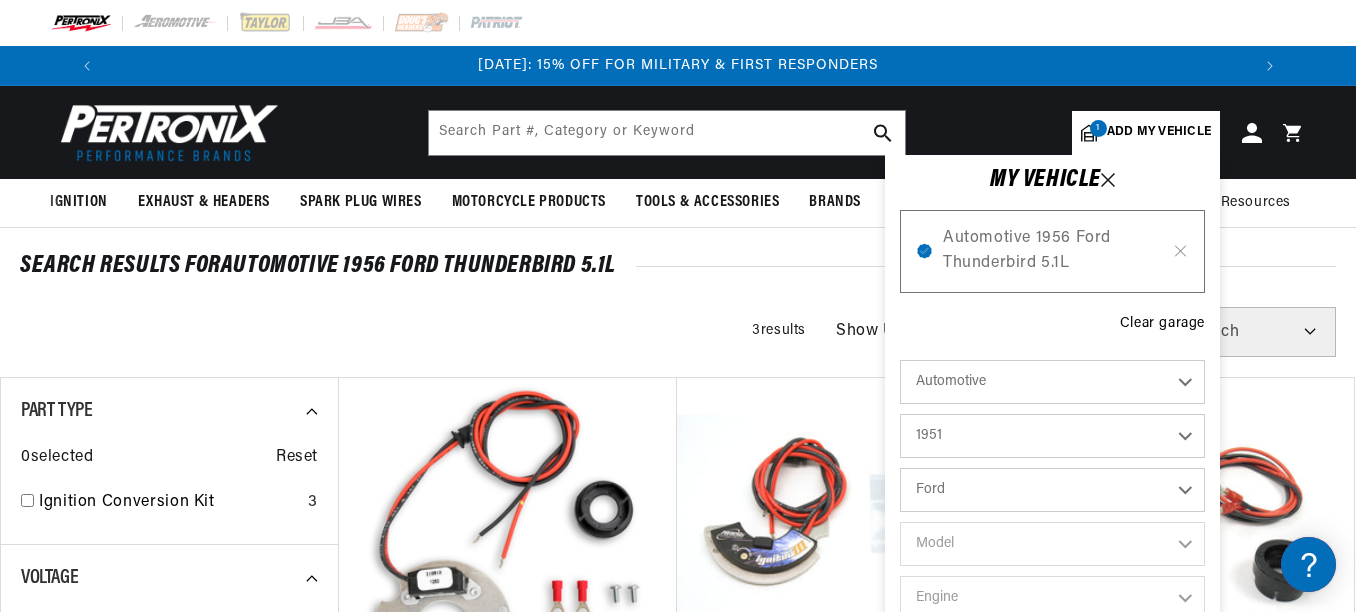 click on "Make
Aston Martin
Austin
Buick
Cadillac
Chevrolet
Chrysler
Citroen
Crosley
Ford
GMC
Healey
Hillman
HRG
Hudson
Jaguar
Jeep
Jowett
Kaiser
Lancia
Lea-Francis
Mercury
MG
Morgan
Morris
Oldsmobile
Porsche
Riley
Rolls-Royce
Singer
Triumph
Willys
Wolseley" at bounding box center [1052, 490] 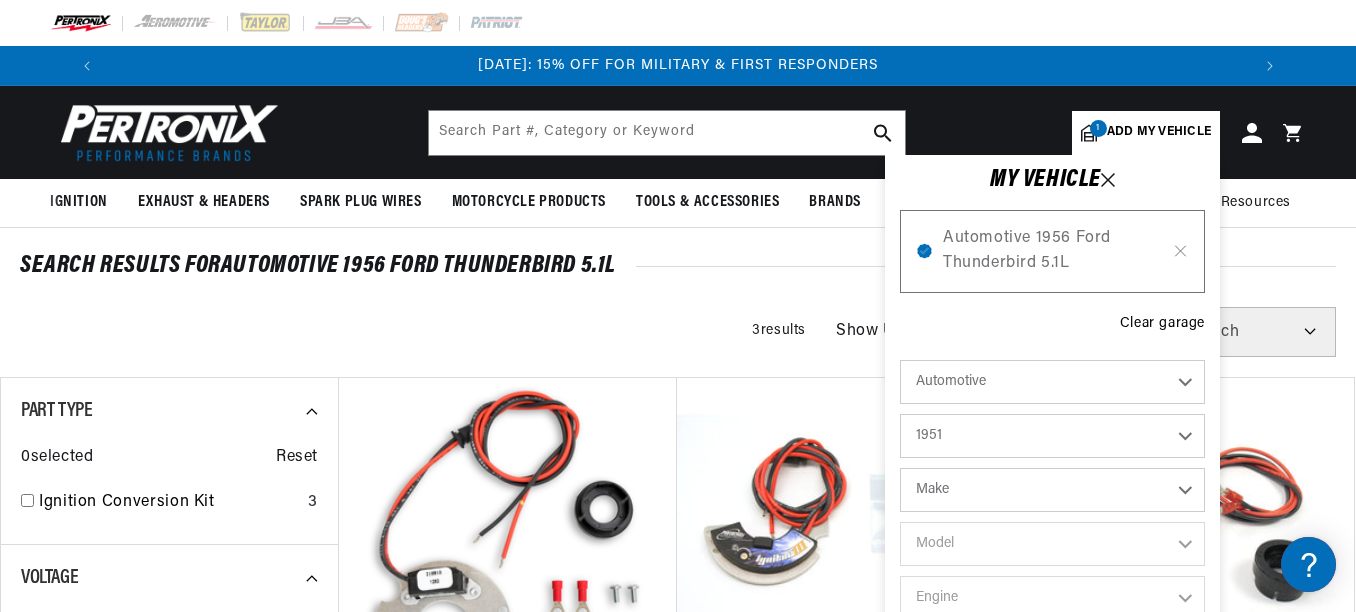 select on "Ford" 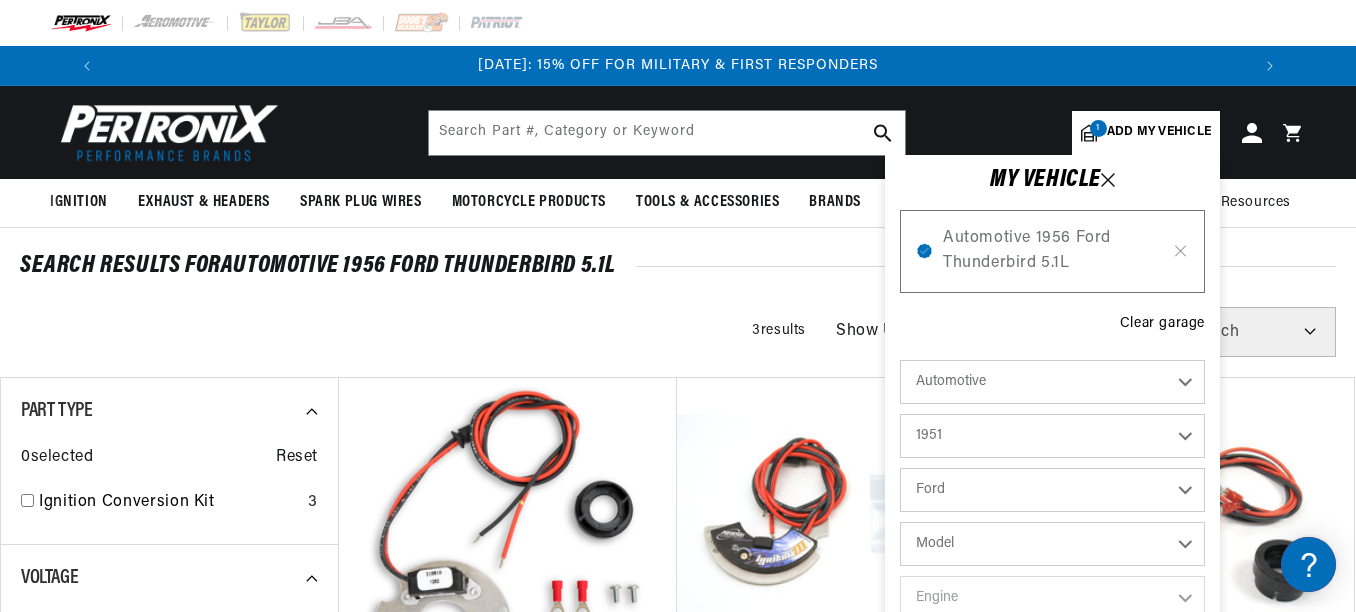 click on "Model
Country Sedan
Country Squire
Crestline
Custom
Deluxe
F-1
Ranch Wagon
Victoria" at bounding box center [1052, 544] 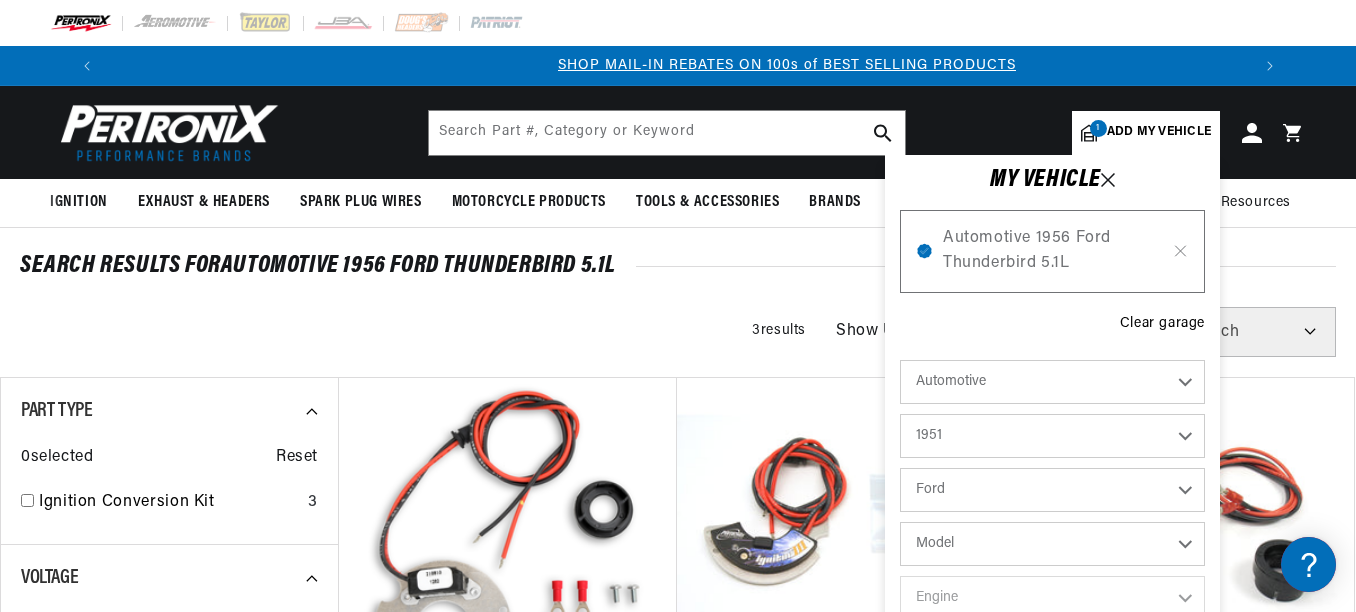 scroll, scrollTop: 0, scrollLeft: 1176, axis: horizontal 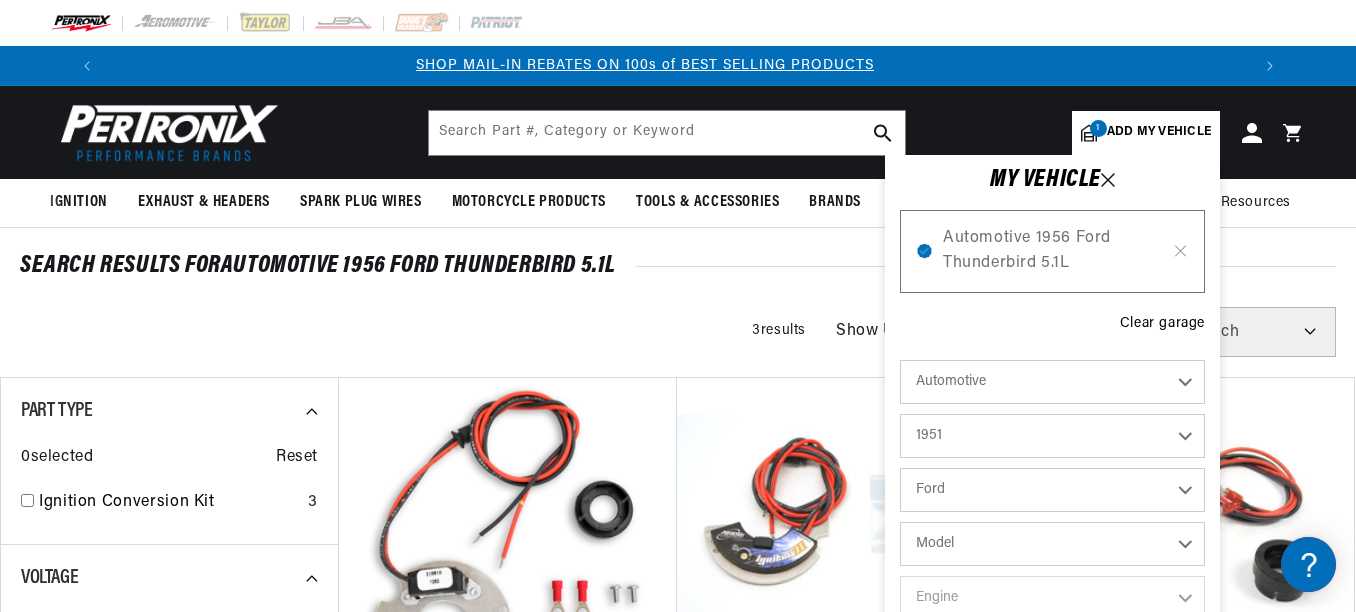 select on "F-1" 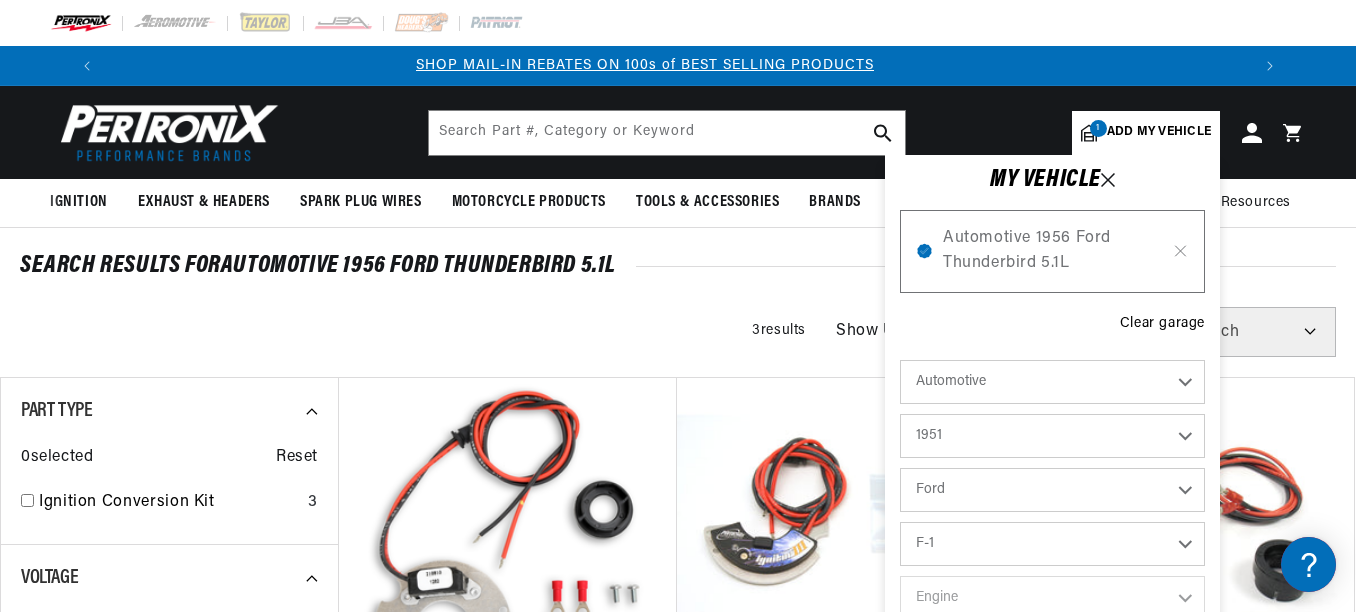 click on "Model
Country Sedan
Country Squire
Crestline
Custom
Deluxe
F-1
Ranch Wagon
Victoria" at bounding box center (1052, 544) 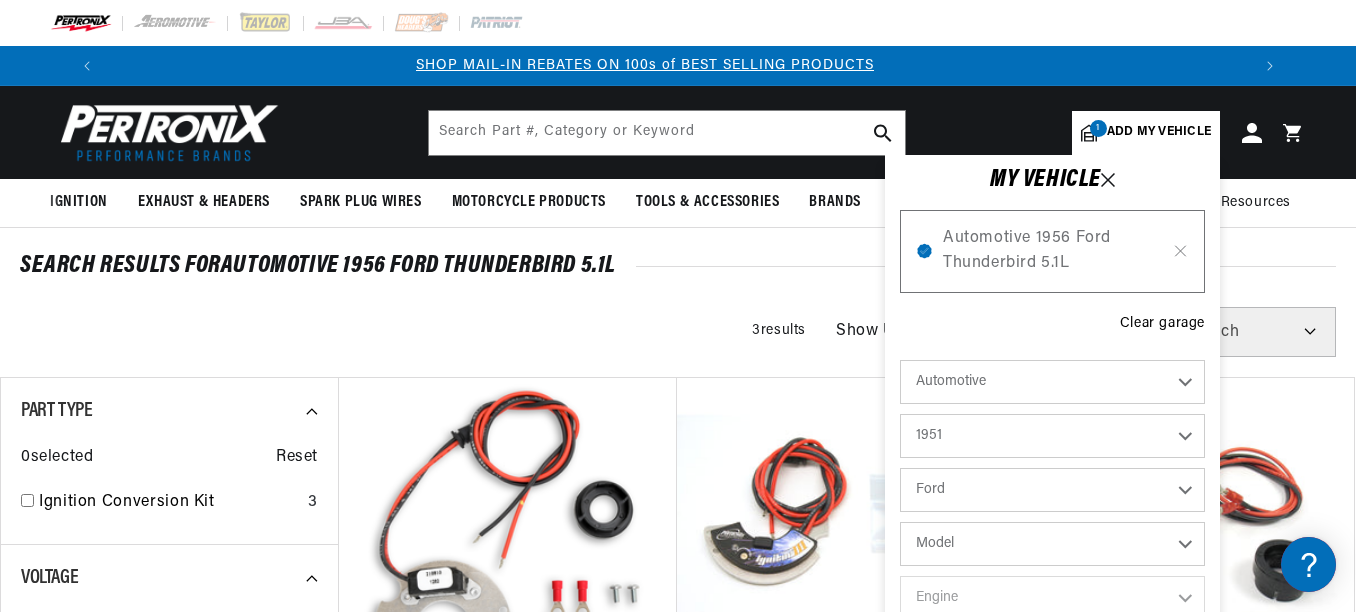 select on "F-1" 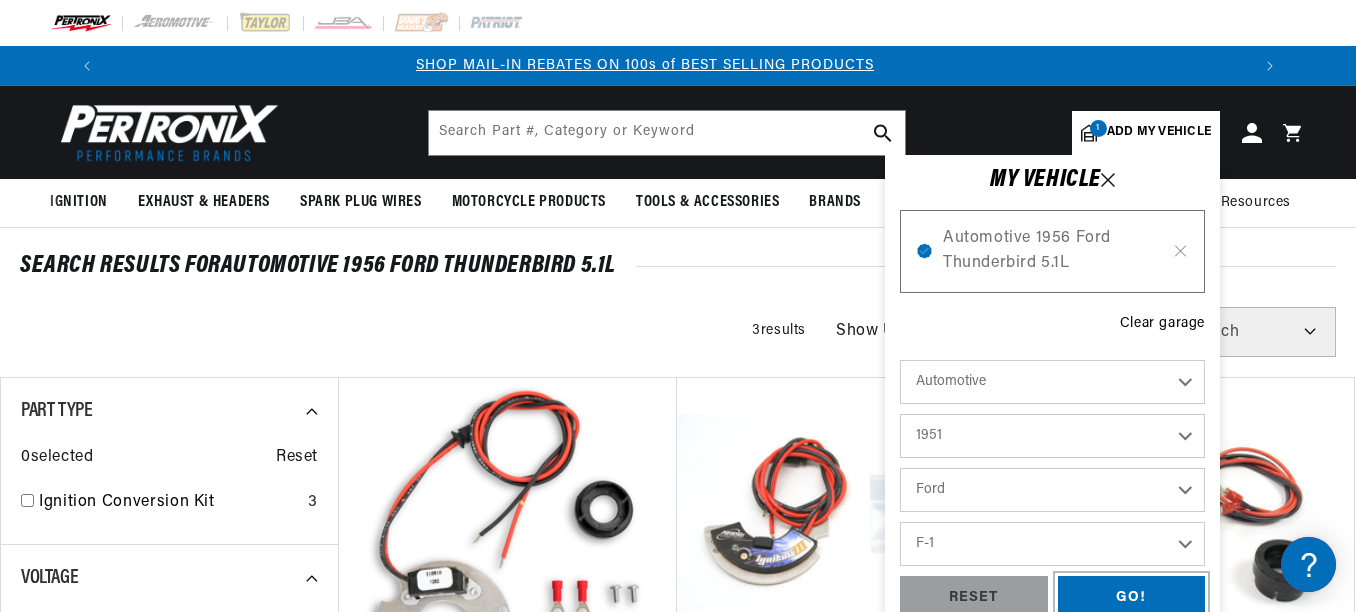 click on "GO!" at bounding box center (1132, 598) 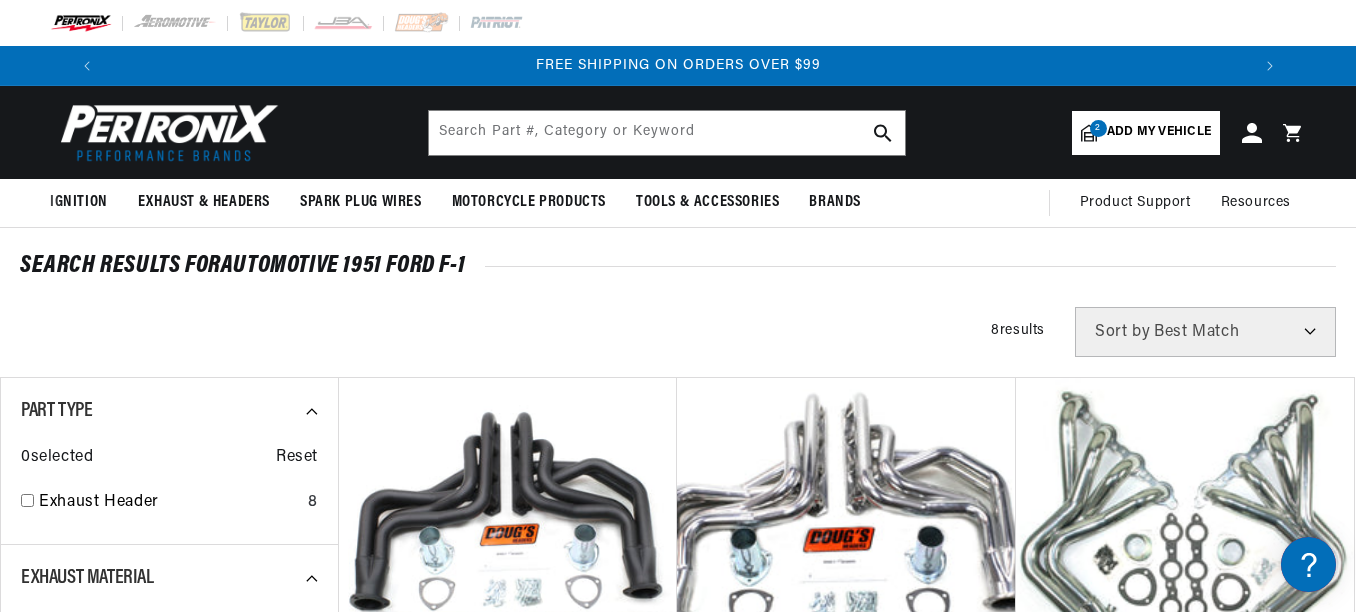 scroll, scrollTop: 0, scrollLeft: 2352, axis: horizontal 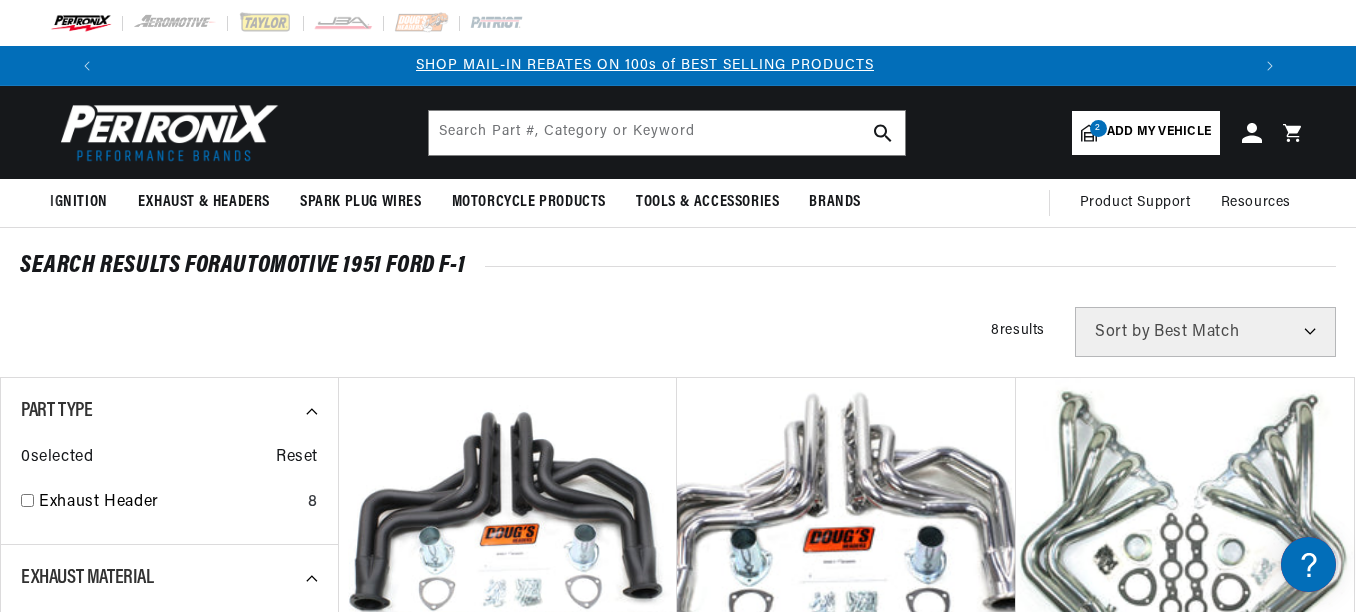 click on "Add my vehicle" at bounding box center (1159, 132) 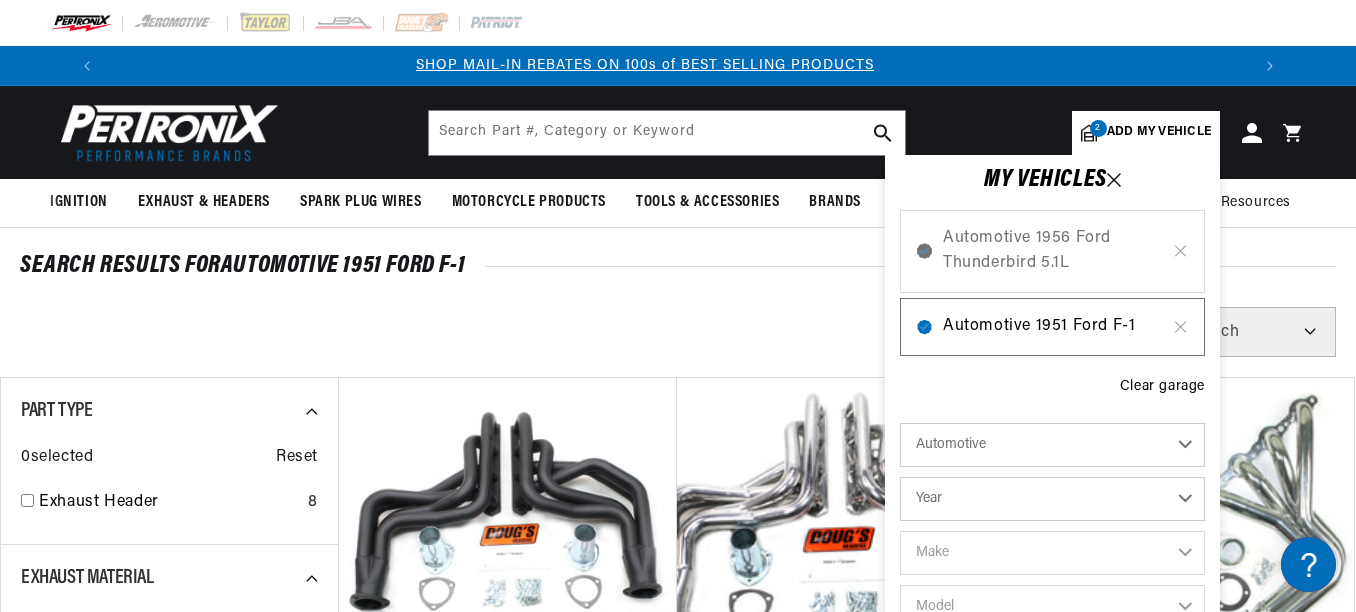 click on "Automotive 1951 Ford F-1" at bounding box center [1052, 327] 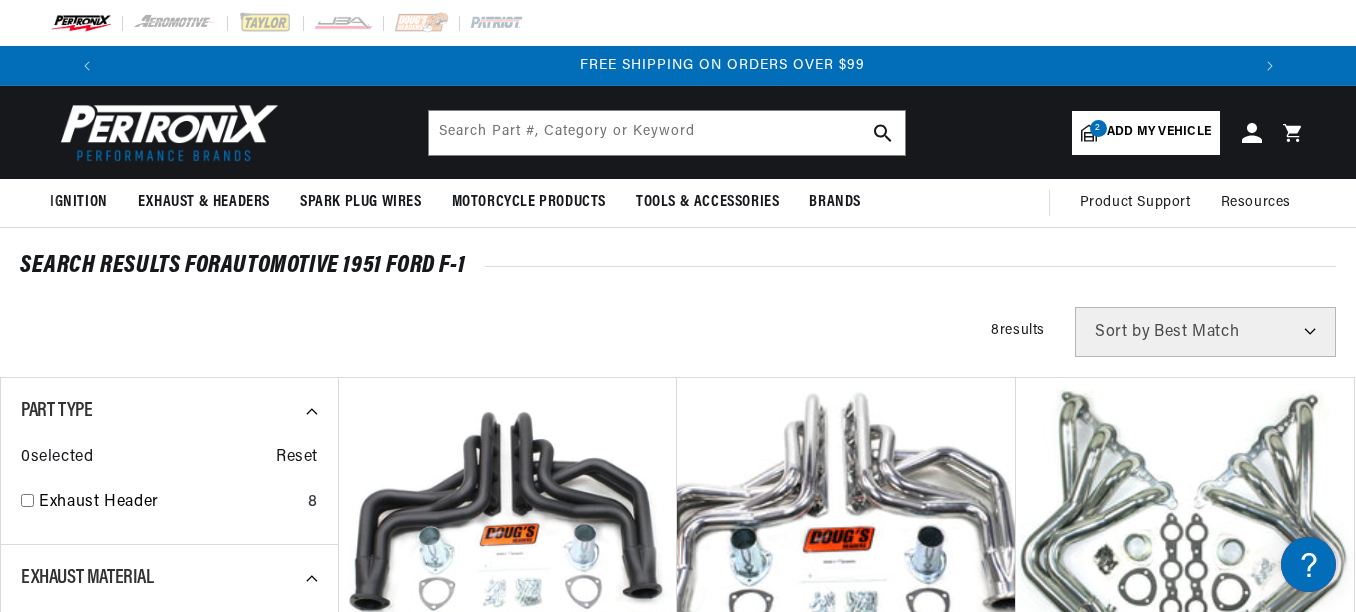 scroll, scrollTop: 0, scrollLeft: 2352, axis: horizontal 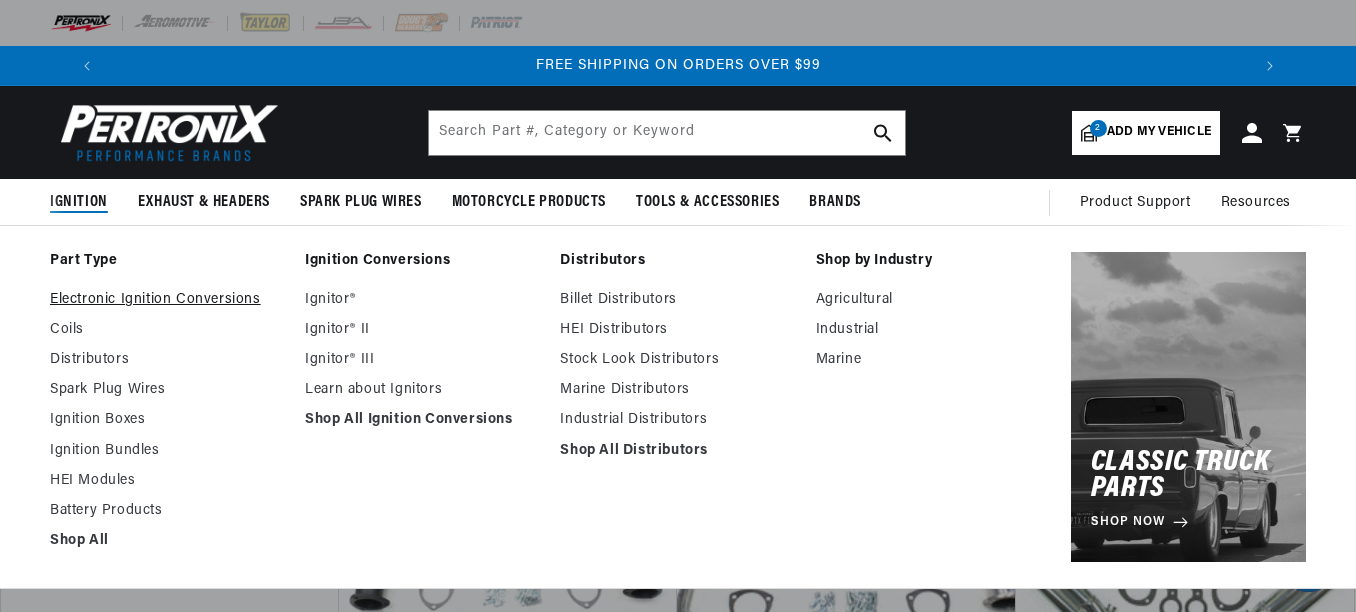 click on "Electronic Ignition Conversions" at bounding box center (167, 300) 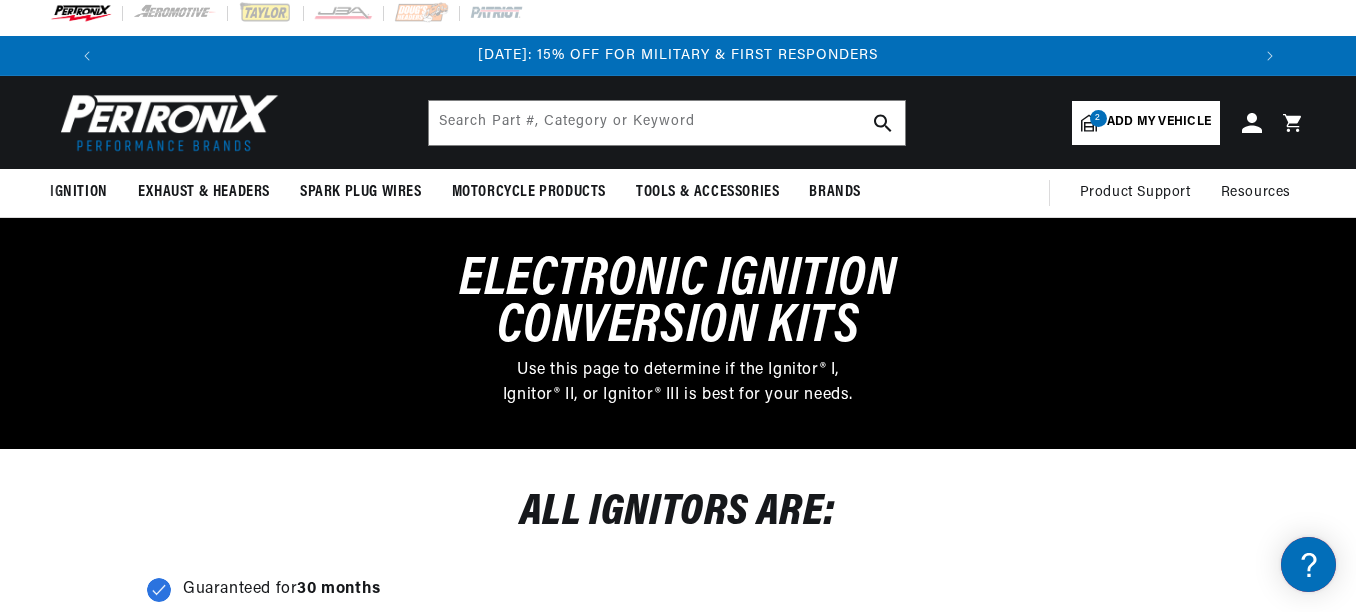 scroll, scrollTop: 40, scrollLeft: 0, axis: vertical 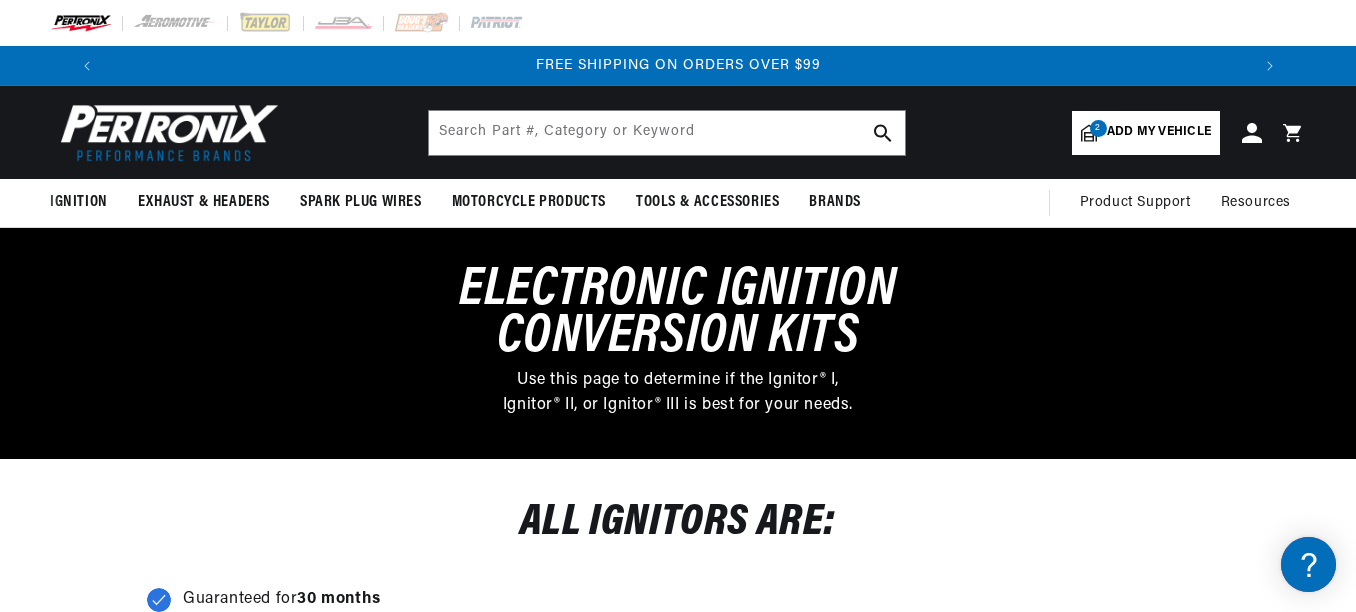 click on "Add my vehicle" at bounding box center (1159, 132) 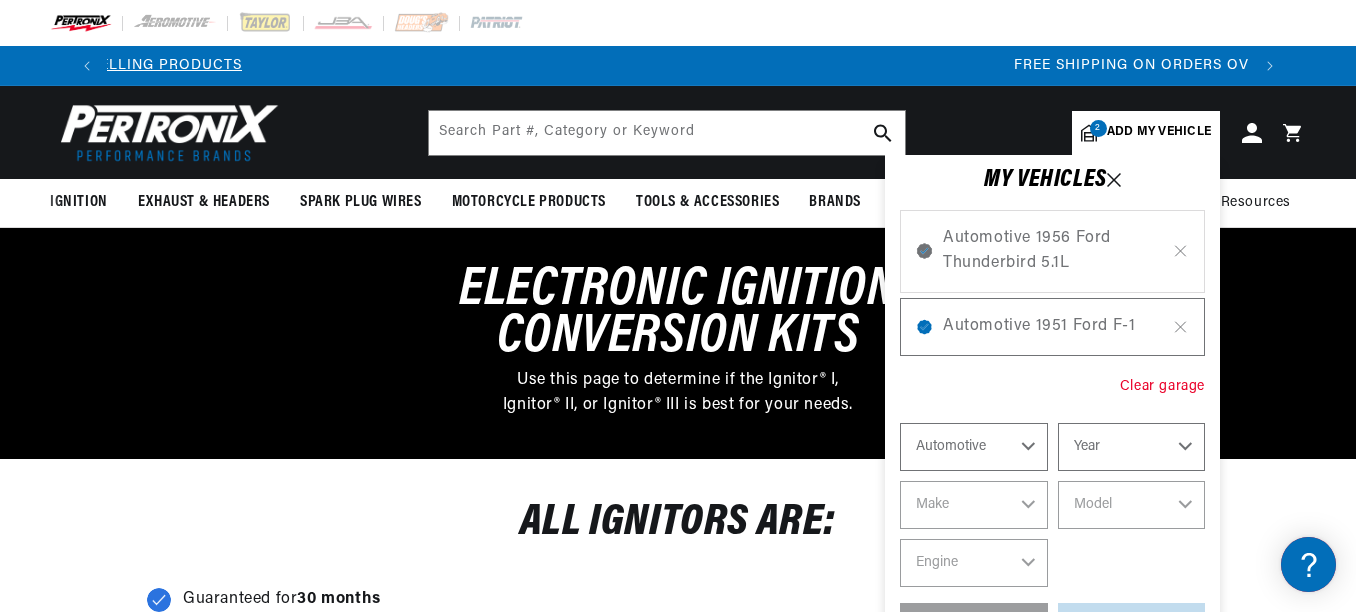 click on "Clear garage" at bounding box center (1162, 387) 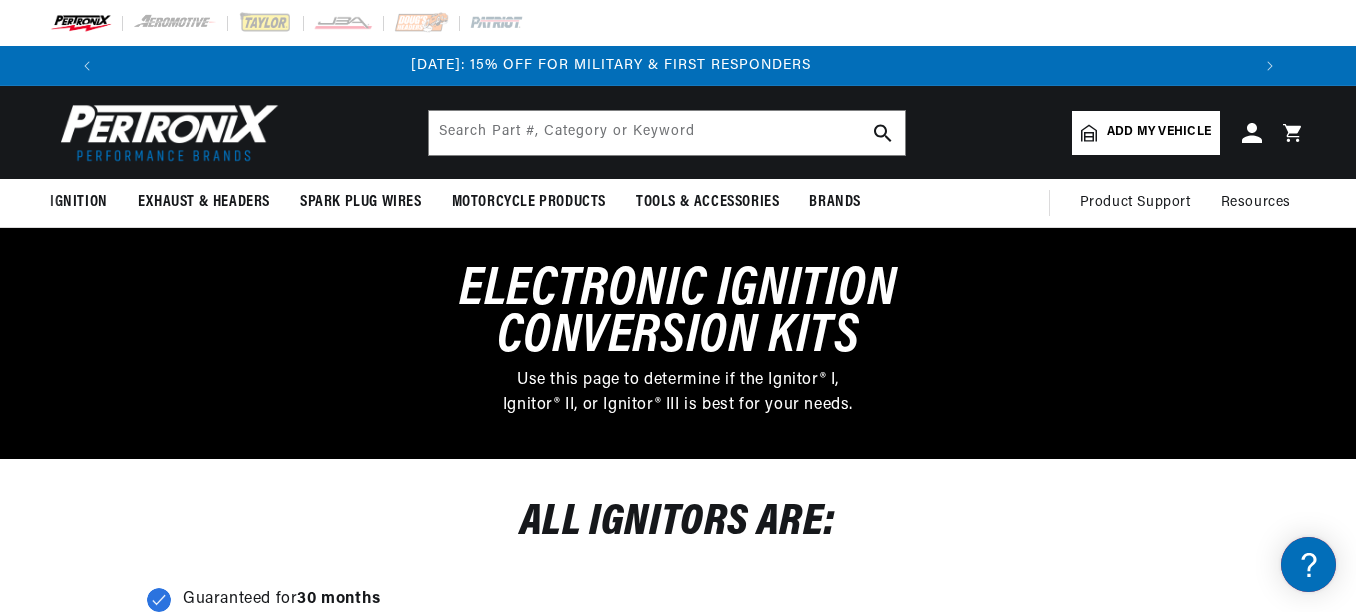 scroll, scrollTop: 0, scrollLeft: 0, axis: both 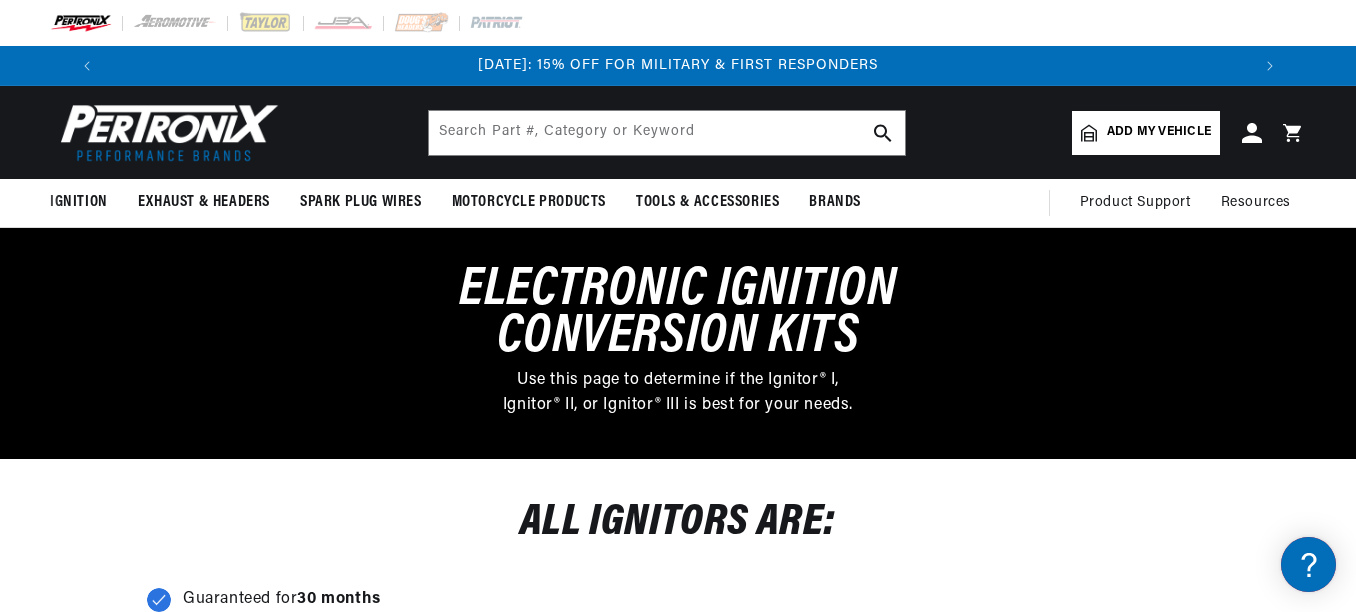 click on "Add my vehicle" at bounding box center [1159, 132] 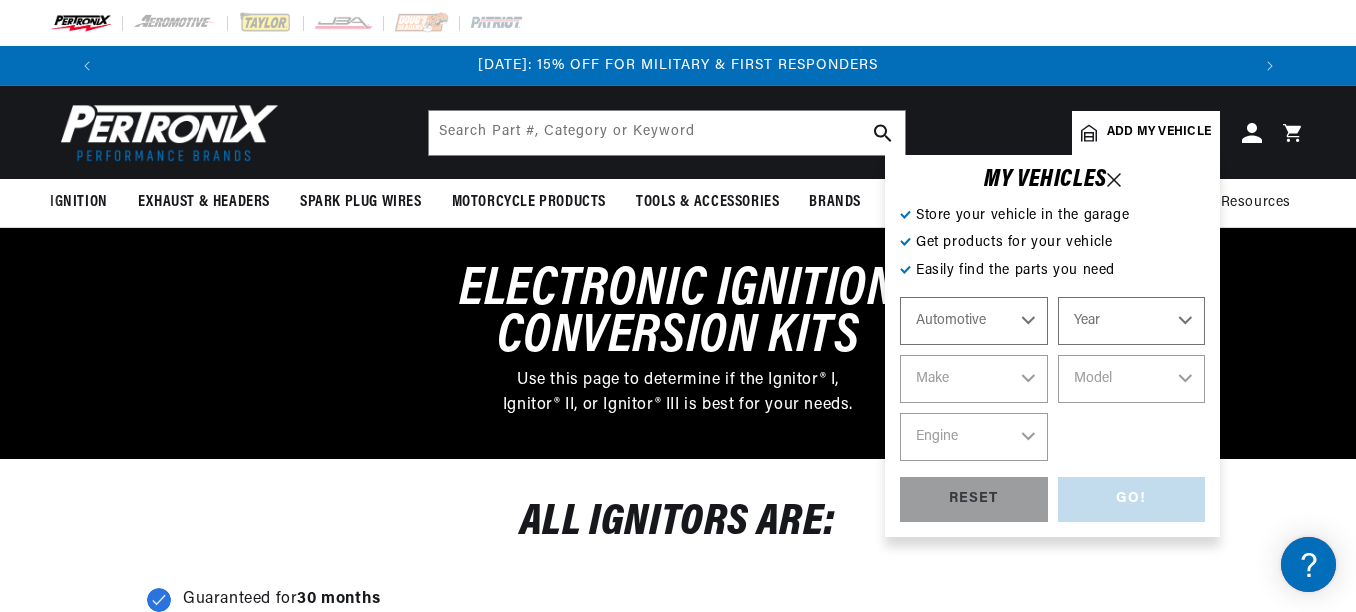 click on "Year
[DATE]
2021
2020
2019
2018
2017
2016
2015
2014
2013
2012
2011
2010
2009
2008
2007
2006
2005
2004
2003
2002
2001
2000
1999
1998
1997
1996
1995
1994
1993
1992
1991
1990
1989
1988
1987
1986 1985" at bounding box center (1132, 321) 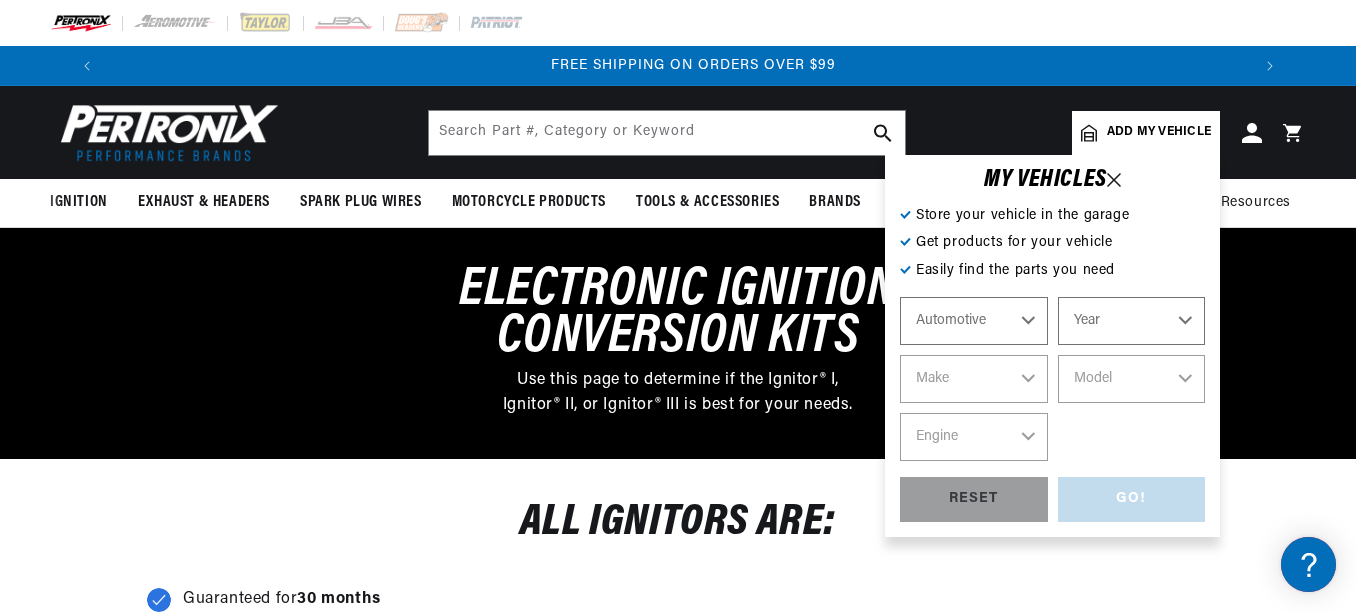 scroll, scrollTop: 0, scrollLeft: 2352, axis: horizontal 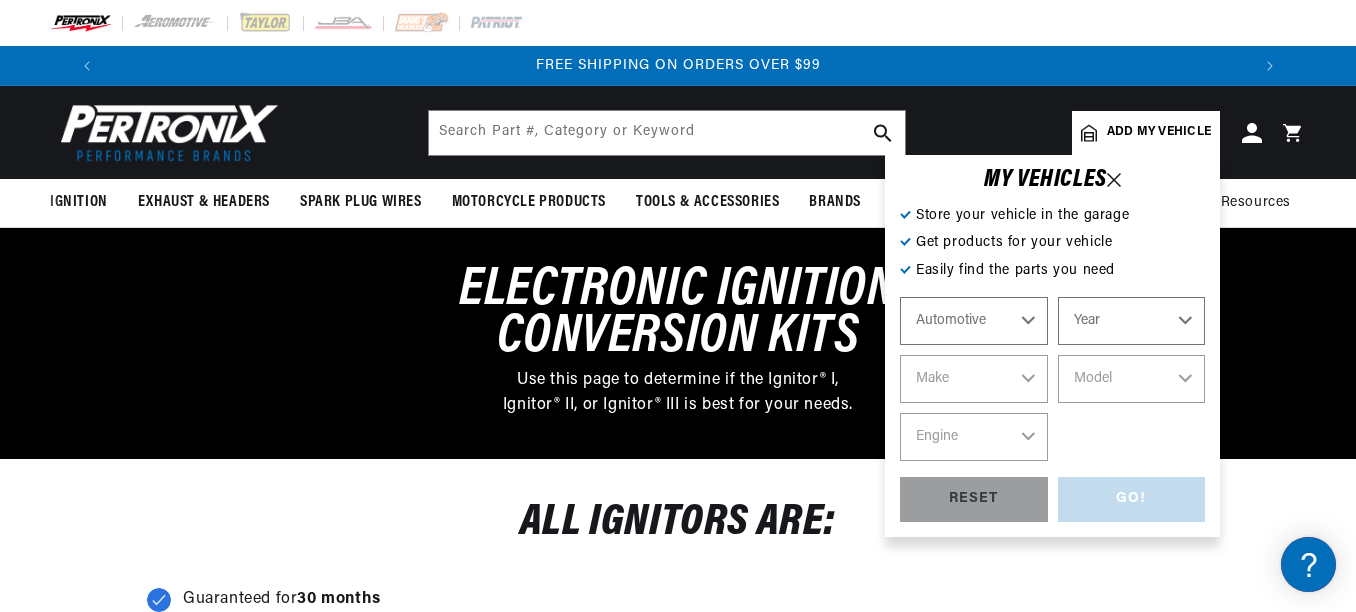 select on "1964" 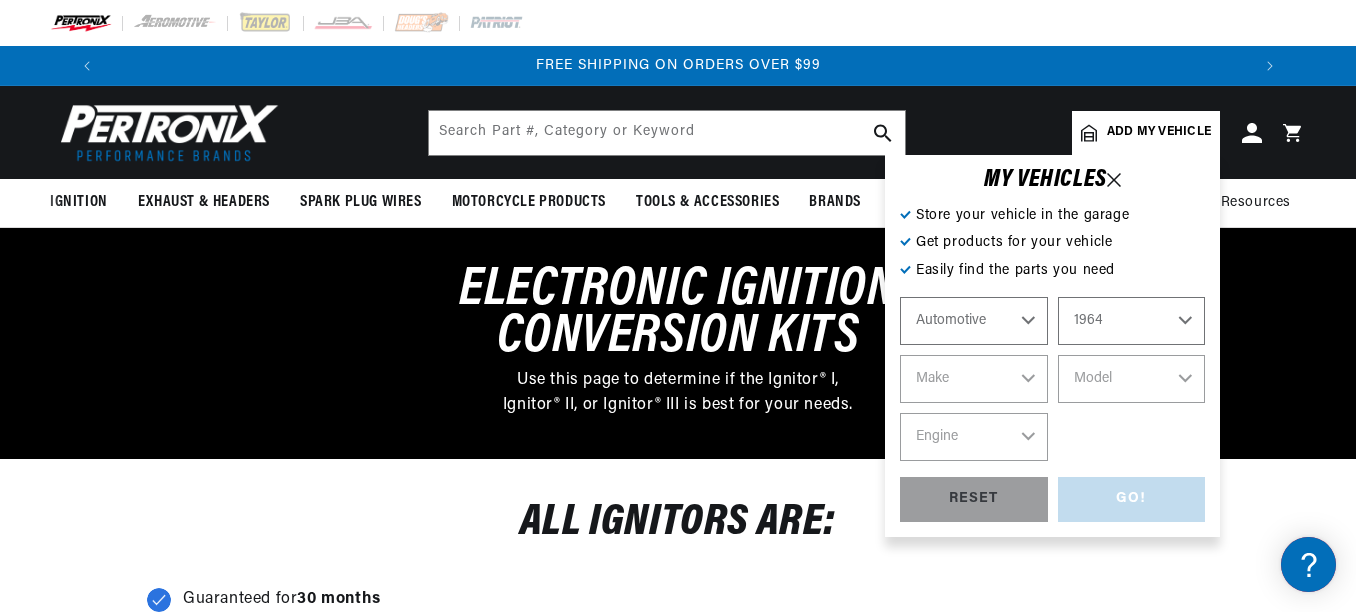 click on "Year
[DATE]
2021
2020
2019
2018
2017
2016
2015
2014
2013
2012
2011
2010
2009
2008
2007
2006
2005
2004
2003
2002
2001
2000
1999
1998
1997
1996
1995
1994
1993
1992
1991
1990
1989
1988
1987
1986 1985" at bounding box center (1132, 321) 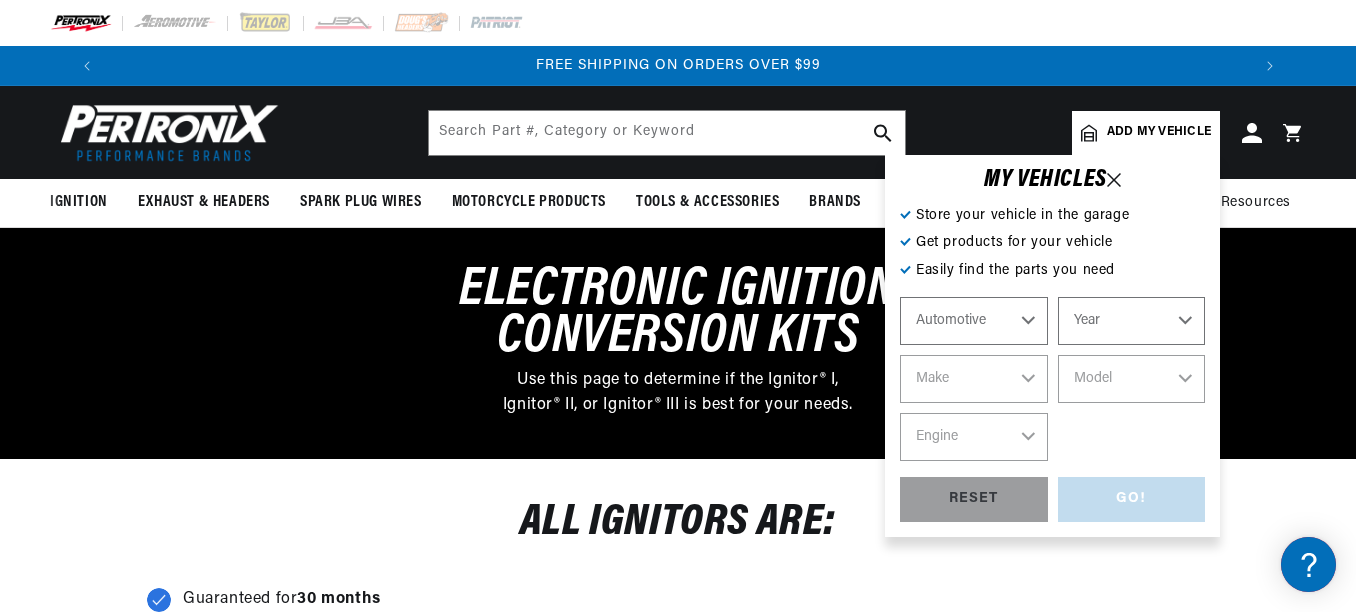 select on "1964" 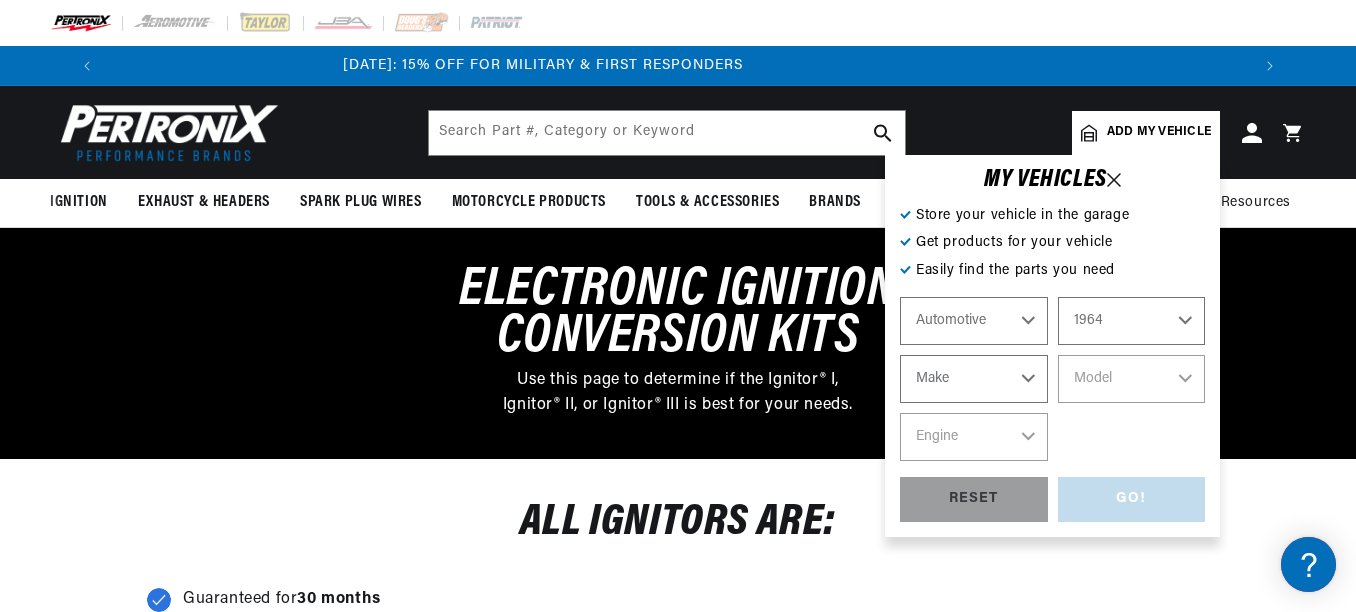 scroll, scrollTop: 0, scrollLeft: 0, axis: both 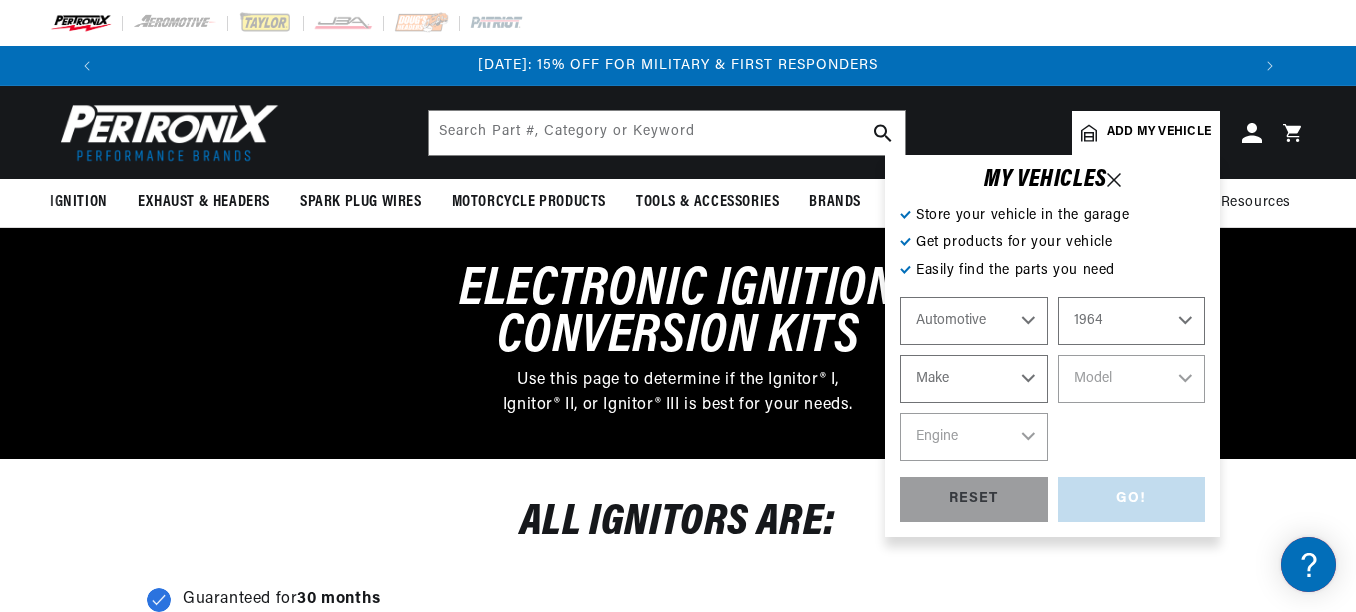 click on "Make
American Motors
Aston [PERSON_NAME][GEOGRAPHIC_DATA]
[PERSON_NAME]
Bentley
Buick
Cadillac
Chevrolet
Chrysler
Daimler
Dodge
Ford
GMC
[PERSON_NAME]
IHC Truck
International
Jaguar
Jeep
Lamborghini
Lancia
[GEOGRAPHIC_DATA]
Lotus
Maserati
Mercedes-Benz
Mercury
MG
Military Vehicles
[PERSON_NAME]
Oldsmobile
[GEOGRAPHIC_DATA]
[GEOGRAPHIC_DATA]
Porsche" at bounding box center (974, 379) 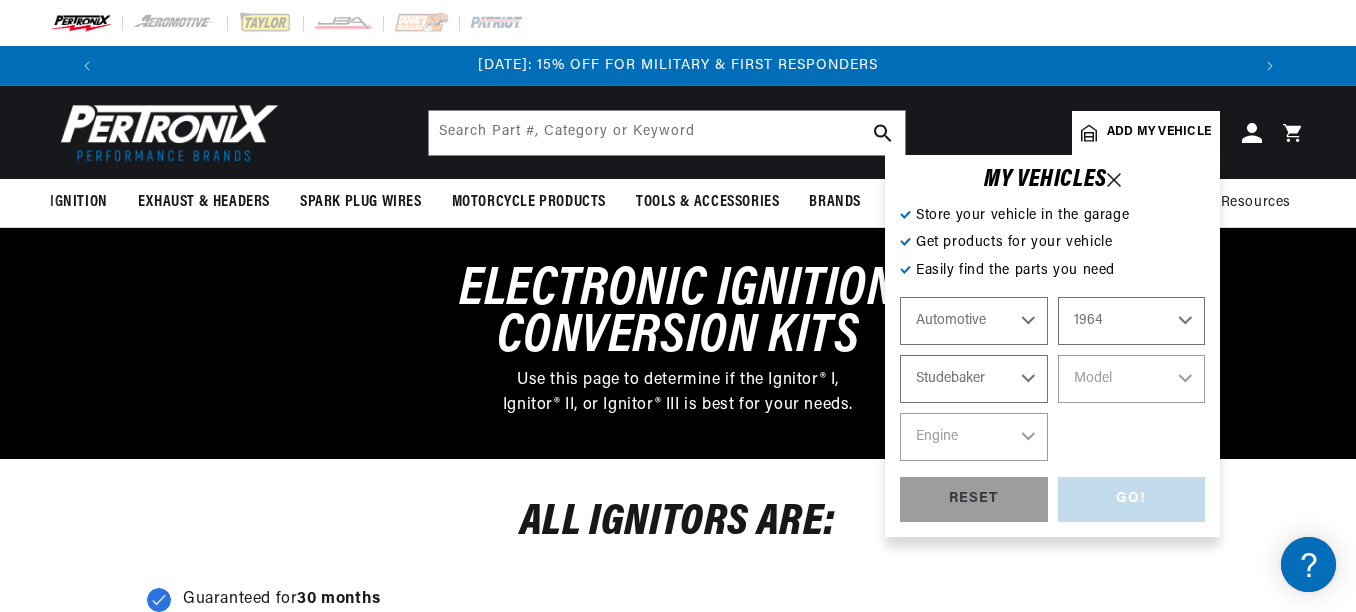 click on "Make
American Motors
Aston [PERSON_NAME][GEOGRAPHIC_DATA]
[PERSON_NAME]
Bentley
Buick
Cadillac
Chevrolet
Chrysler
Daimler
Dodge
Ford
GMC
[PERSON_NAME]
IHC Truck
International
Jaguar
Jeep
Lamborghini
Lancia
[GEOGRAPHIC_DATA]
Lotus
Maserati
Mercedes-Benz
Mercury
MG
Military Vehicles
[PERSON_NAME]
Oldsmobile
[GEOGRAPHIC_DATA]
[GEOGRAPHIC_DATA]
Porsche" at bounding box center [974, 379] 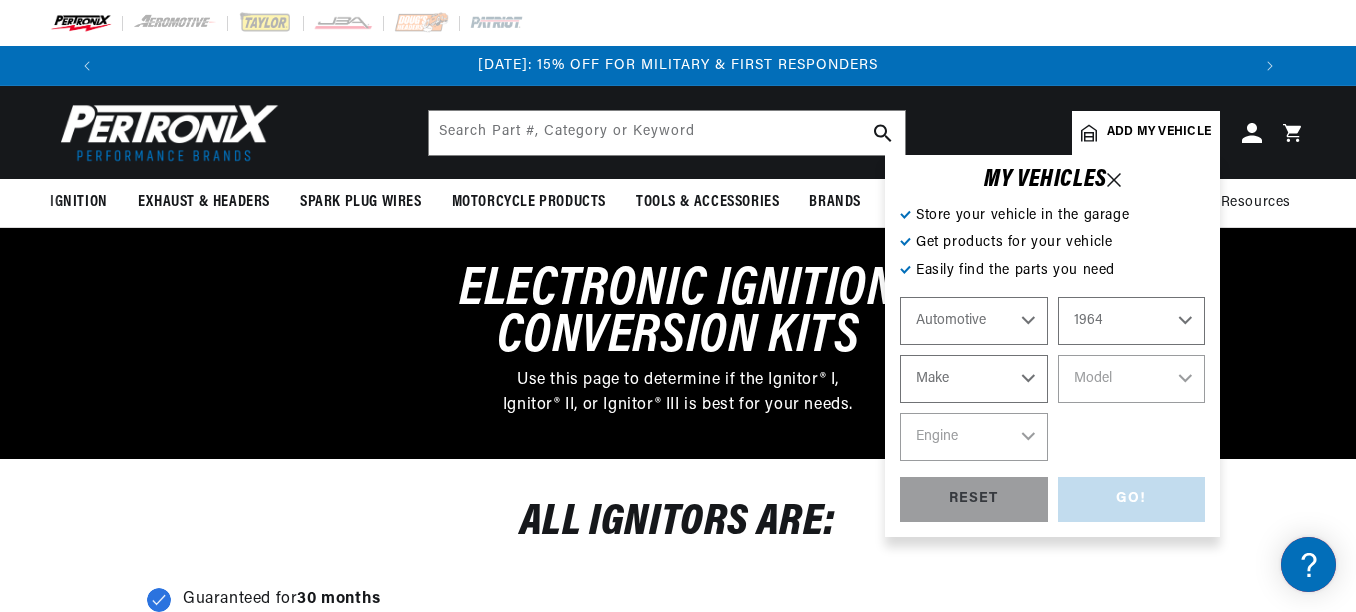 select on "Studebaker" 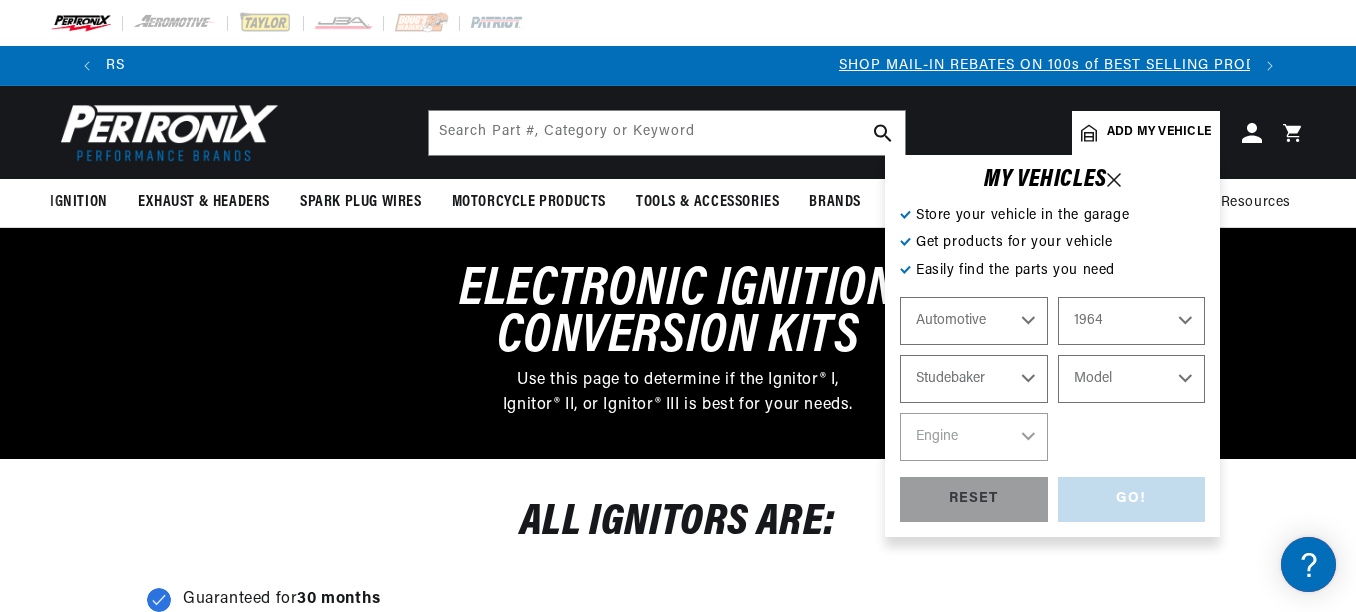 scroll, scrollTop: 0, scrollLeft: 1176, axis: horizontal 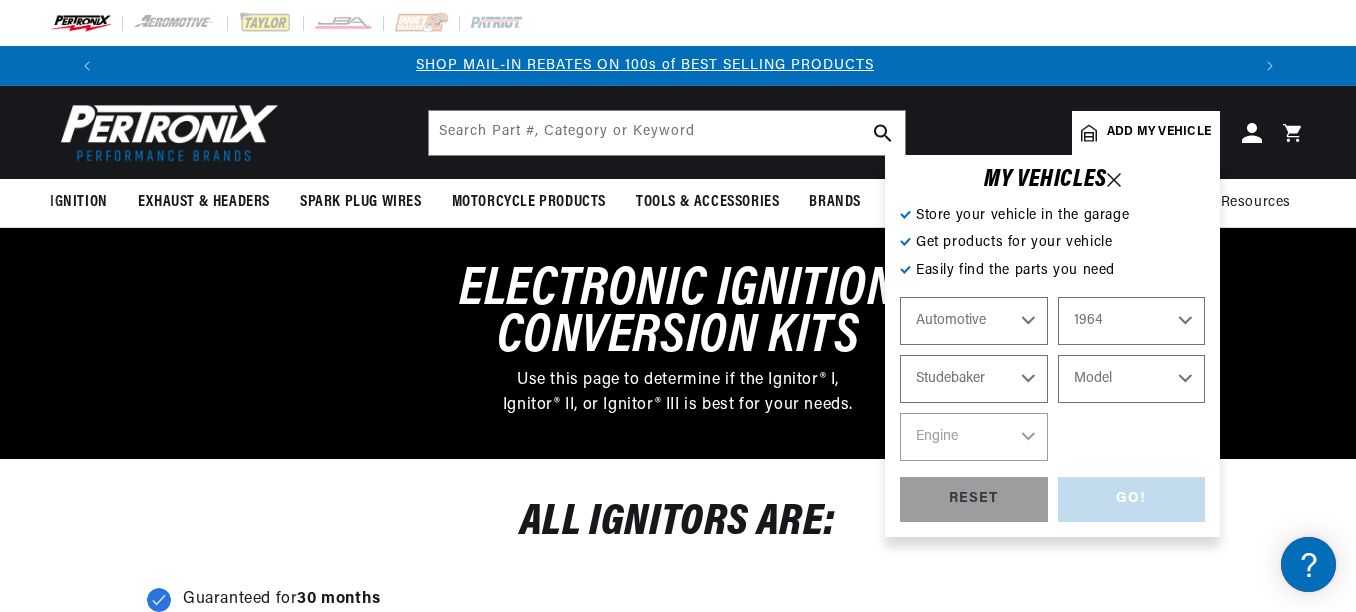 click on "Model
Avanti
Challenger
[GEOGRAPHIC_DATA]
Commander
Cruiser
[GEOGRAPHIC_DATA]
Gran
[PERSON_NAME]" at bounding box center [1132, 379] 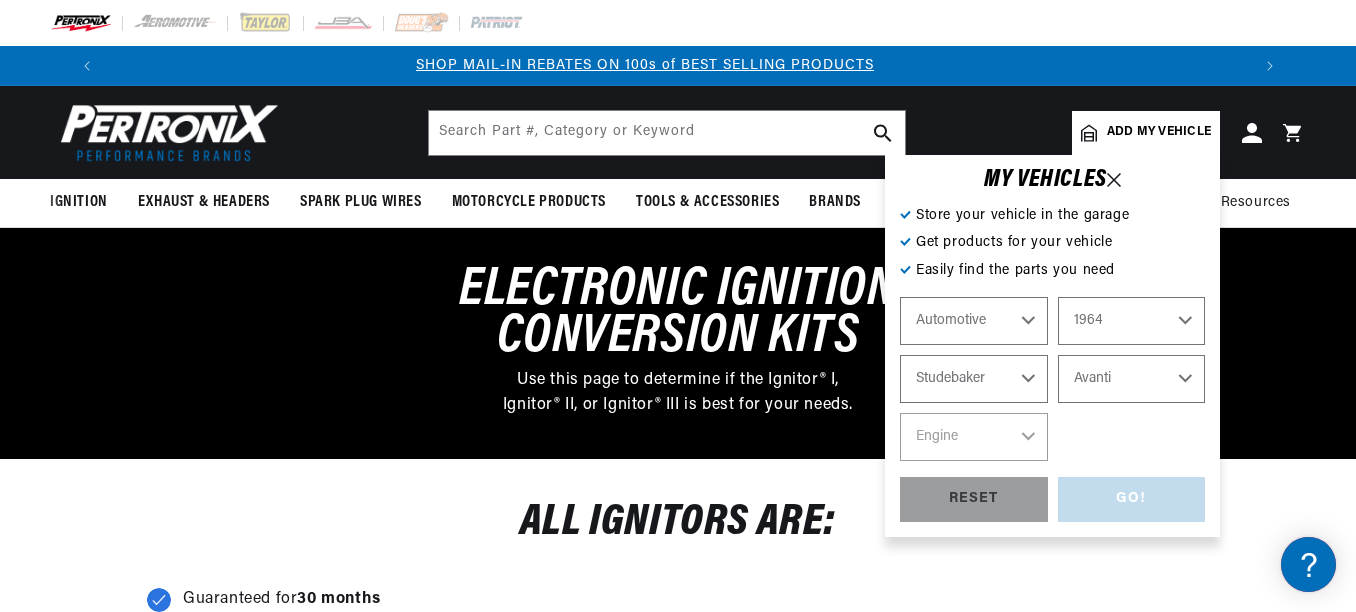 click on "Model
Avanti
Challenger
[GEOGRAPHIC_DATA]
Commander
Cruiser
[GEOGRAPHIC_DATA]
Gran
[PERSON_NAME]" at bounding box center (1132, 379) 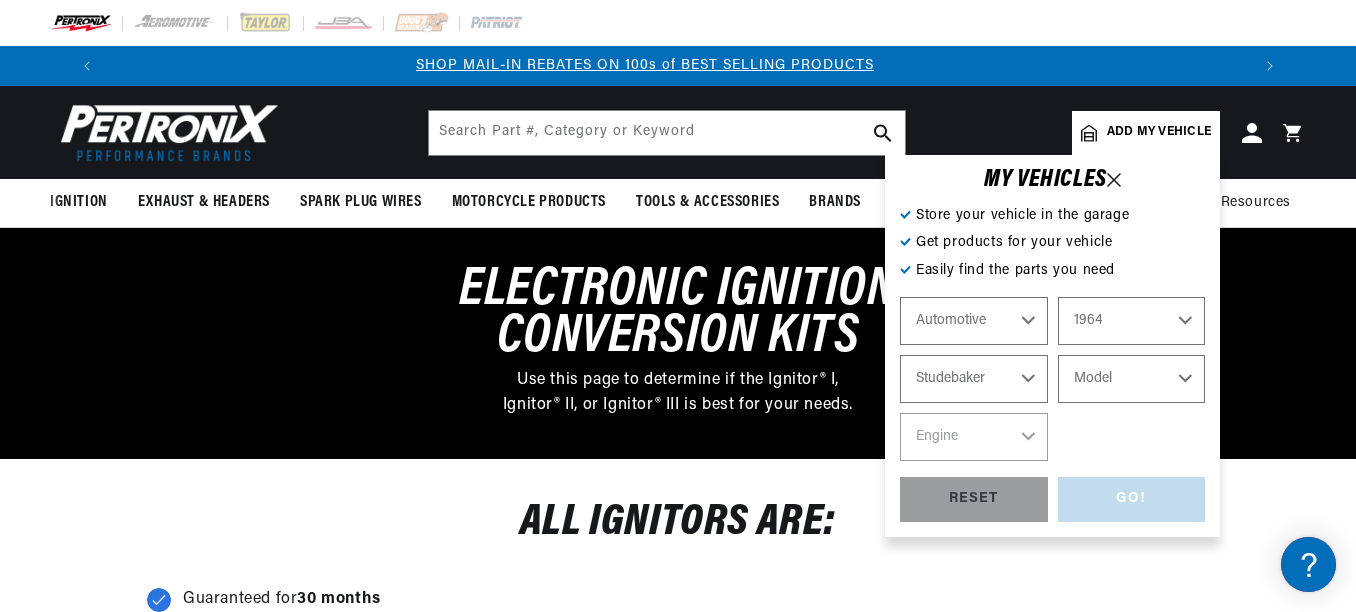 select on "Avanti" 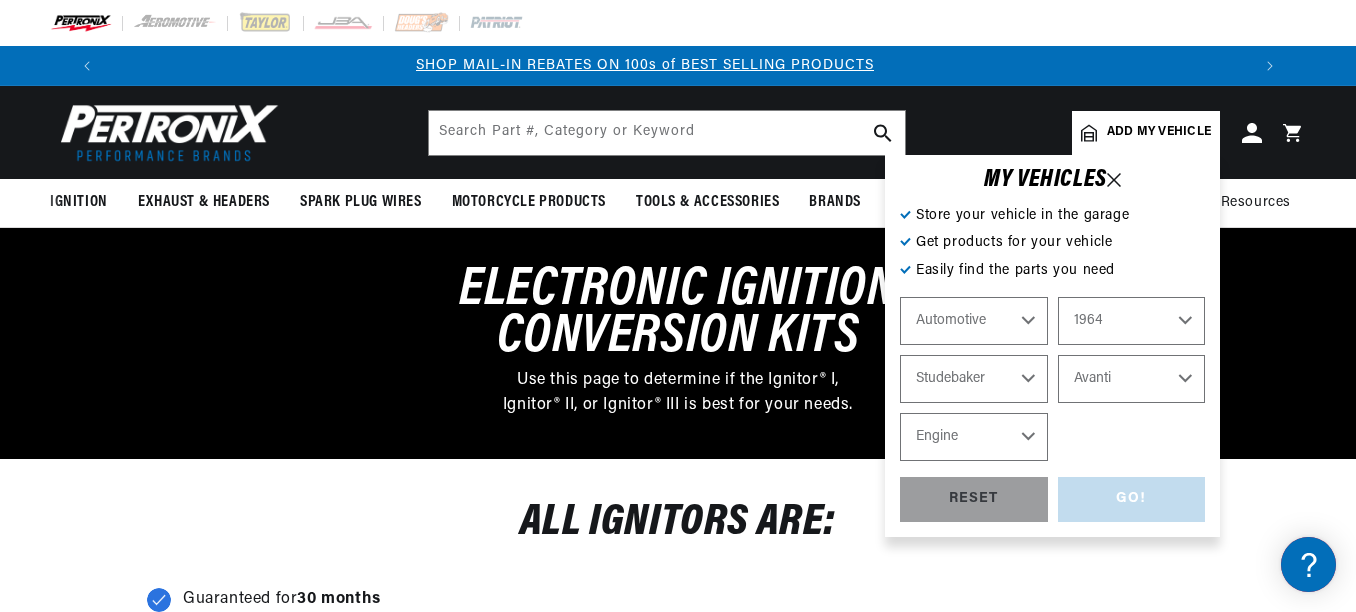 click on "Engine
4.7L
5.0L" at bounding box center (974, 437) 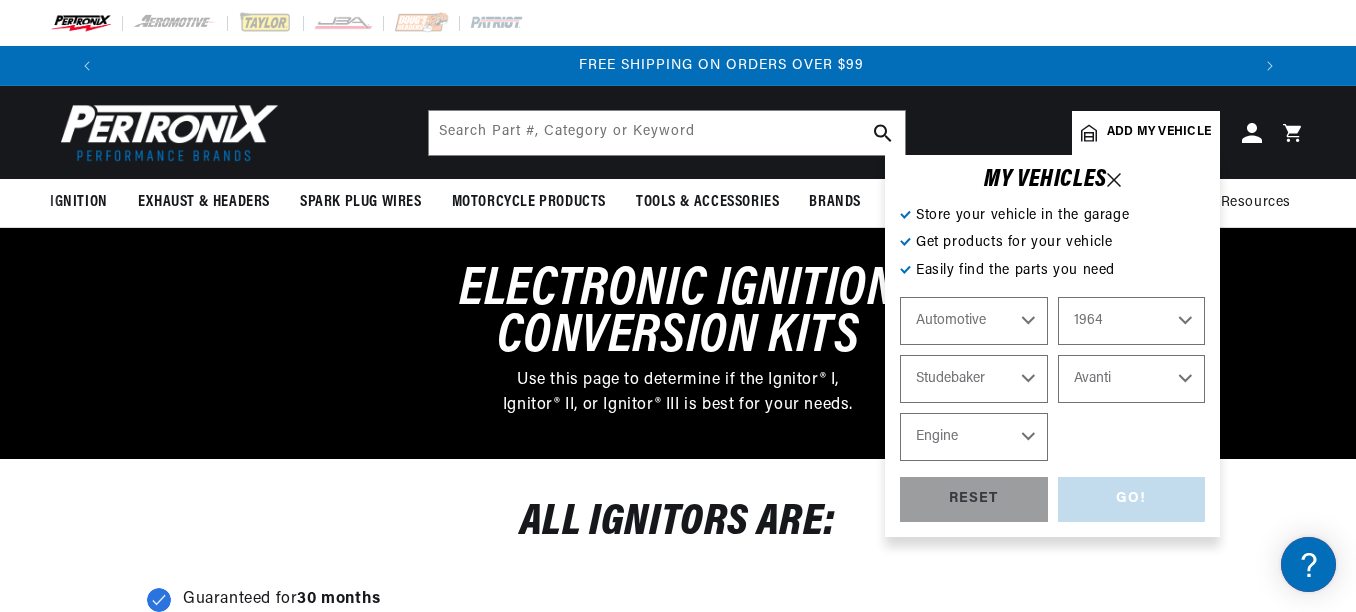 scroll, scrollTop: 0, scrollLeft: 2352, axis: horizontal 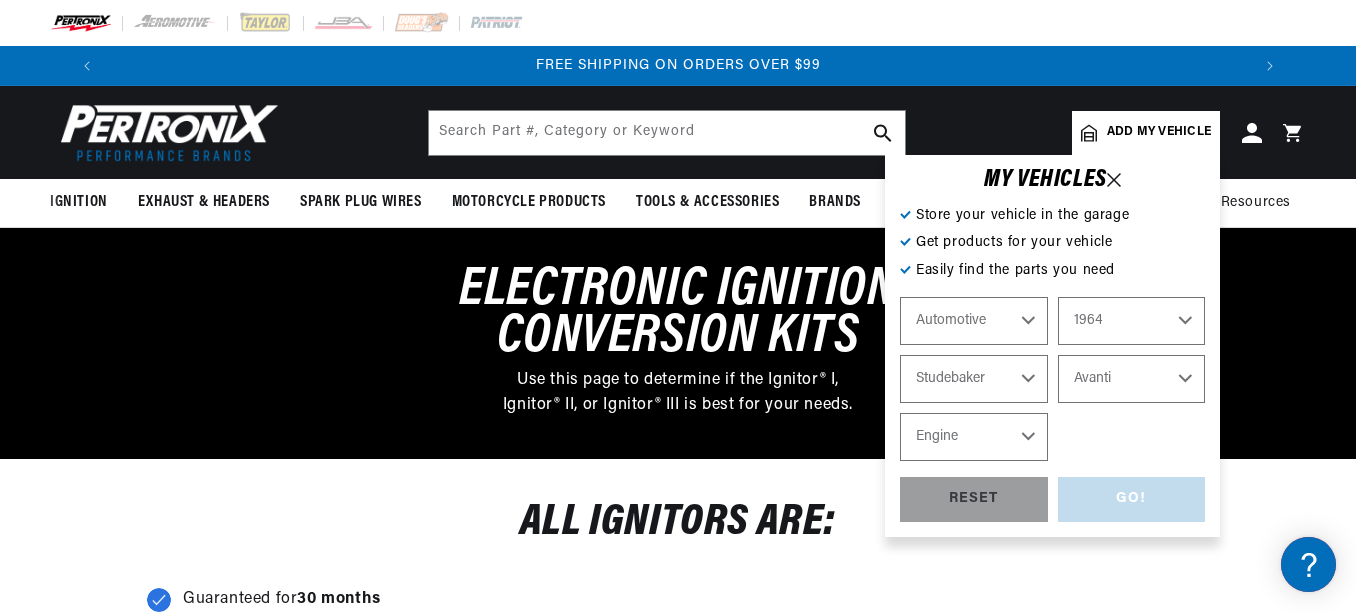 select on "4.7L" 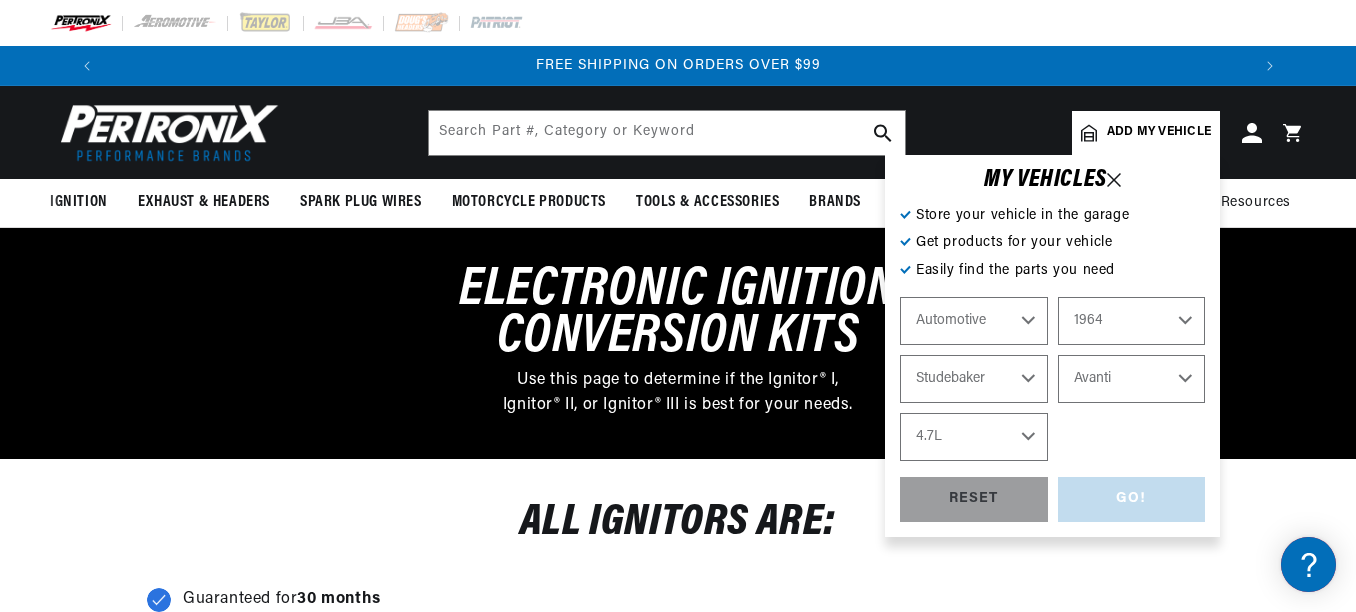 click on "Engine
4.7L
5.0L" at bounding box center (974, 437) 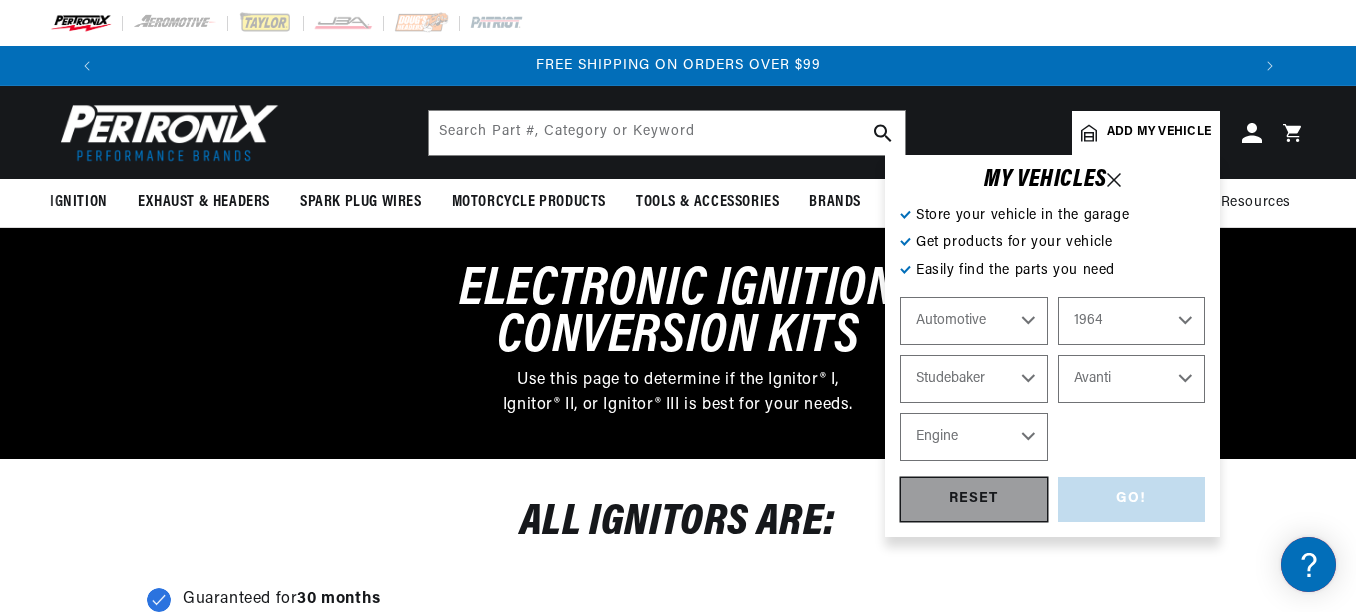 select on "4.7L" 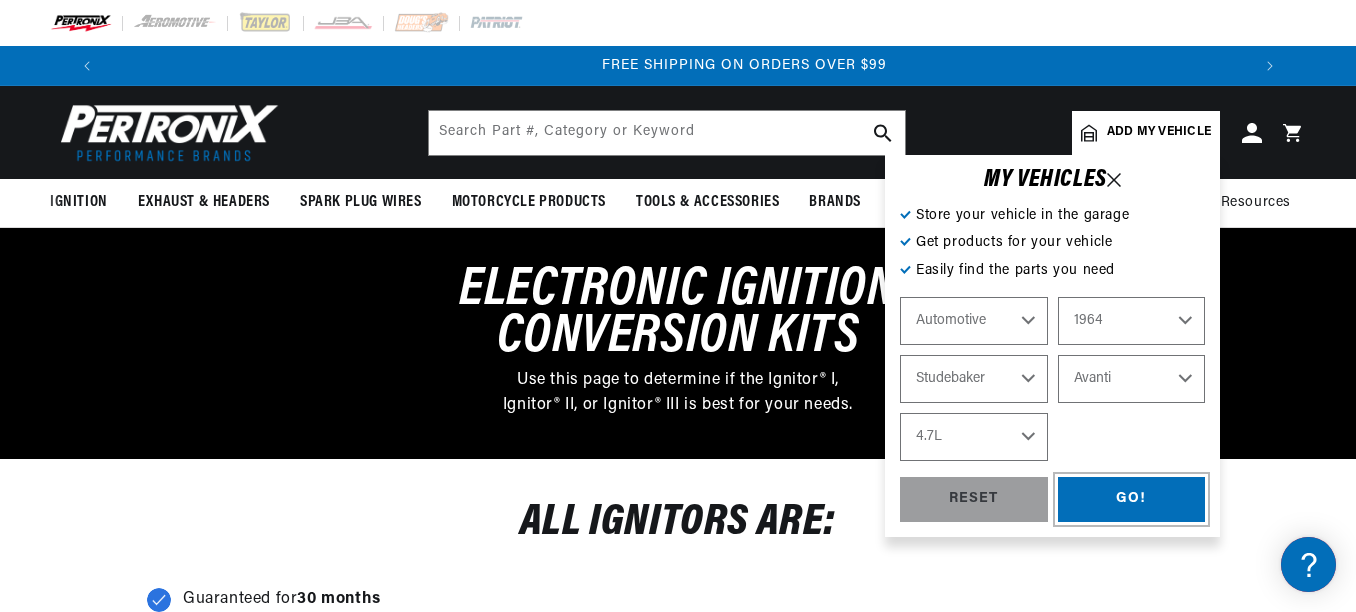 click on "GO!" at bounding box center [1132, 499] 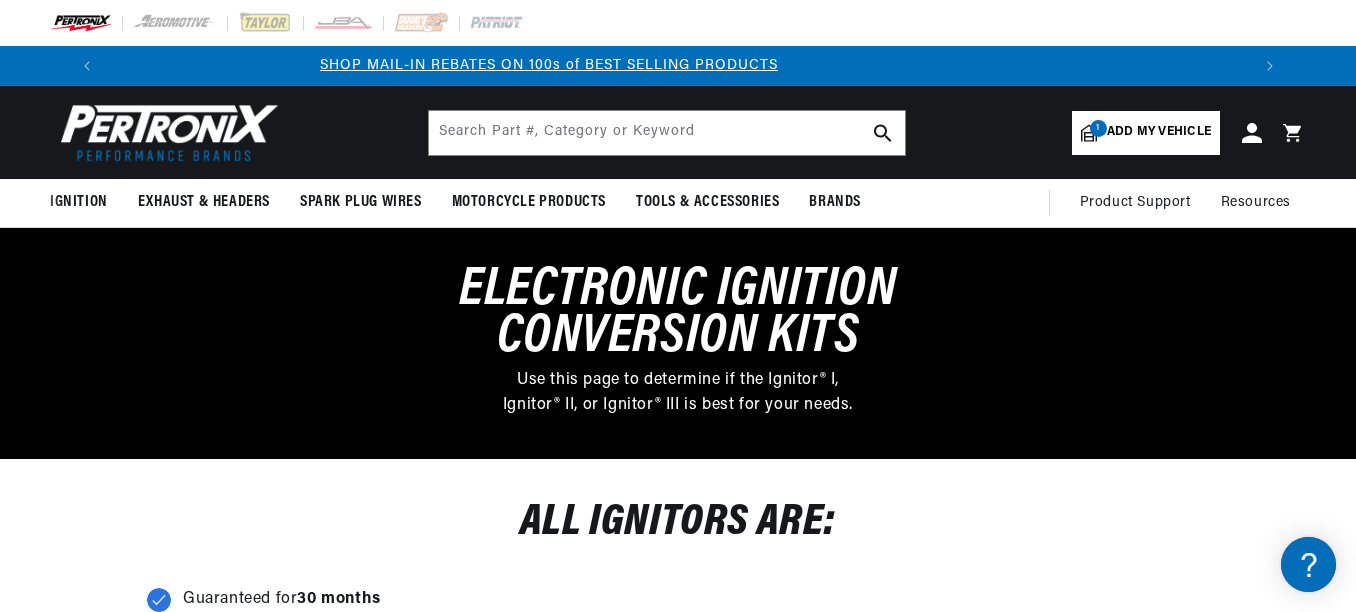 scroll, scrollTop: 0, scrollLeft: 628, axis: horizontal 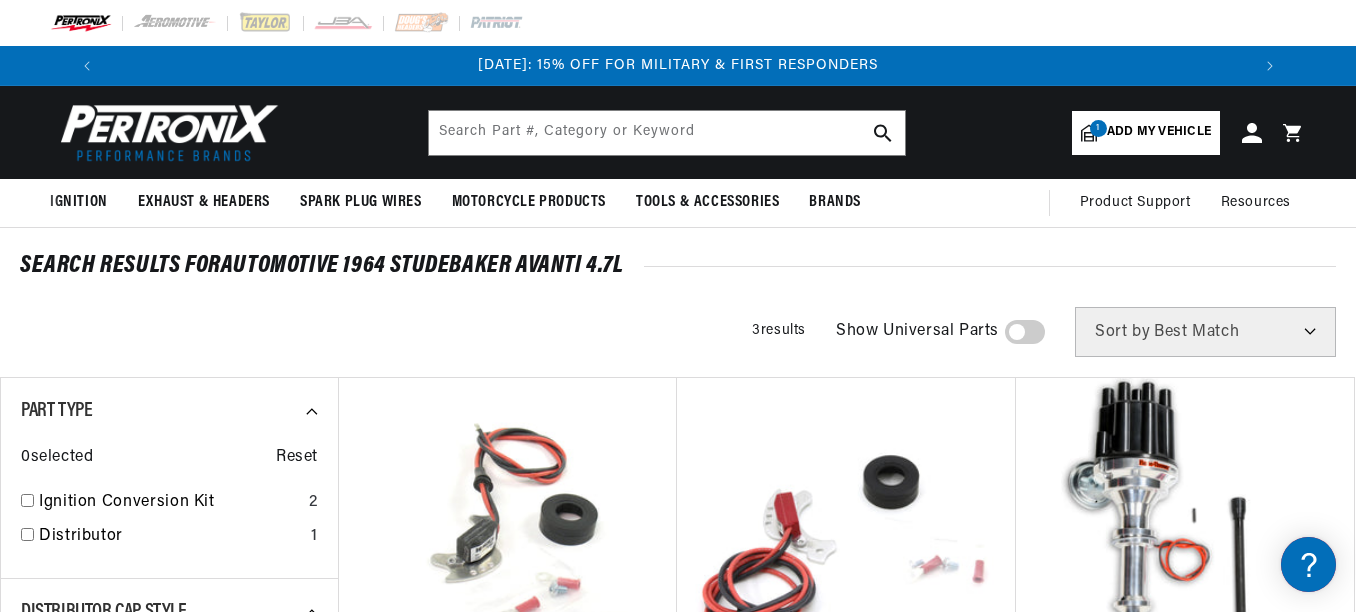 click on "Add my vehicle" at bounding box center (1159, 132) 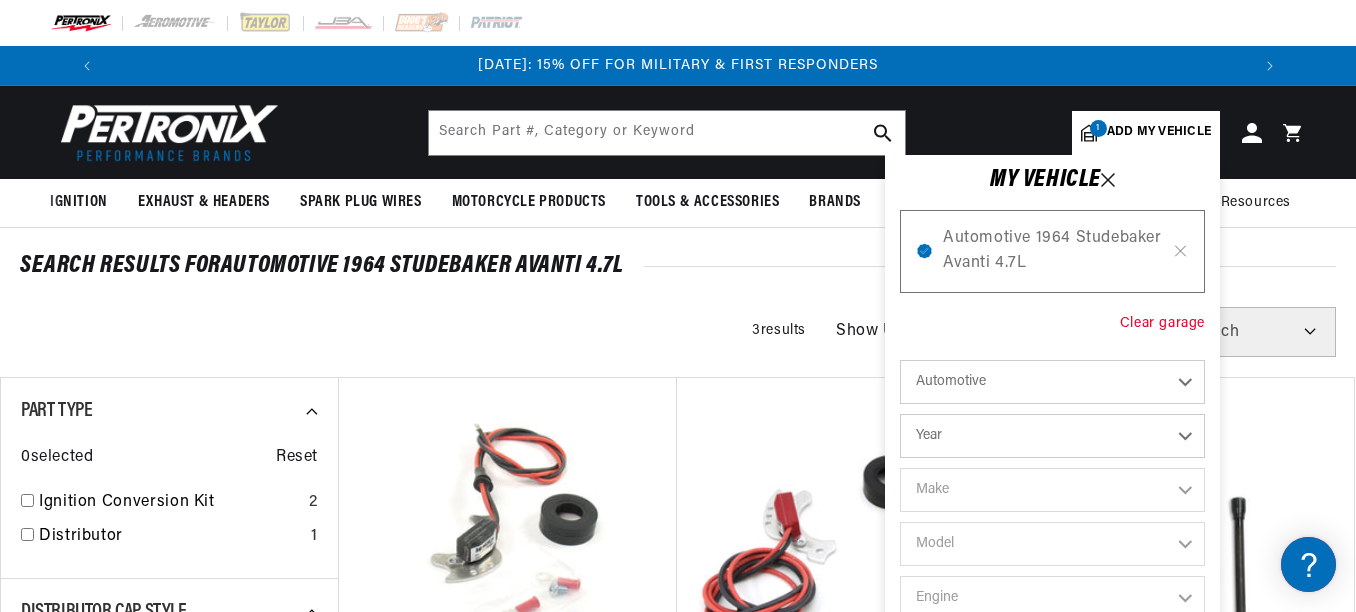 click on "Clear garage" at bounding box center (1162, 324) 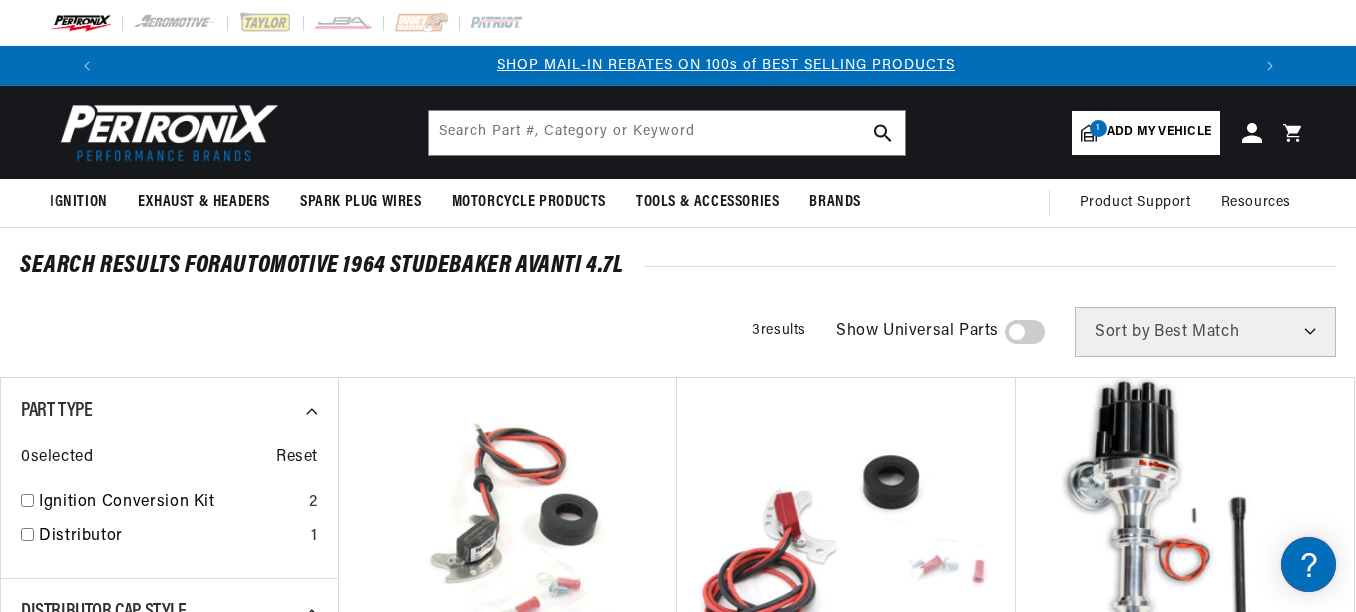 scroll, scrollTop: 0, scrollLeft: 1176, axis: horizontal 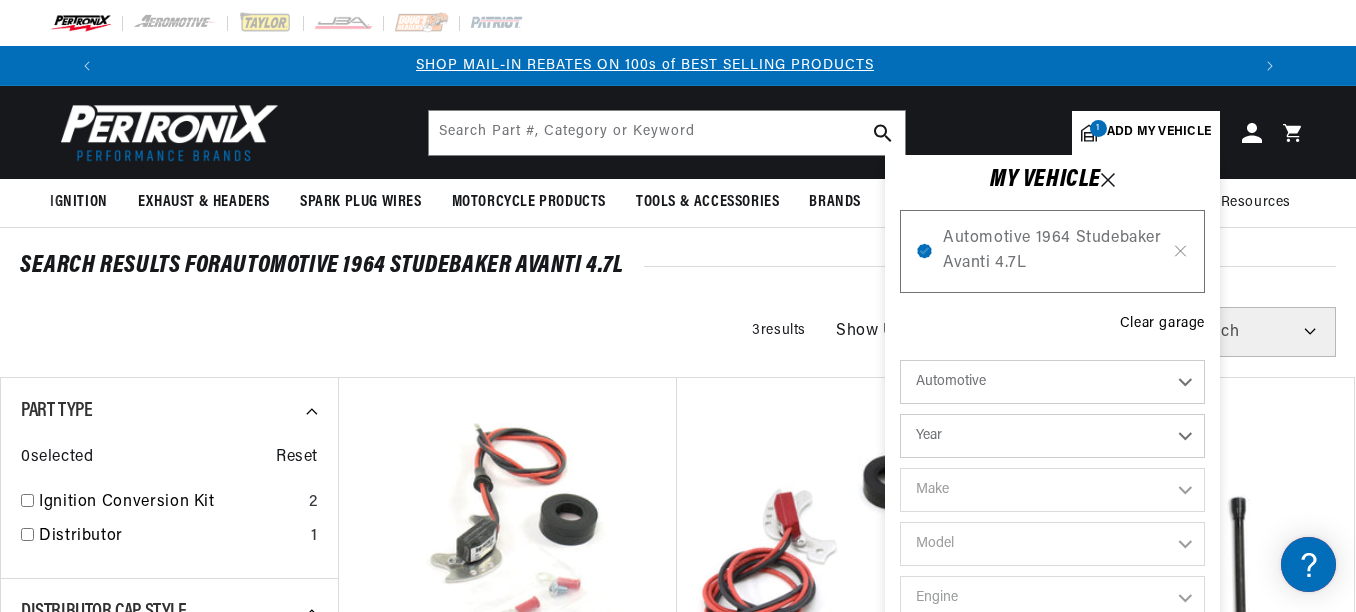 click on "Add my vehicle" at bounding box center [1159, 132] 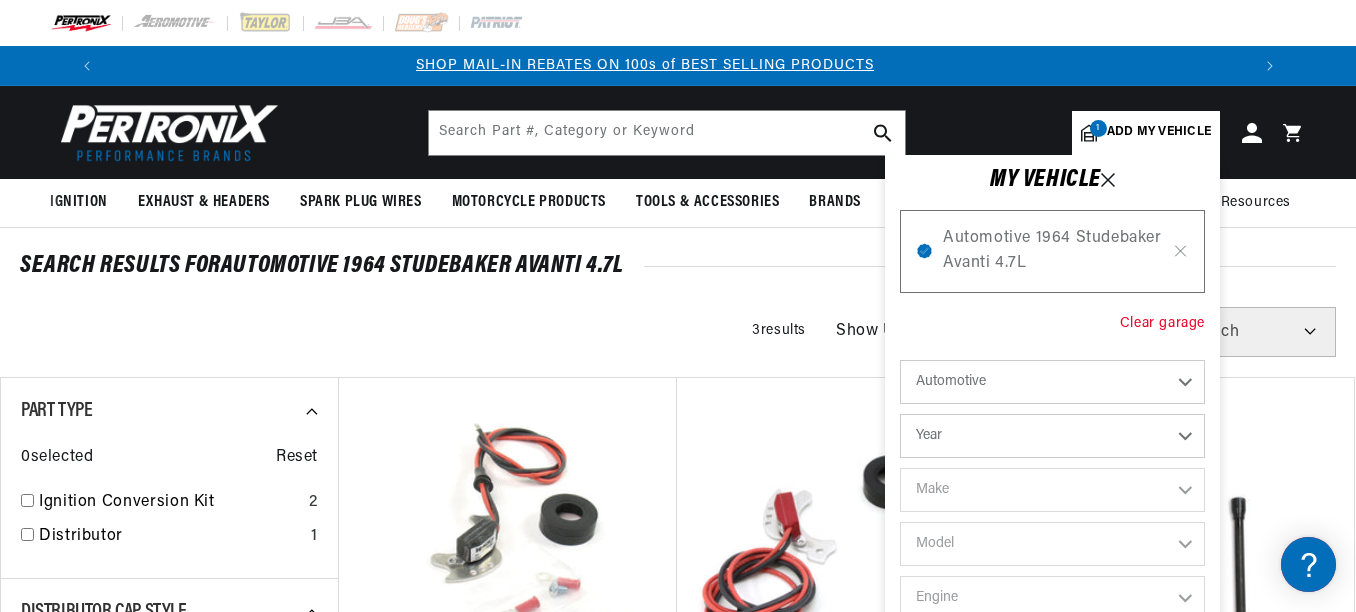 click on "Clear garage" at bounding box center [1162, 324] 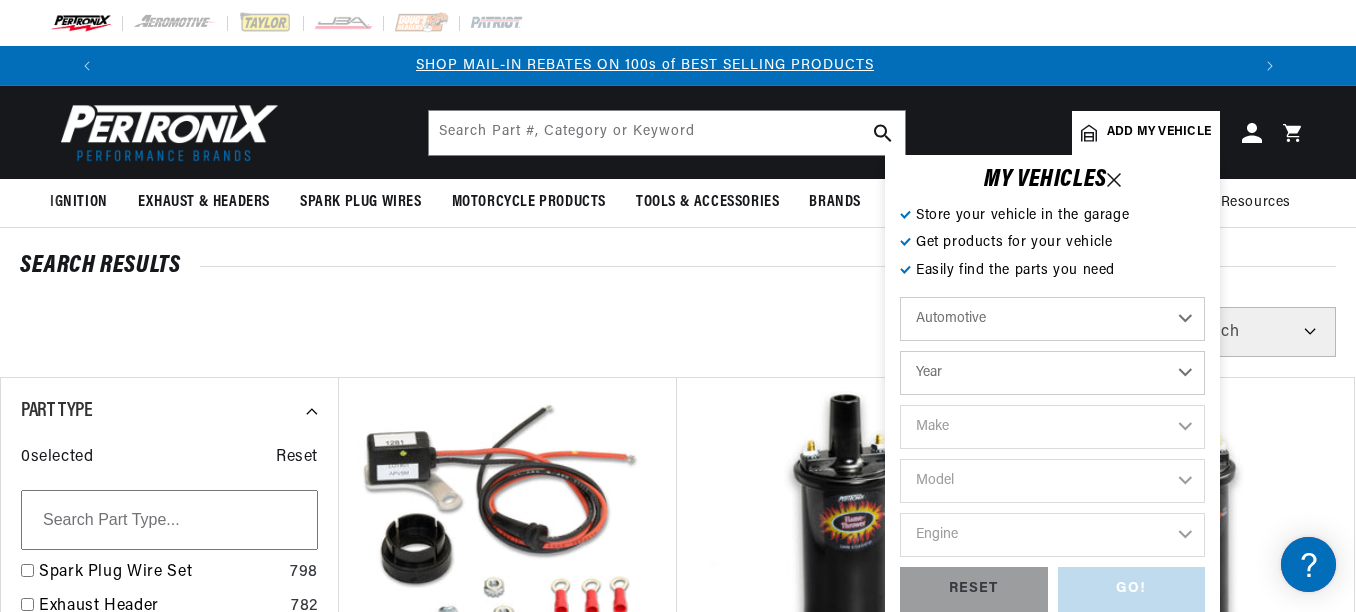 click on "Add my vehicle" at bounding box center [1159, 132] 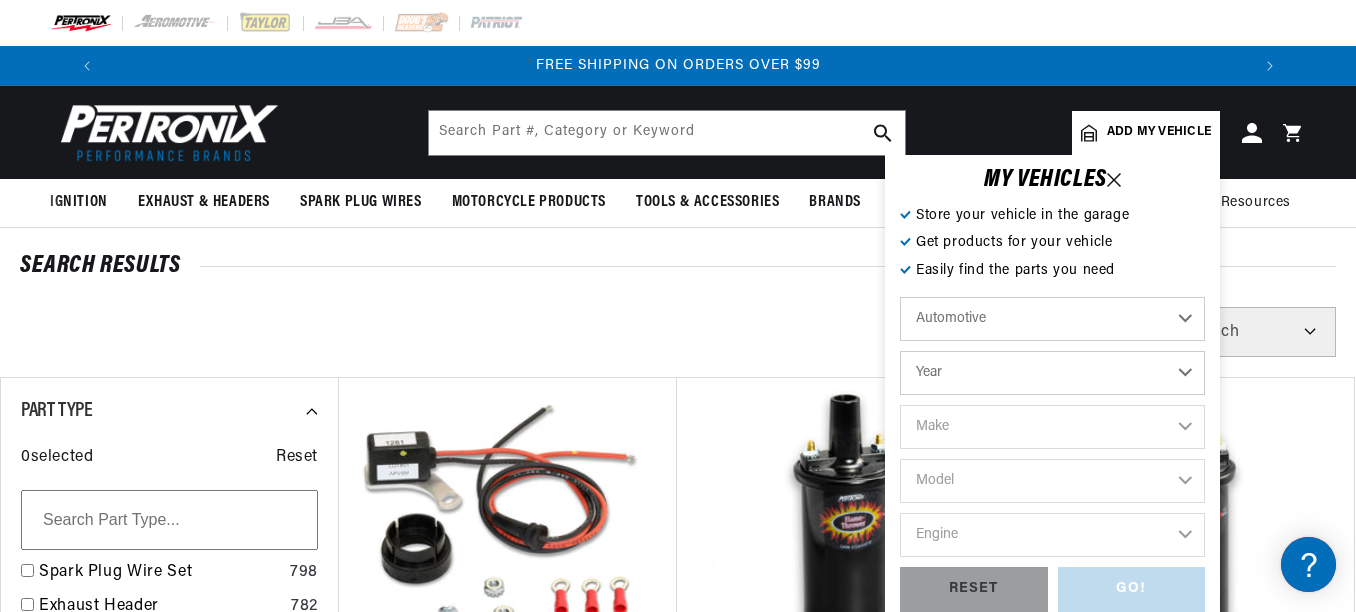 scroll, scrollTop: 0, scrollLeft: 2352, axis: horizontal 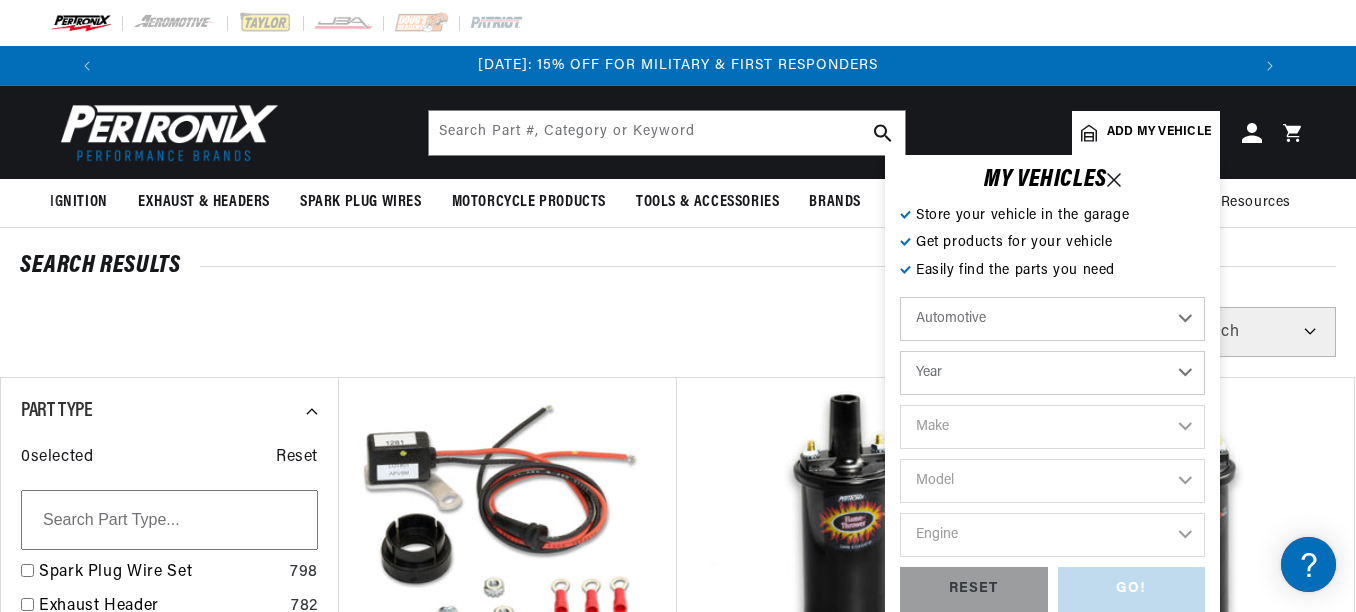 select on "1956" 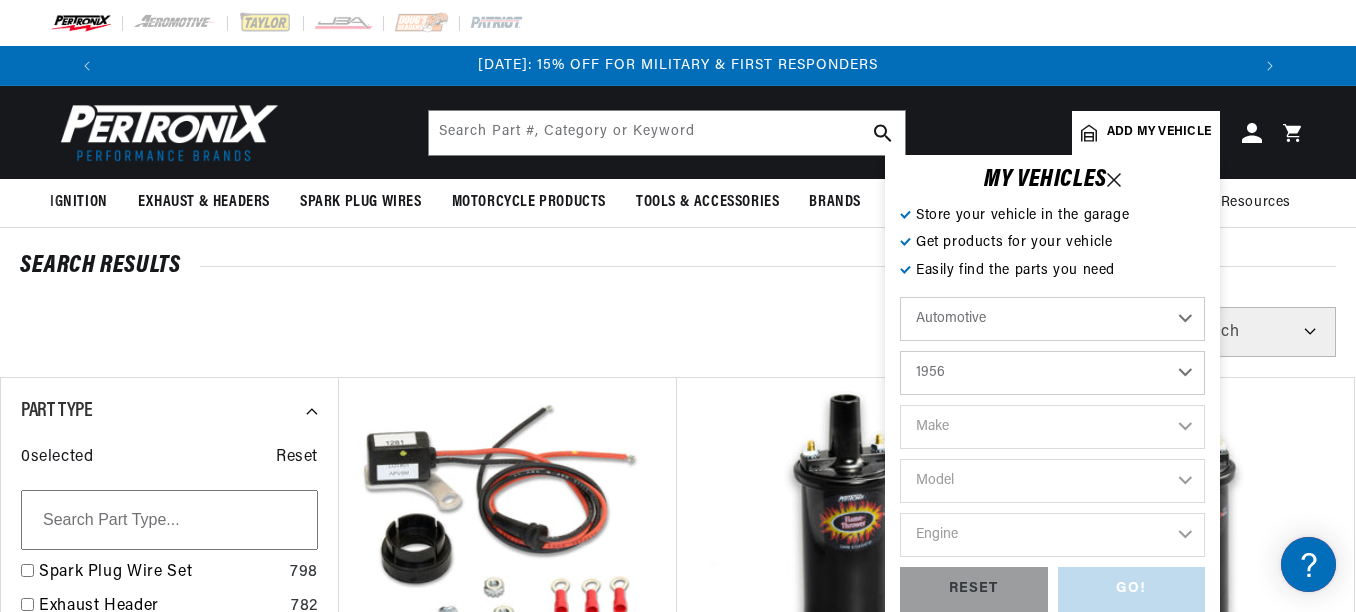 click on "Year
2022
2021
2020
2019
2018
2017
2016
2015
2014
2013
2012
2011
2010
2009
2008
2007
2006
2005
2004
2003
2002
2001
2000
1999
1998
1997
1996
1995
1994
1993
1992
1991
1990
1989
1988
1987
1986 1985" at bounding box center [1052, 373] 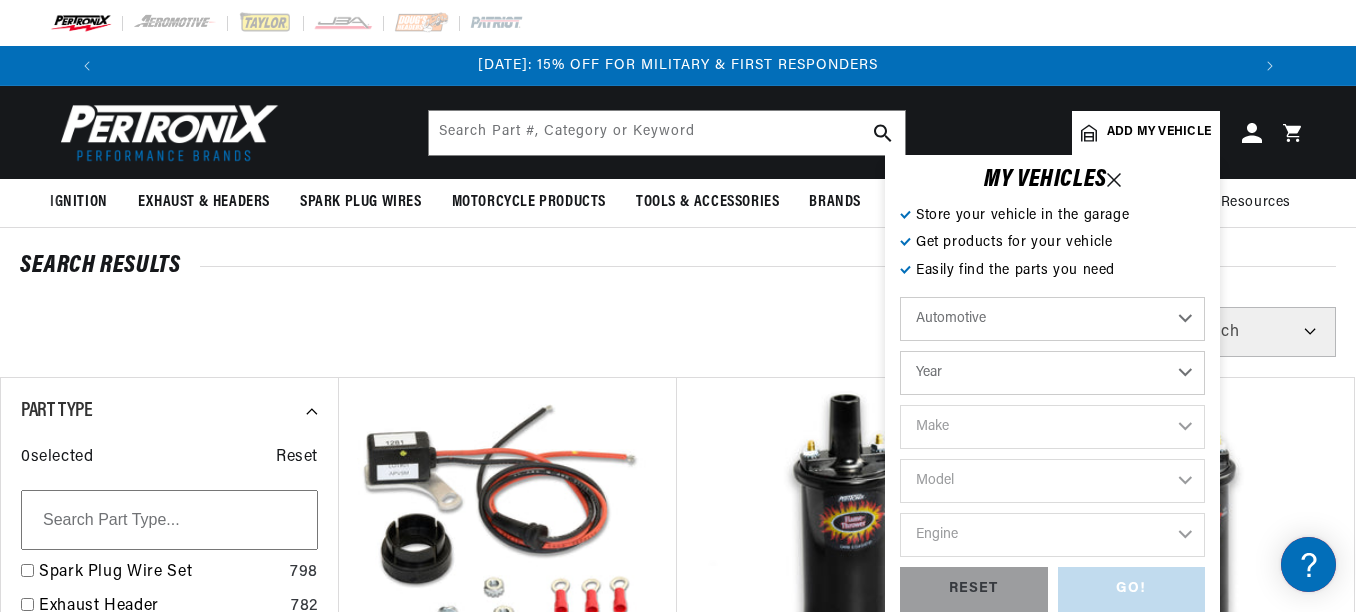 select on "1956" 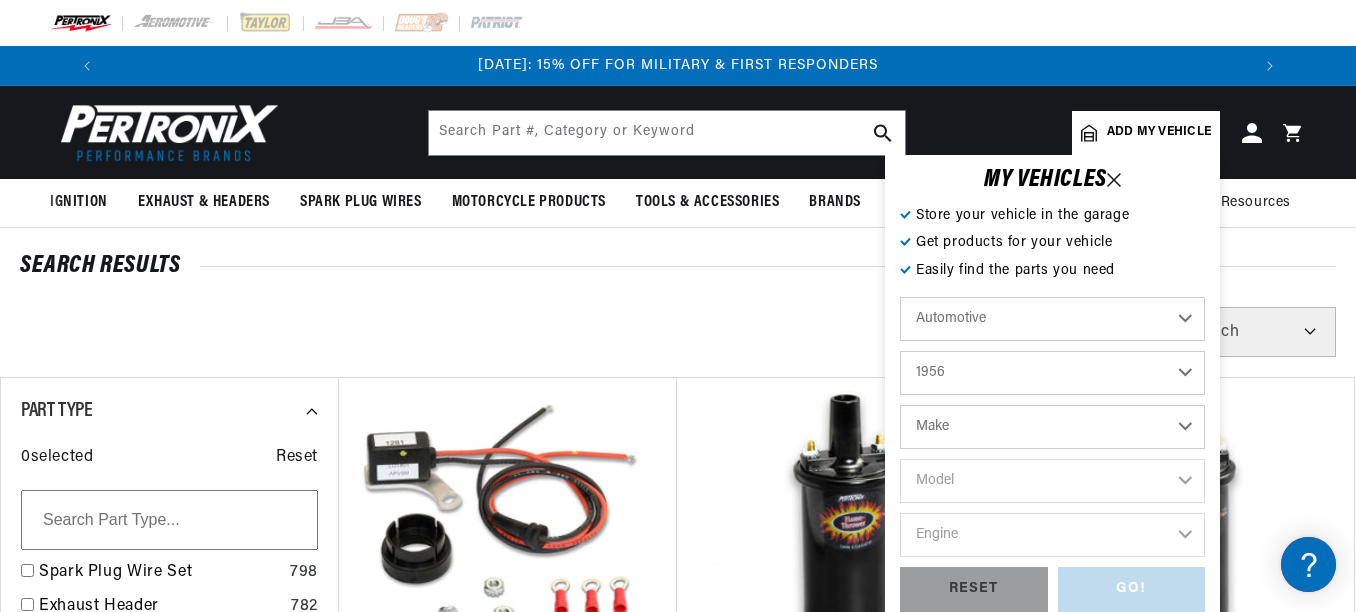 click on "Make
Alfa Romeo
Aston Martin
Buick
Cadillac
Chevrolet
Chrysler
Dodge
Ford
GMC
Humber
Jaguar
Jeep
Lancia
Mercedes-Benz
Mercury
MG
Morgan
Morris
Pontiac
Porsche
Rolls-Royce
Simca
Studebaker
Triumph
Volkswagen
Willys" at bounding box center [1052, 427] 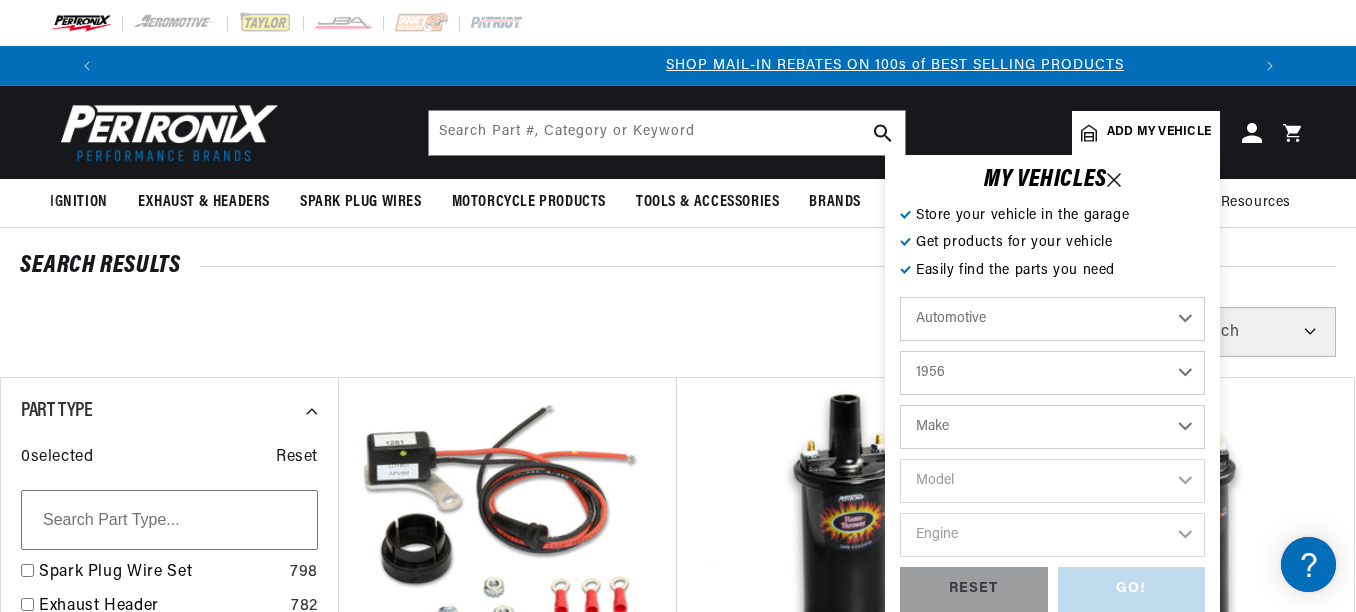 select on "Ford" 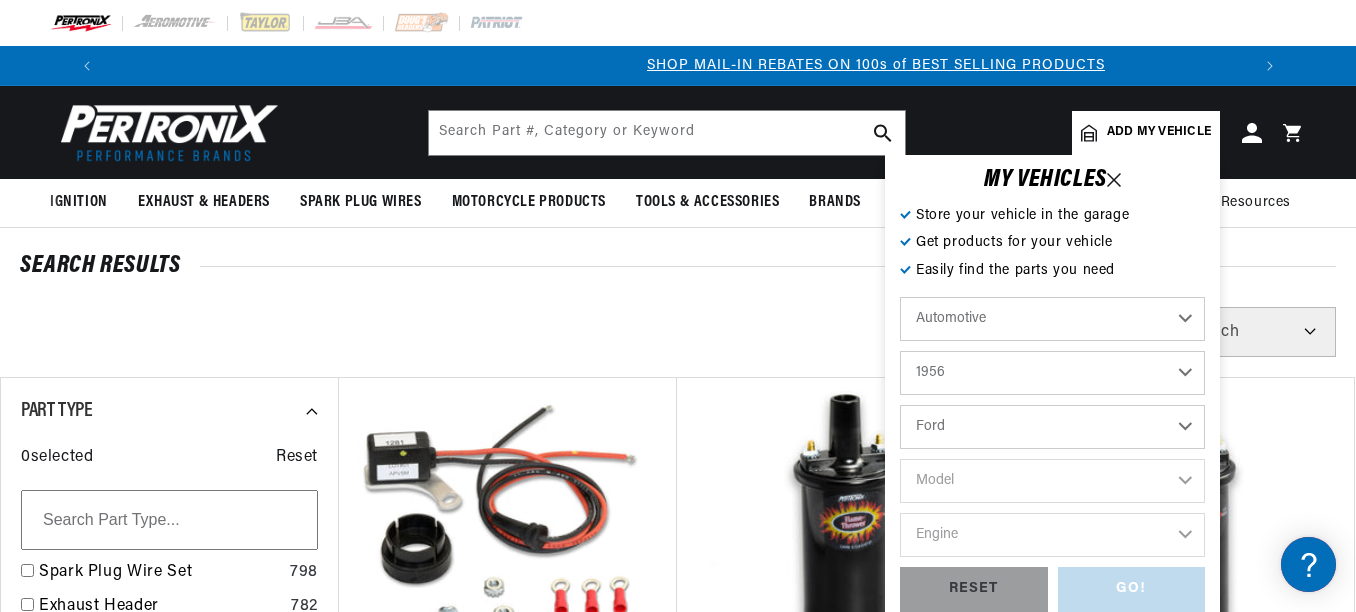 click on "Make
Alfa Romeo
Aston Martin
Buick
Cadillac
Chevrolet
Chrysler
Dodge
Ford
GMC
Humber
Jaguar
Jeep
Lancia
Mercedes-Benz
Mercury
MG
Morgan
Morris
Pontiac
Porsche
Rolls-Royce
Simca
Studebaker
Triumph
Volkswagen
Willys" at bounding box center (1052, 427) 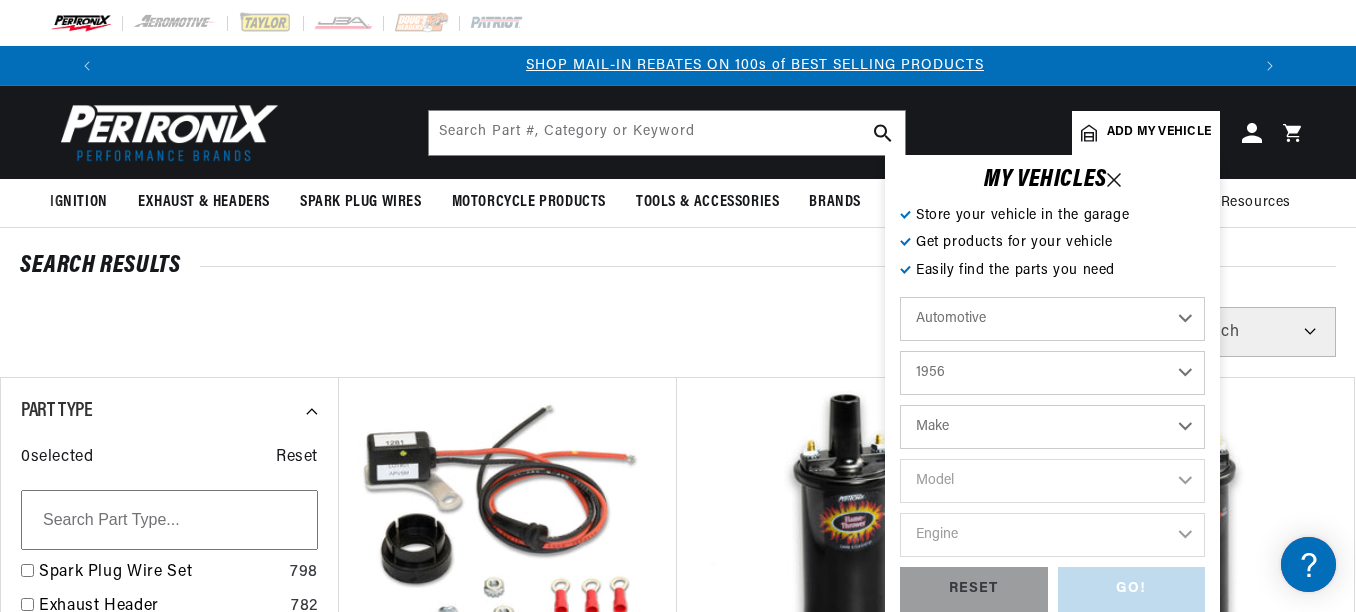 select on "Ford" 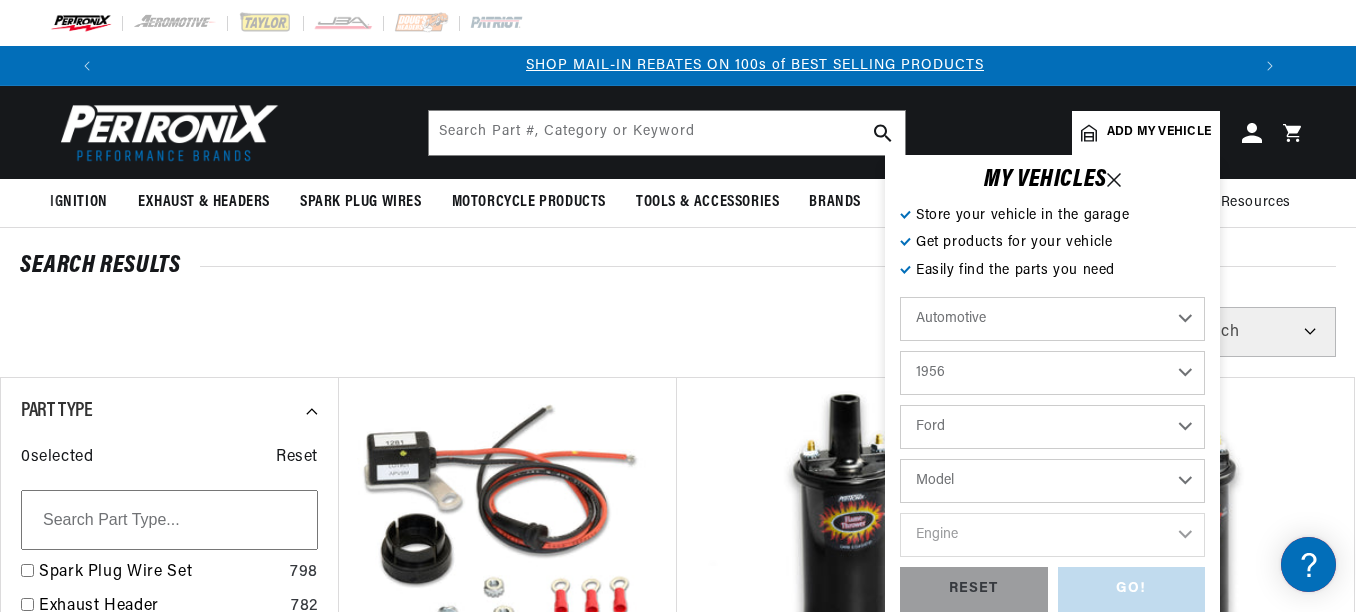 scroll, scrollTop: 0, scrollLeft: 1176, axis: horizontal 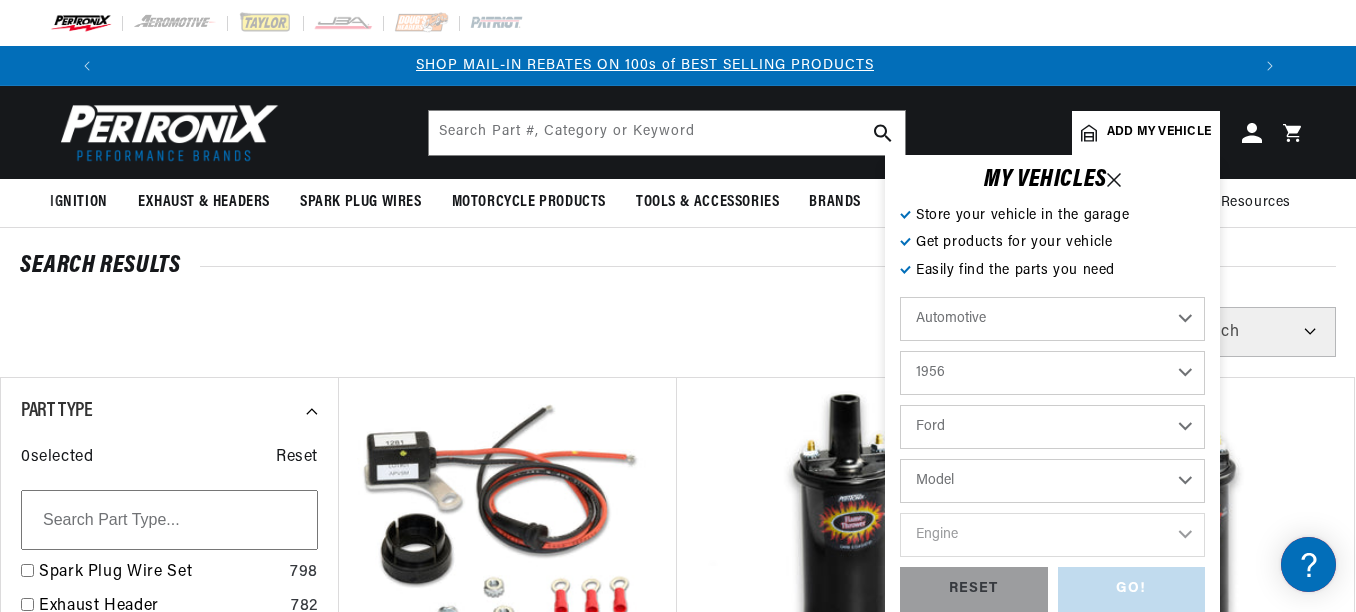 click on "Model
Club
Country Sedan
Country Squire
Courier Sedan Delivery
Customline
F-100
F-250
F-350
Fairlane
Mainline
Park Lane Wagon
Ranch Wagon
Skyliner
Sunliner
Thunderbird
Victoria" at bounding box center (1052, 481) 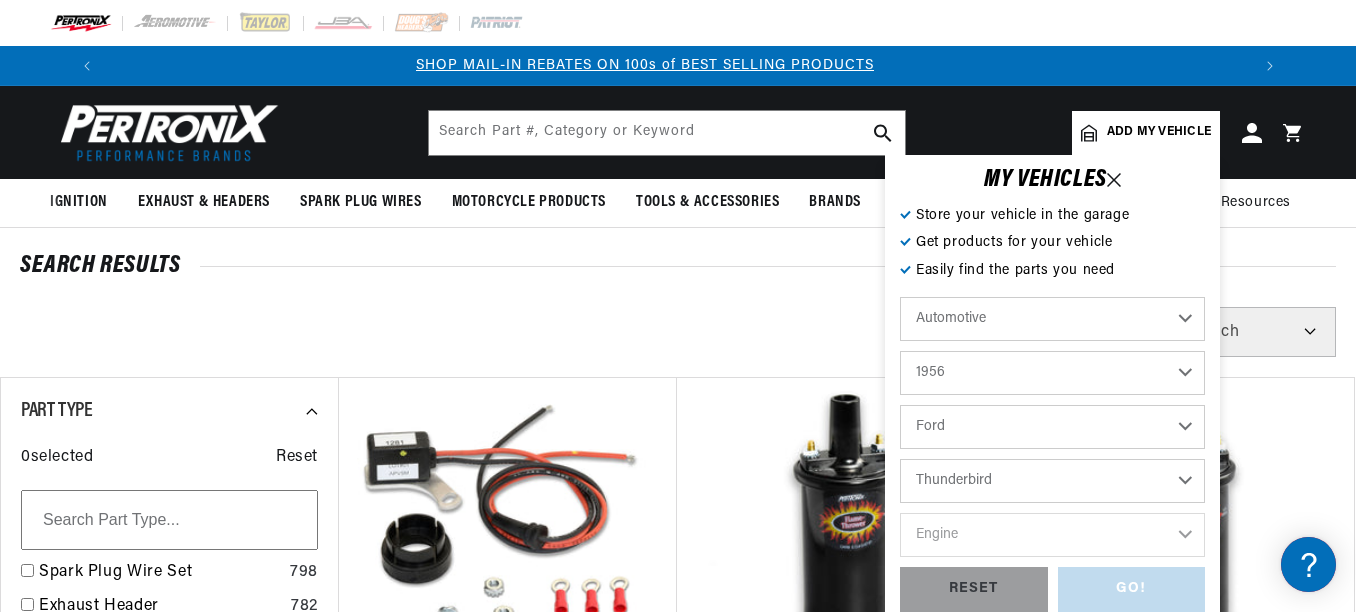 click on "Model
Club
Country Sedan
Country Squire
Courier Sedan Delivery
Customline
F-100
F-250
F-350
Fairlane
Mainline
Park Lane Wagon
Ranch Wagon
Skyliner
Sunliner
Thunderbird
Victoria" at bounding box center [1052, 481] 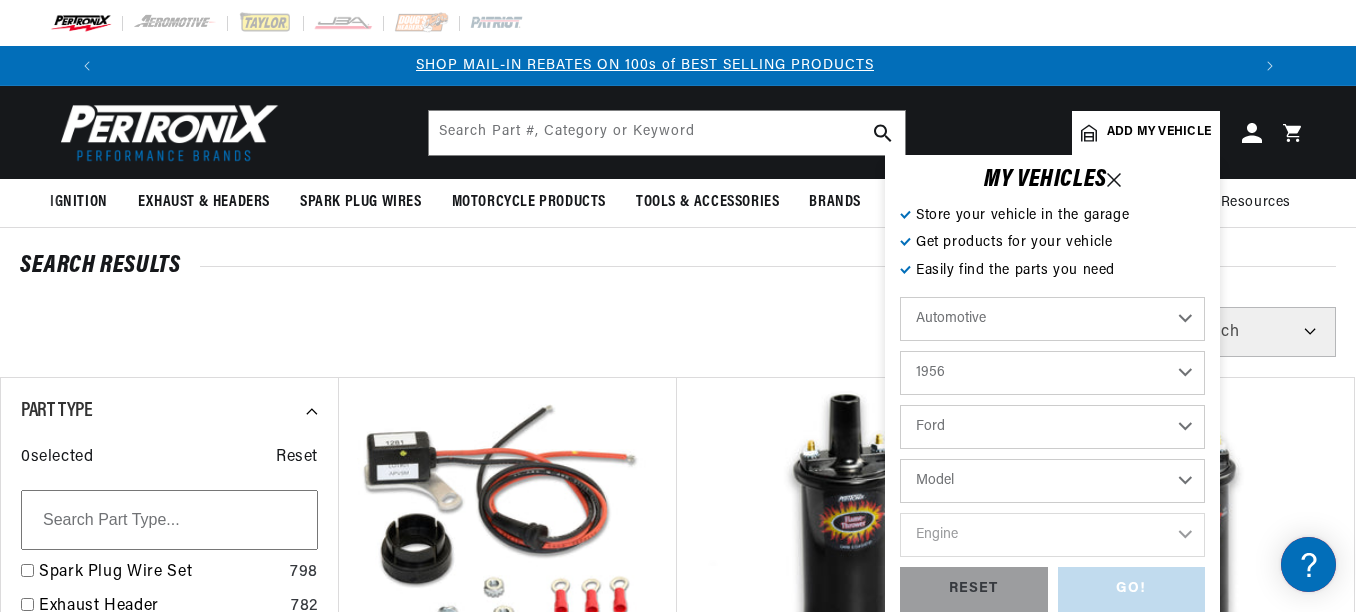 select on "Thunderbird" 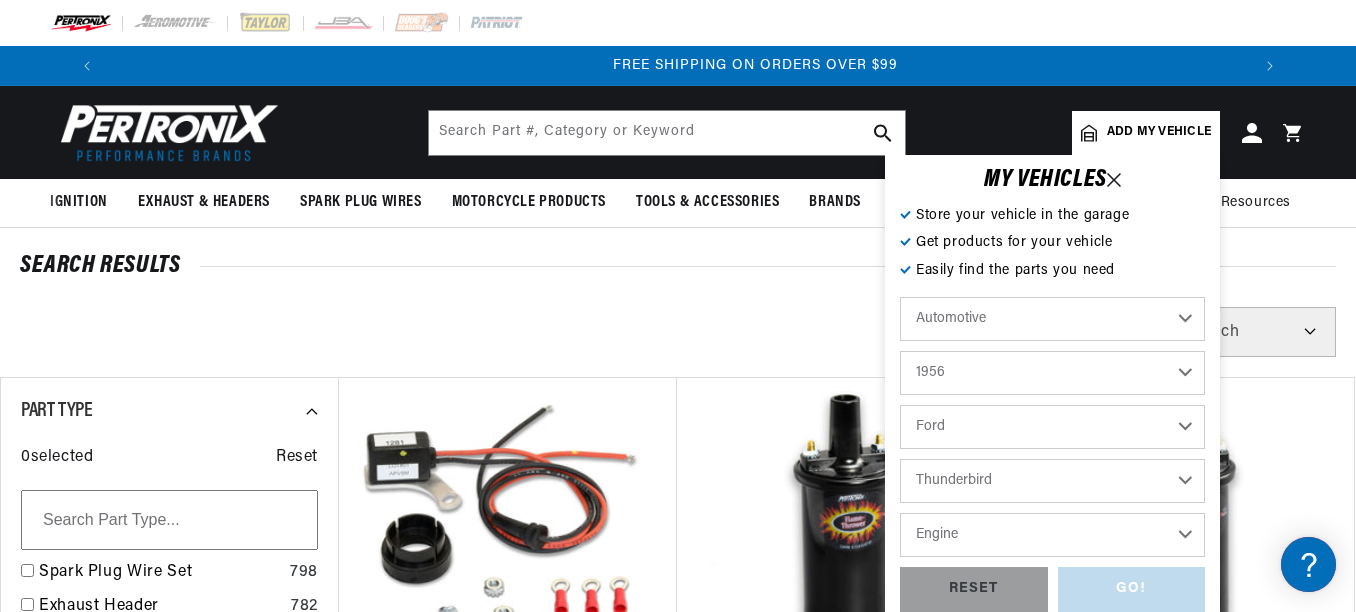scroll, scrollTop: 0, scrollLeft: 2352, axis: horizontal 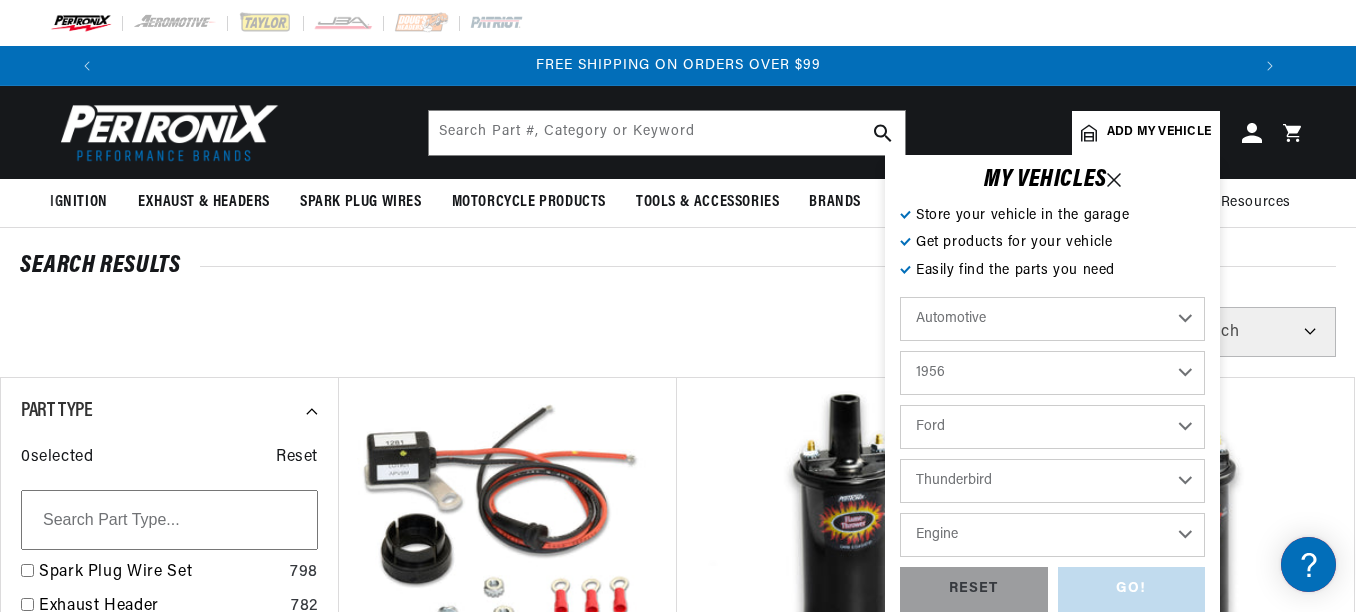 click on "Engine
4.8L
5.1L" at bounding box center (1052, 535) 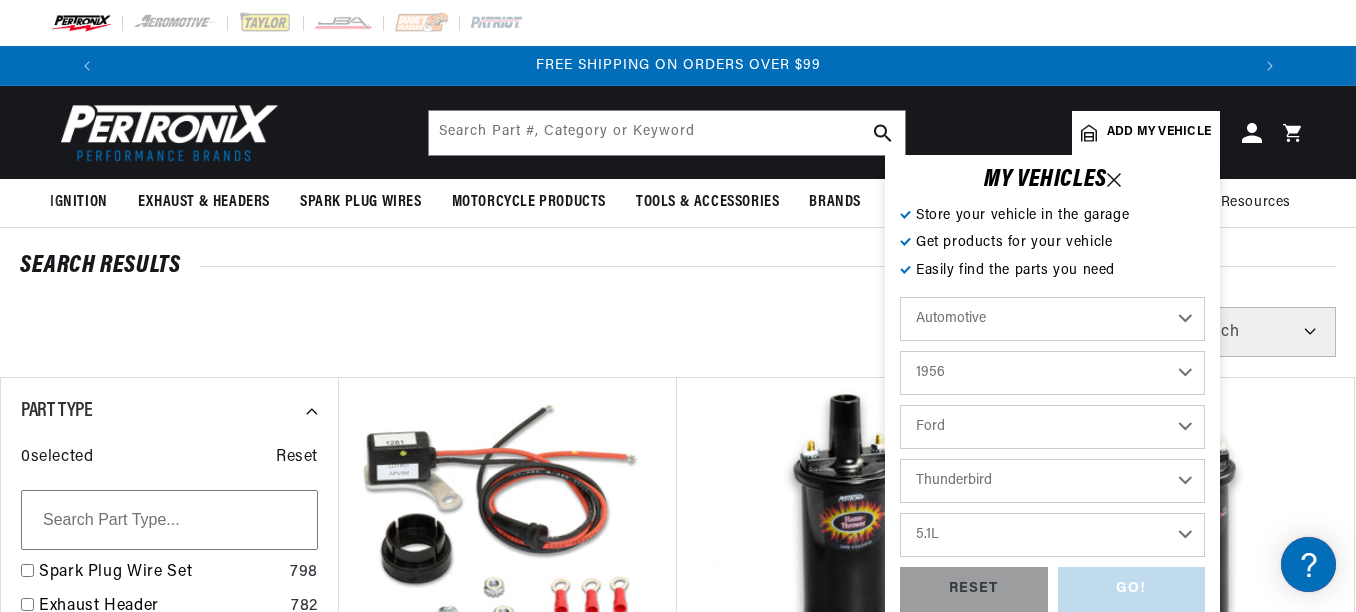 click on "Engine
4.8L
5.1L" at bounding box center [1052, 535] 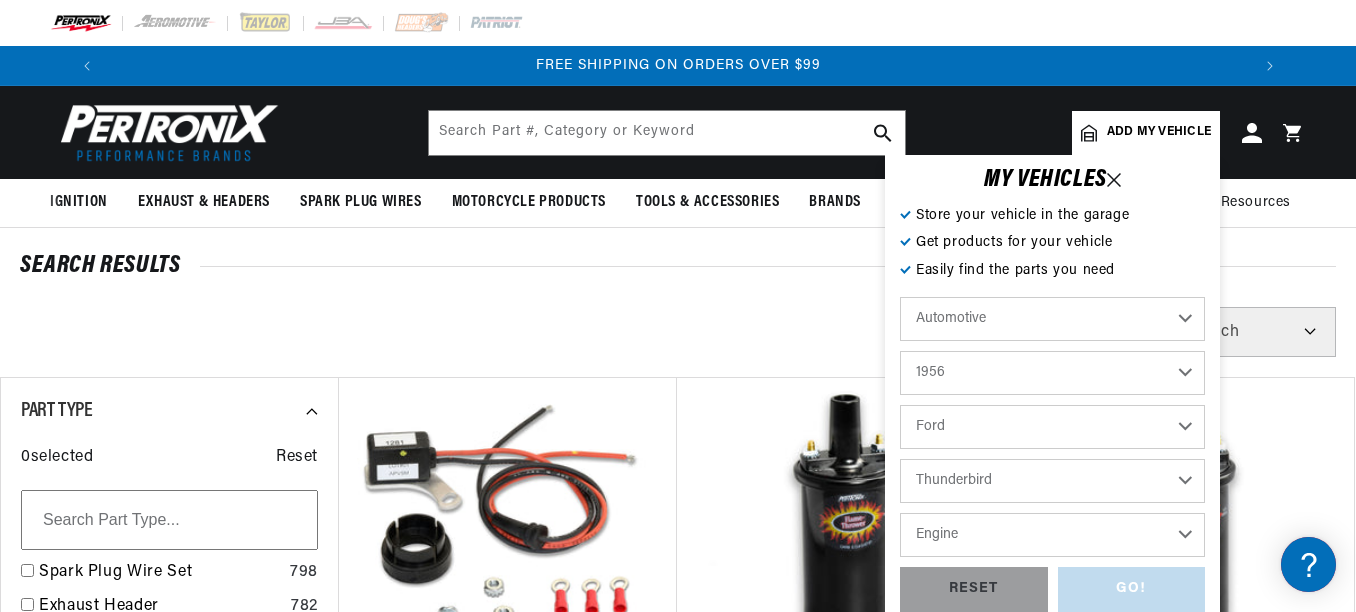 select on "5.1L" 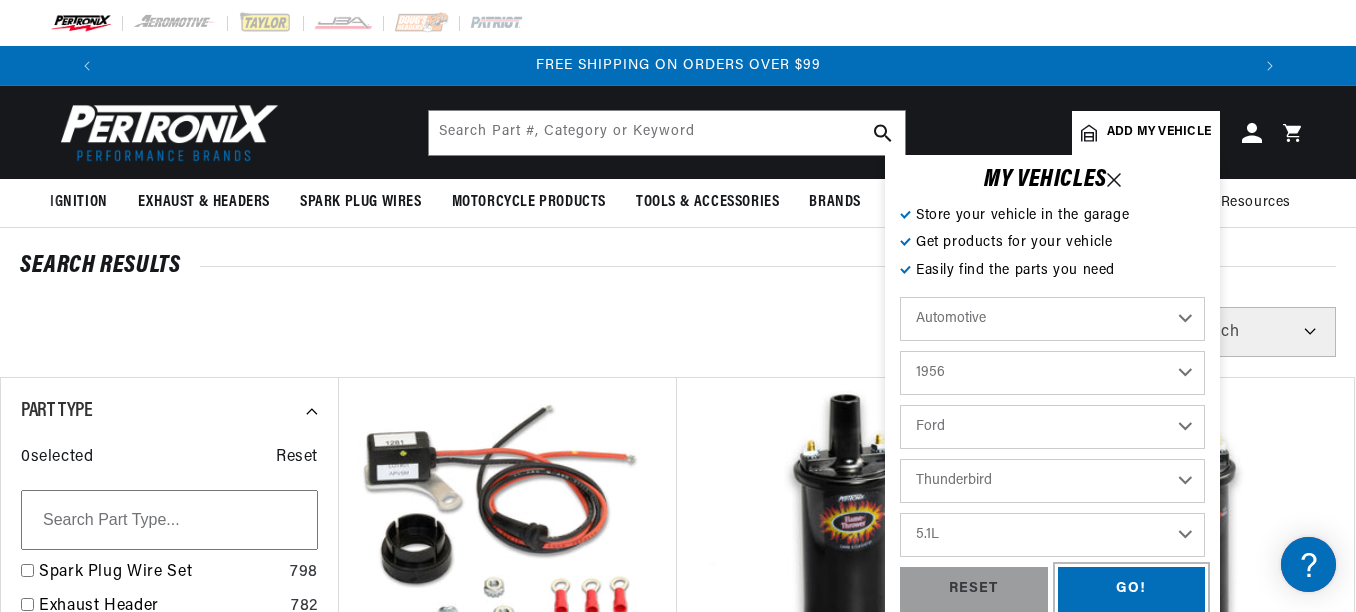 click on "GO!" at bounding box center (1132, 589) 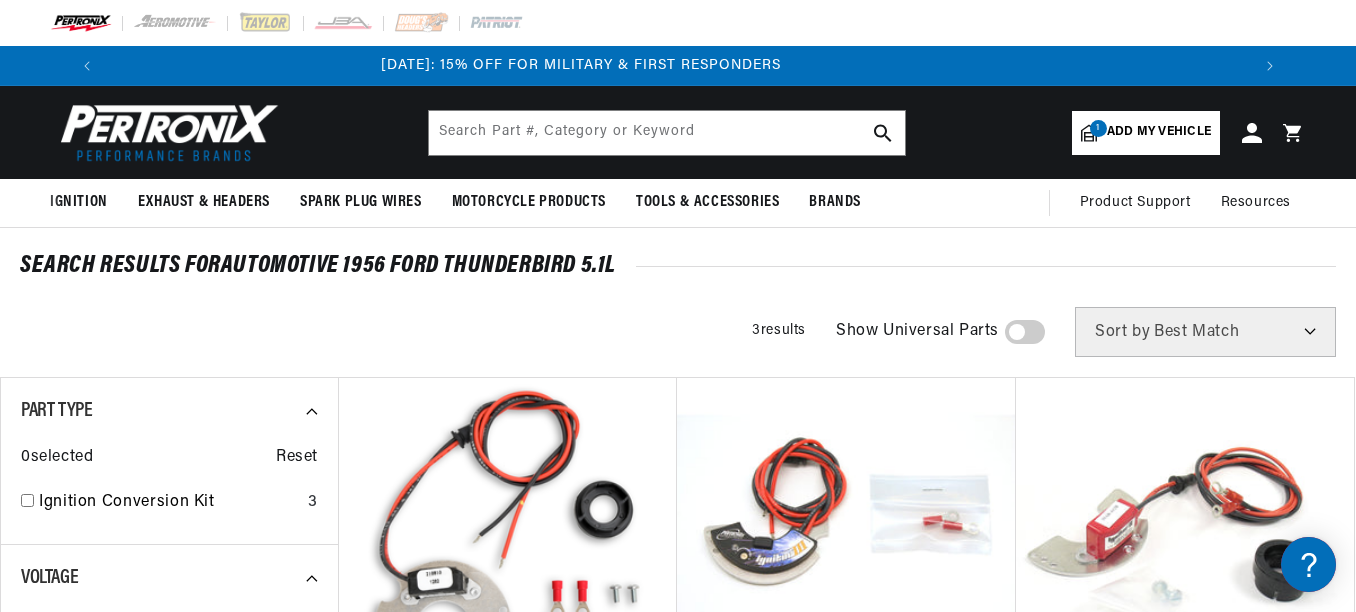 scroll, scrollTop: 0, scrollLeft: 0, axis: both 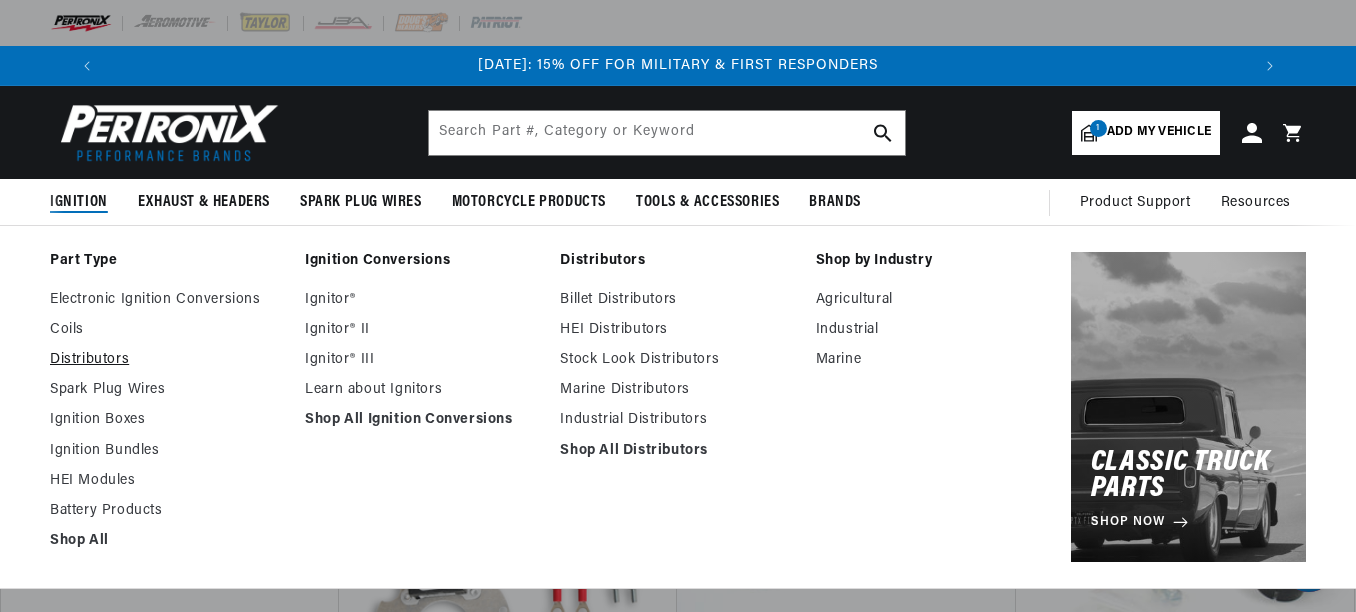 click on "Distributors" at bounding box center [167, 360] 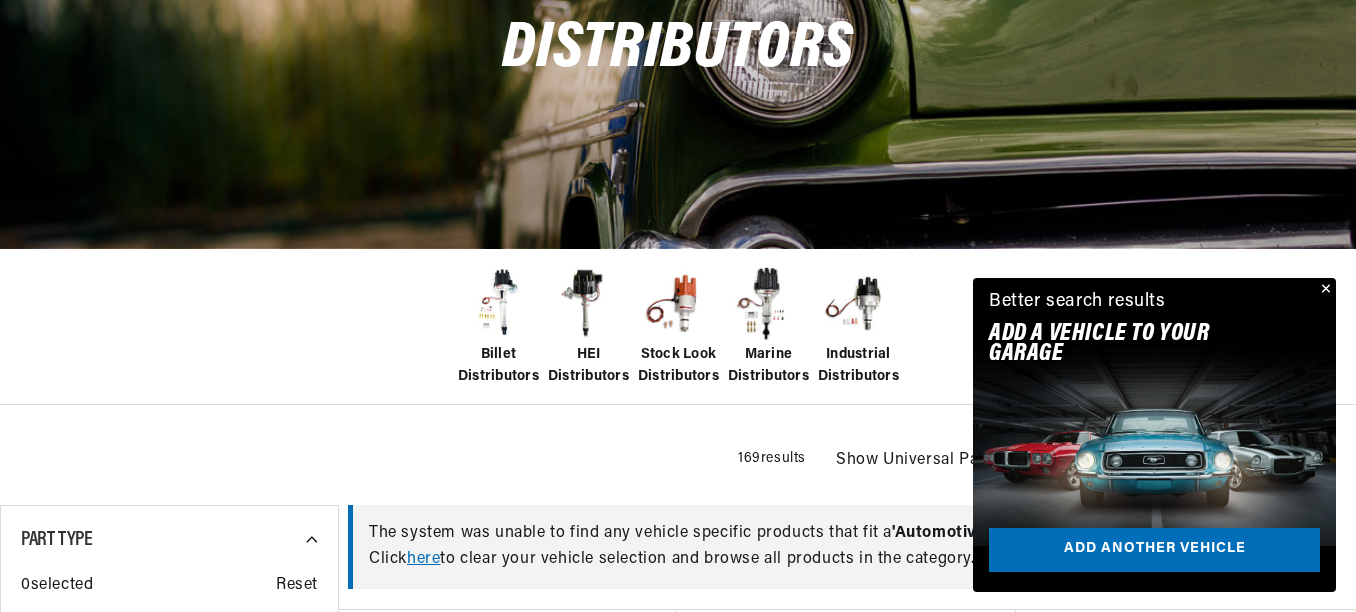 scroll, scrollTop: 480, scrollLeft: 0, axis: vertical 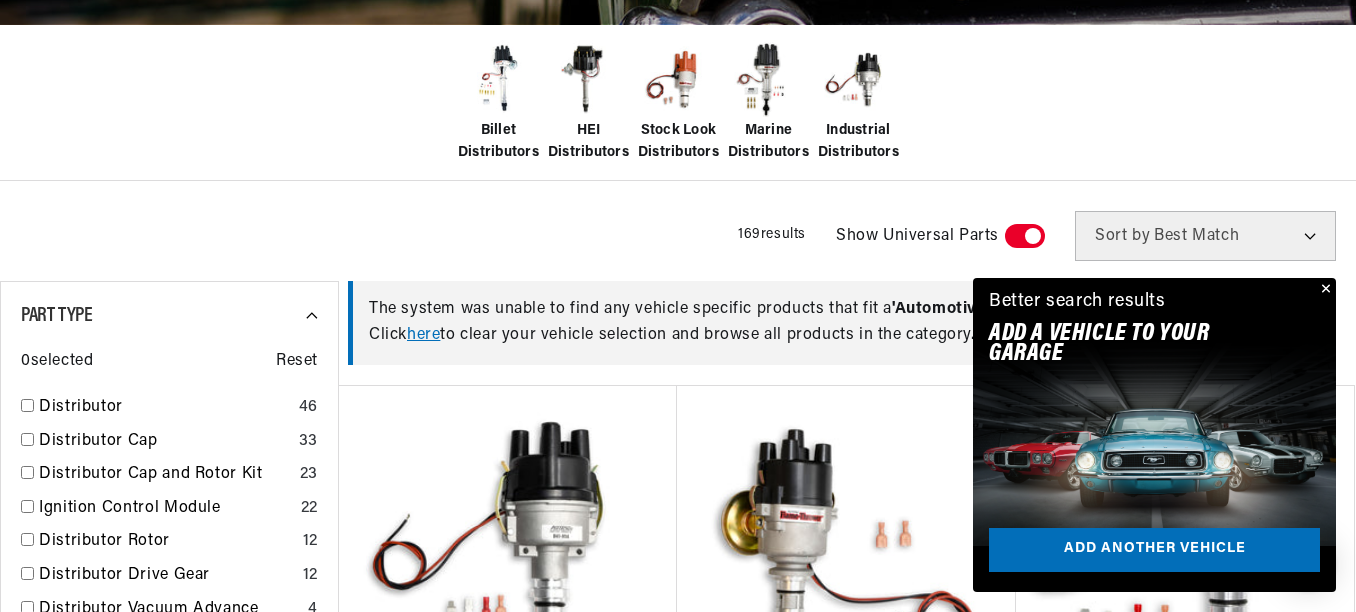 click at bounding box center [1324, 290] 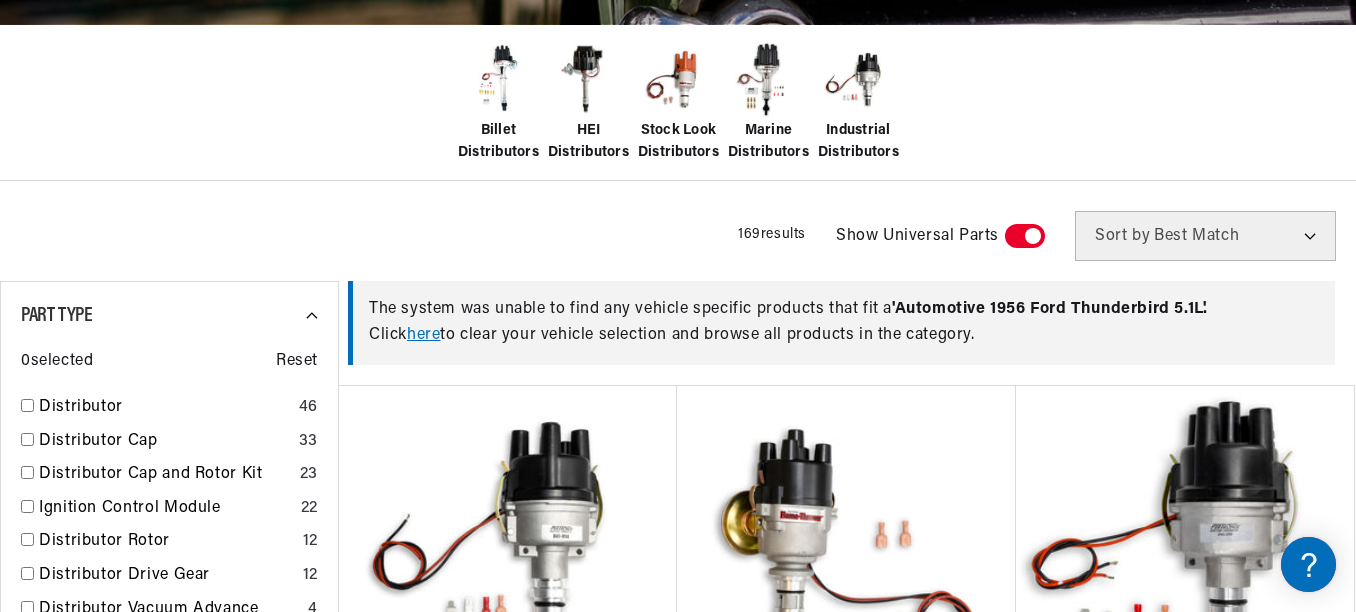 scroll, scrollTop: 0, scrollLeft: 1176, axis: horizontal 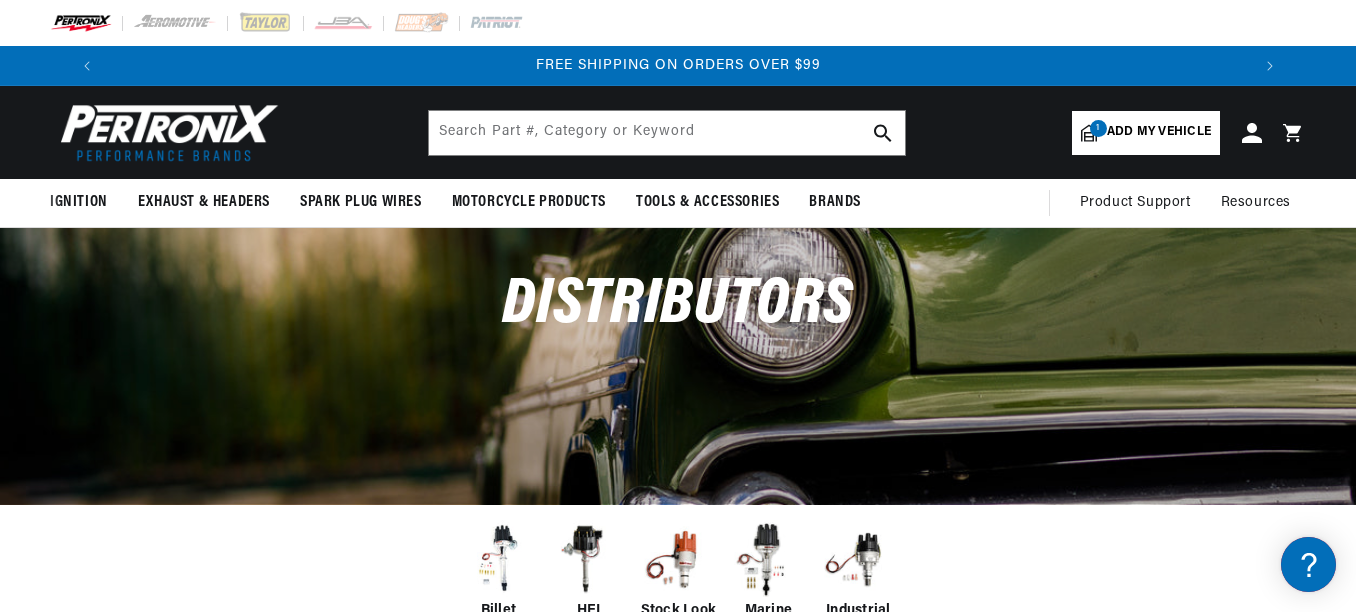 click on "Add my vehicle" at bounding box center [1159, 132] 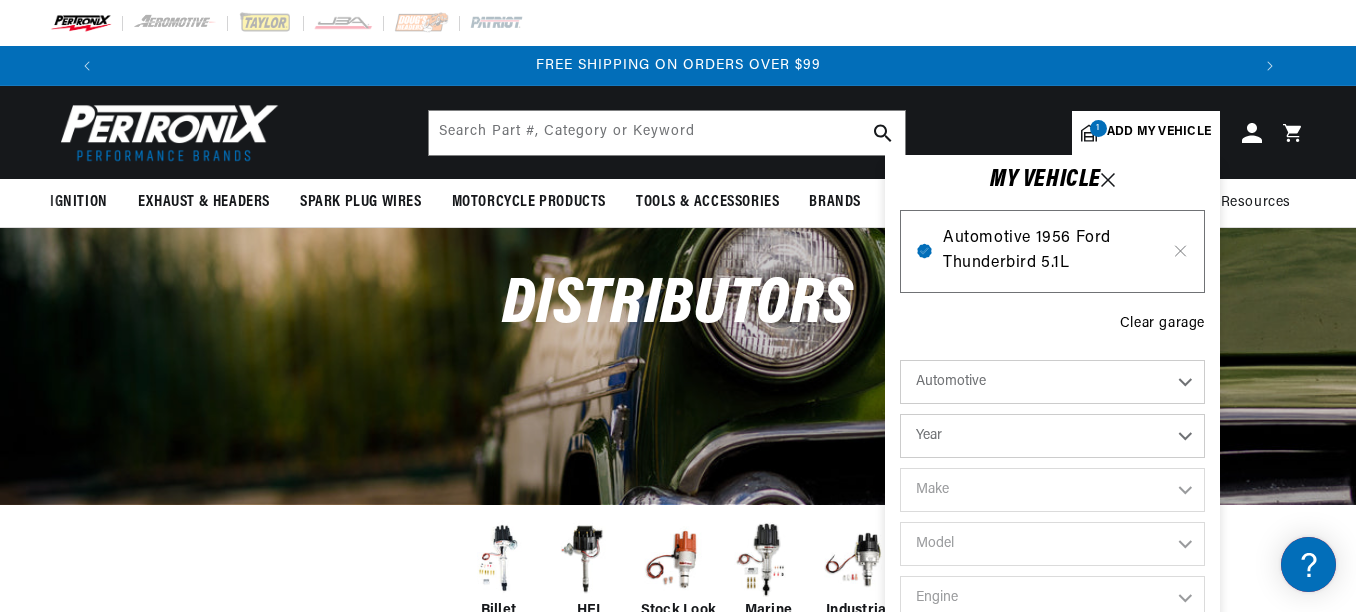 click on "Automotive 1956 Ford Thunderbird 5.1L" at bounding box center (1052, 251) 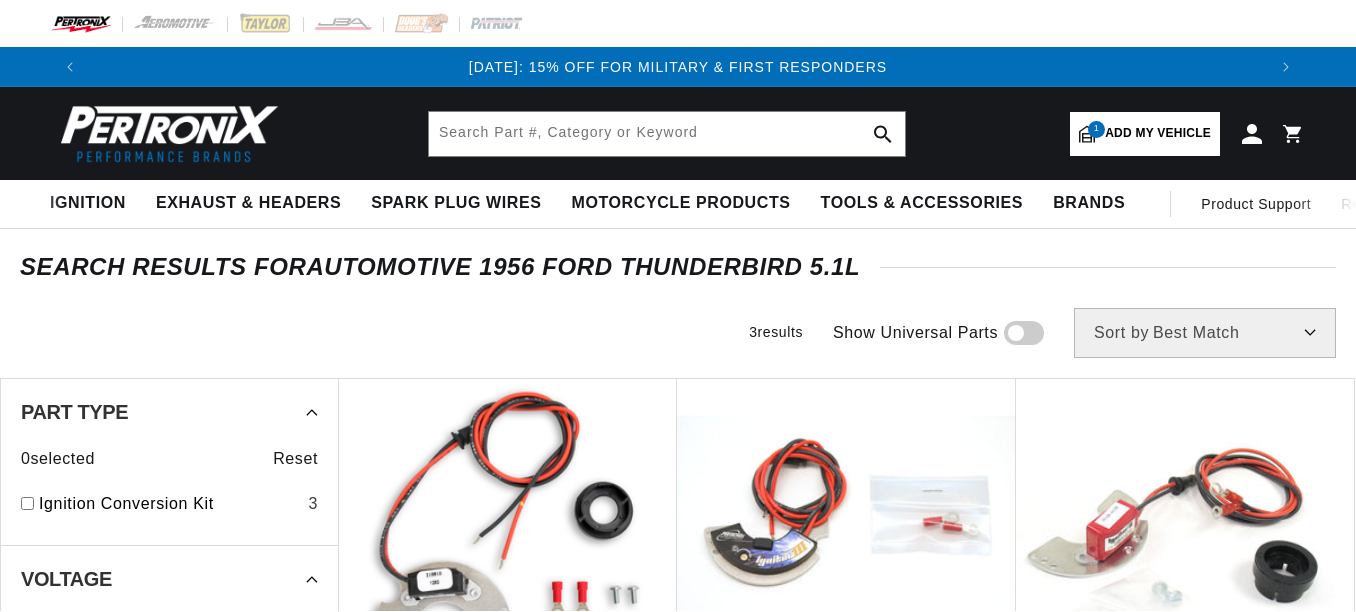 scroll, scrollTop: 0, scrollLeft: 0, axis: both 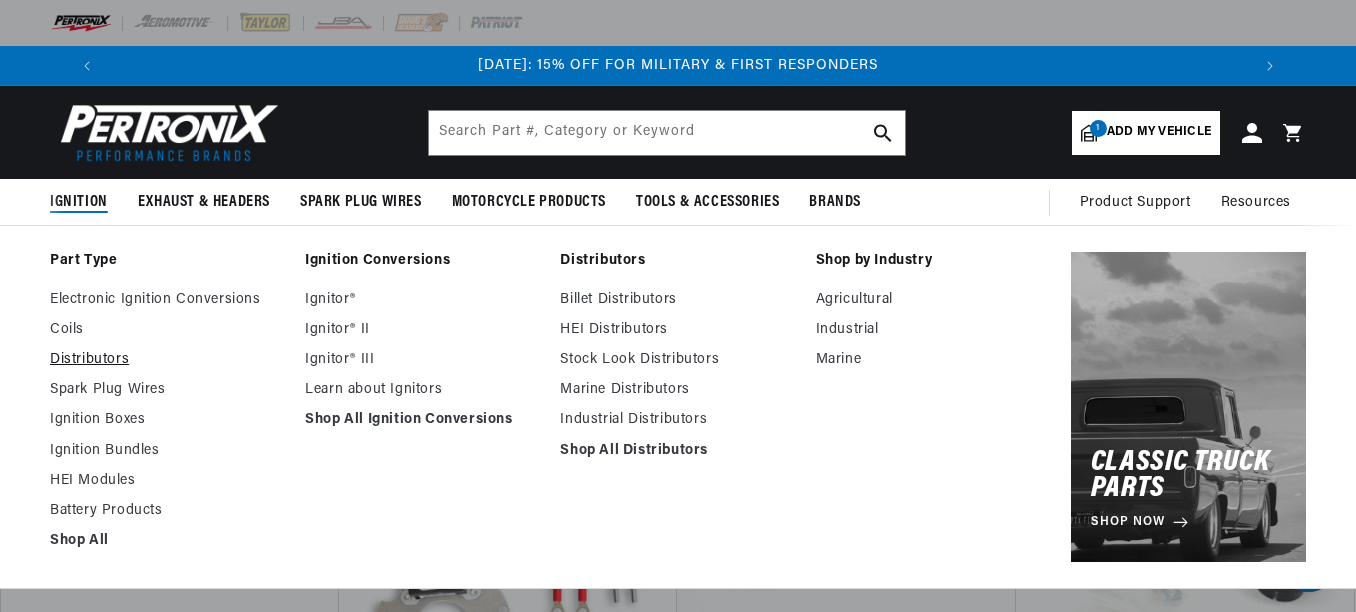 click on "Distributors" at bounding box center [167, 360] 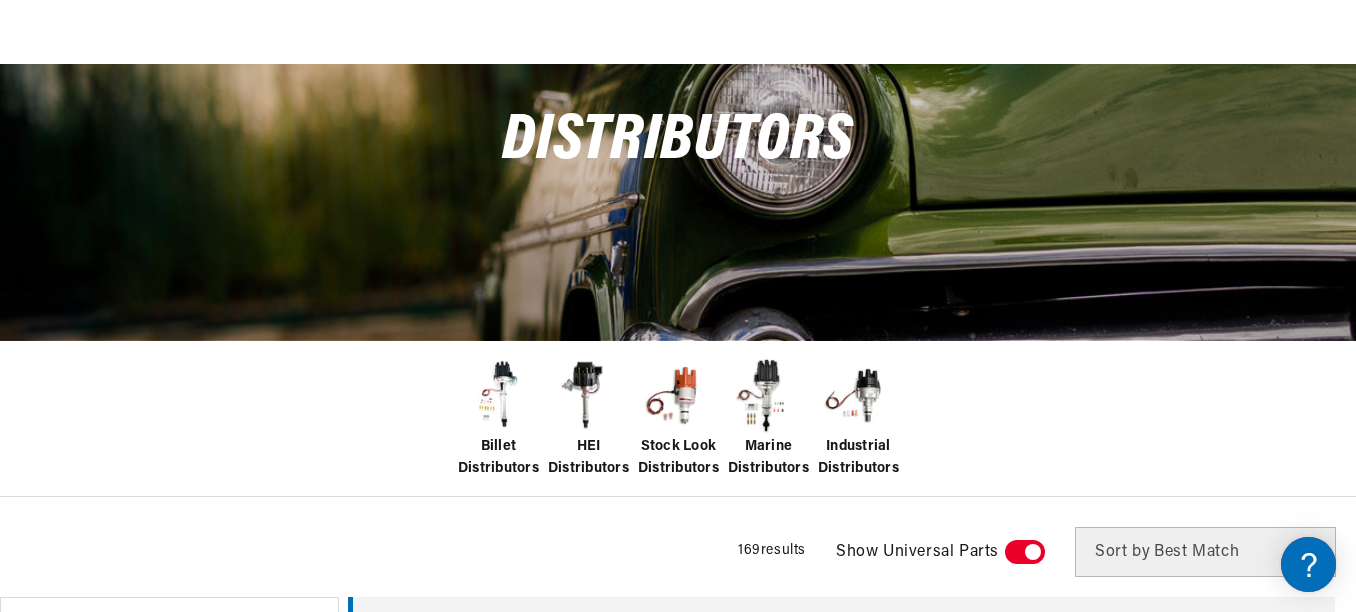 scroll, scrollTop: 660, scrollLeft: 0, axis: vertical 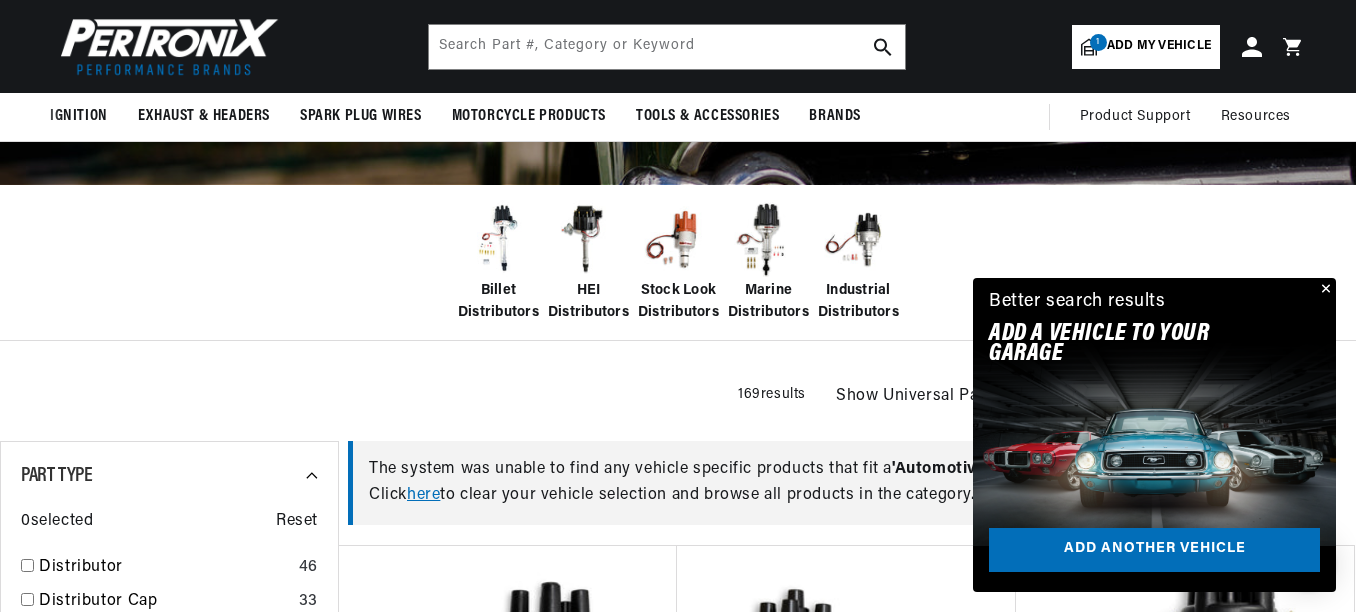 click at bounding box center (1324, 290) 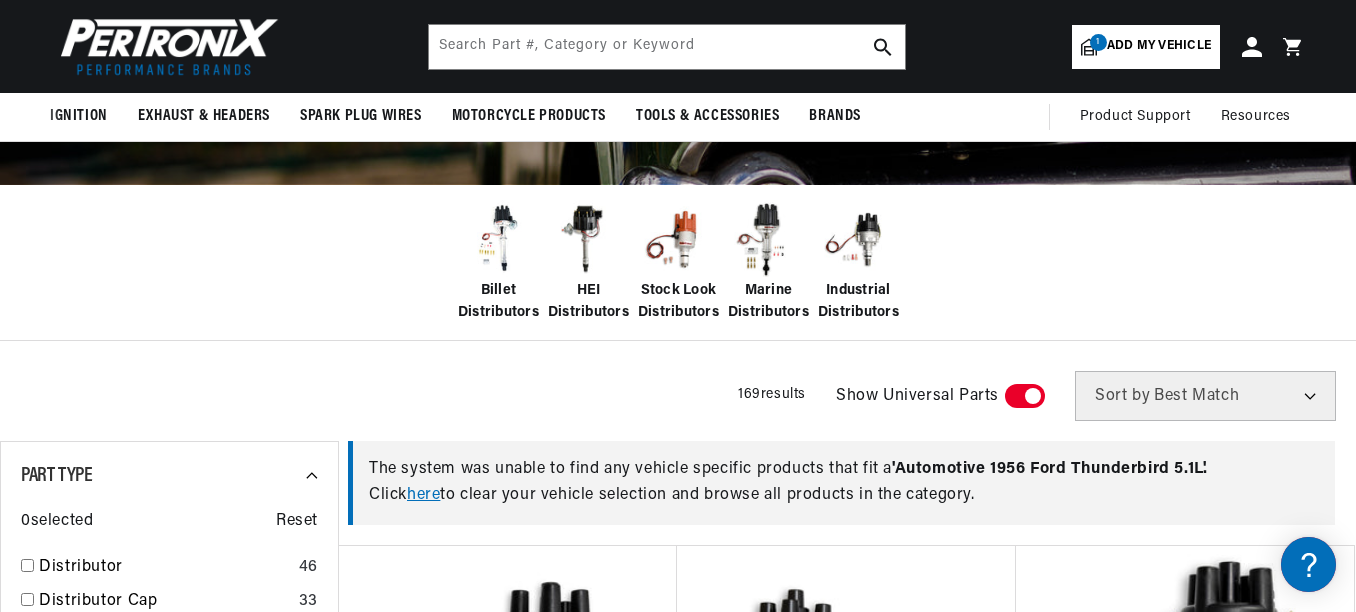 click on "Add my vehicle" at bounding box center [1159, 46] 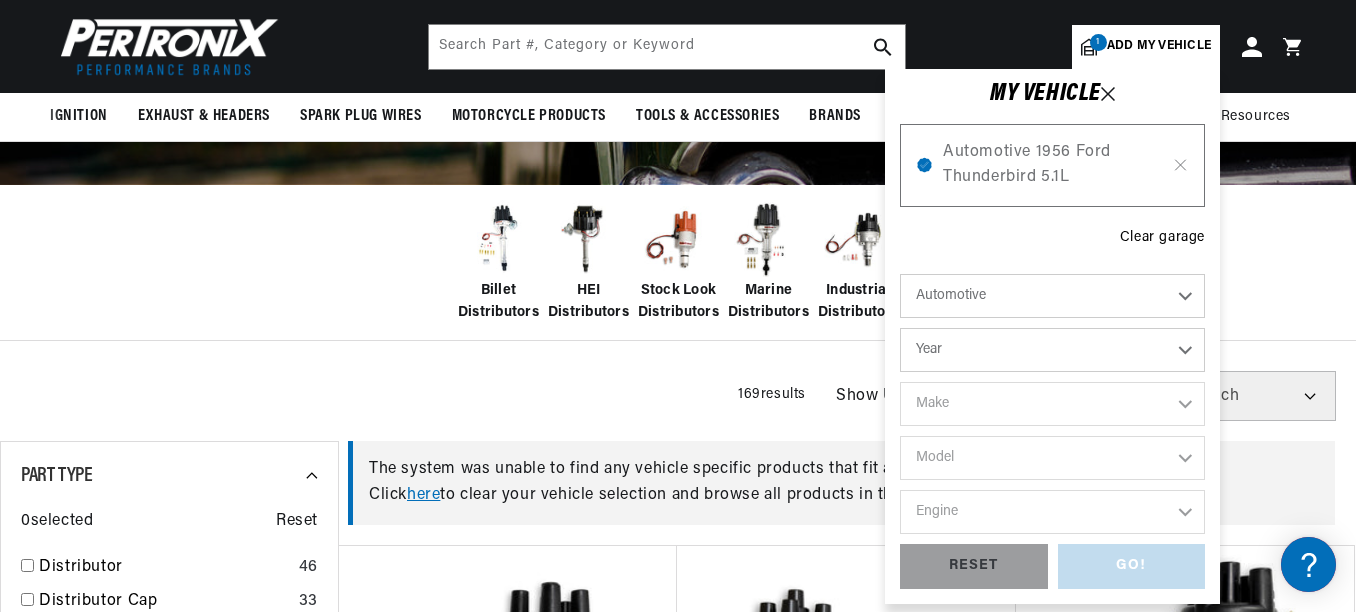 scroll, scrollTop: 0, scrollLeft: 2352, axis: horizontal 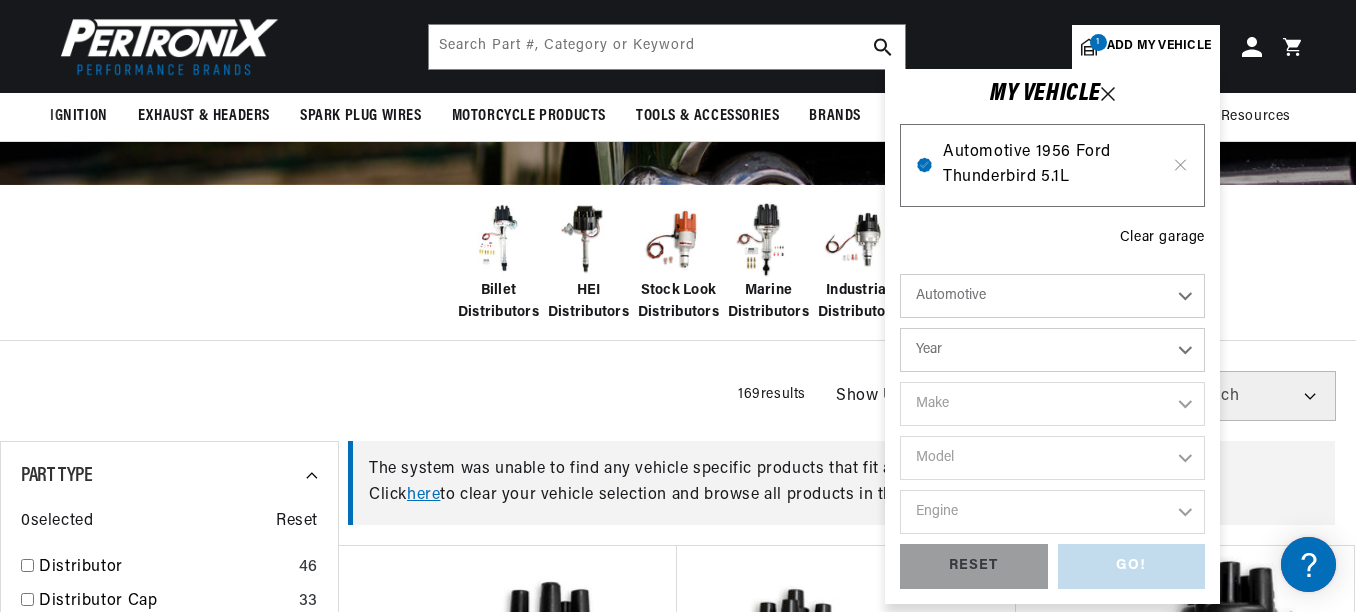 click on "Automotive 1956 Ford Thunderbird 5.1L" at bounding box center [1052, 165] 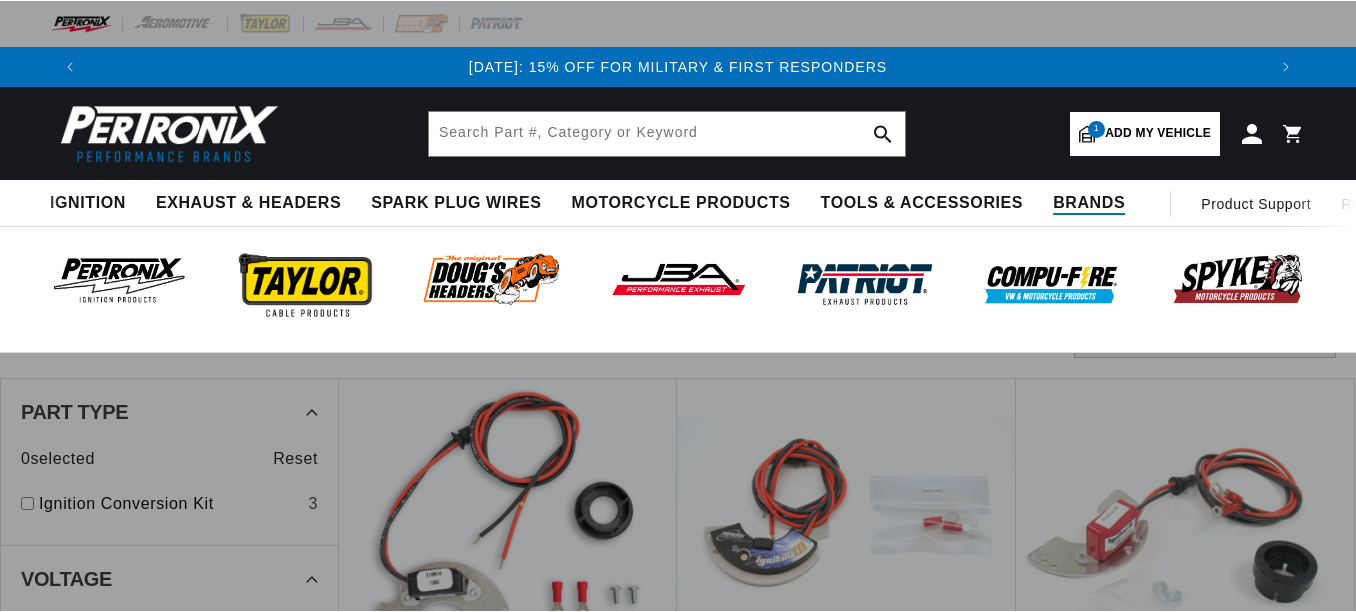scroll, scrollTop: 0, scrollLeft: 0, axis: both 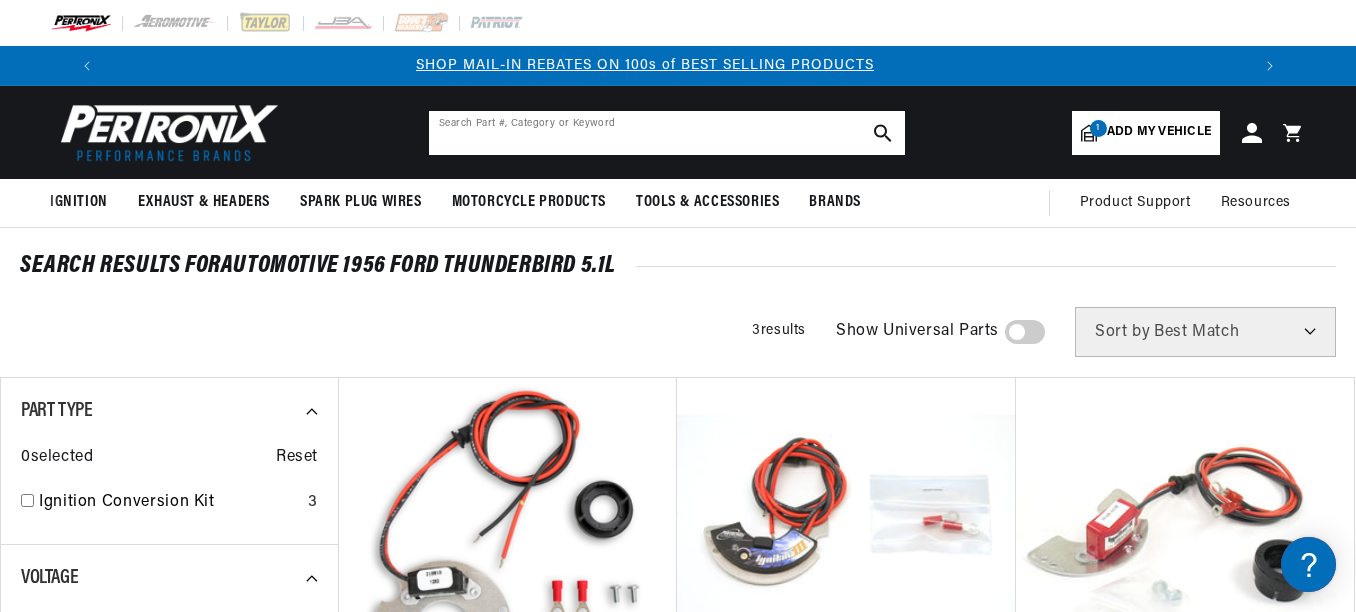 click at bounding box center (667, 133) 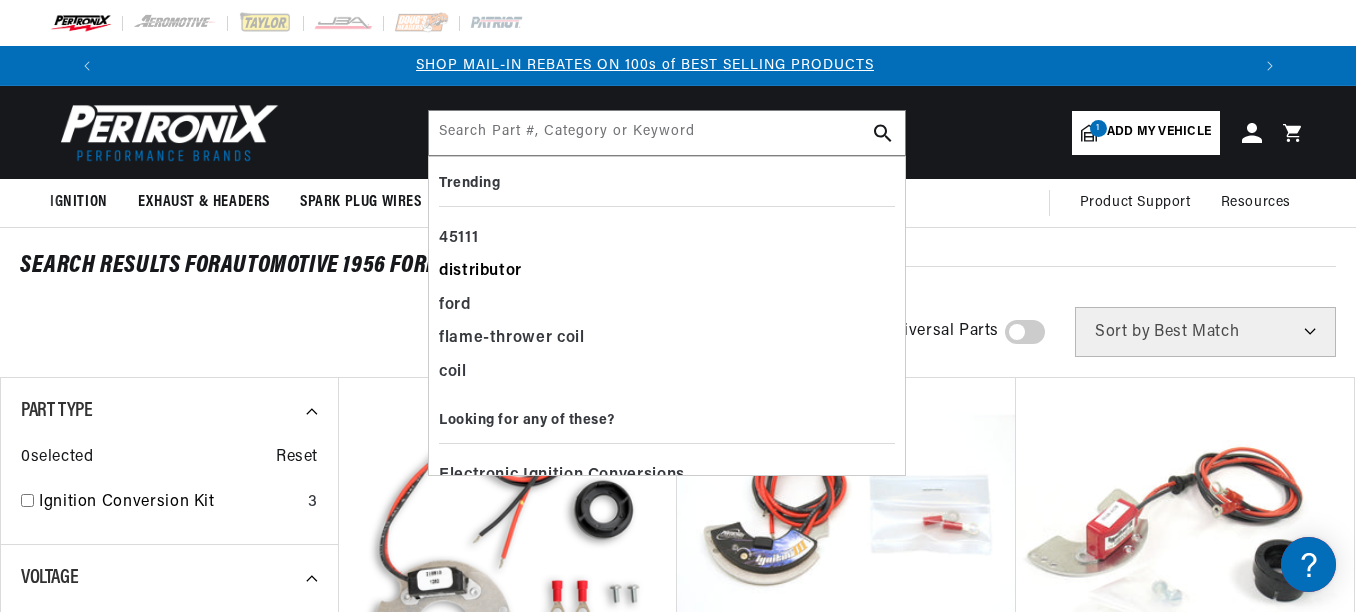 click on "distributor" at bounding box center (667, 272) 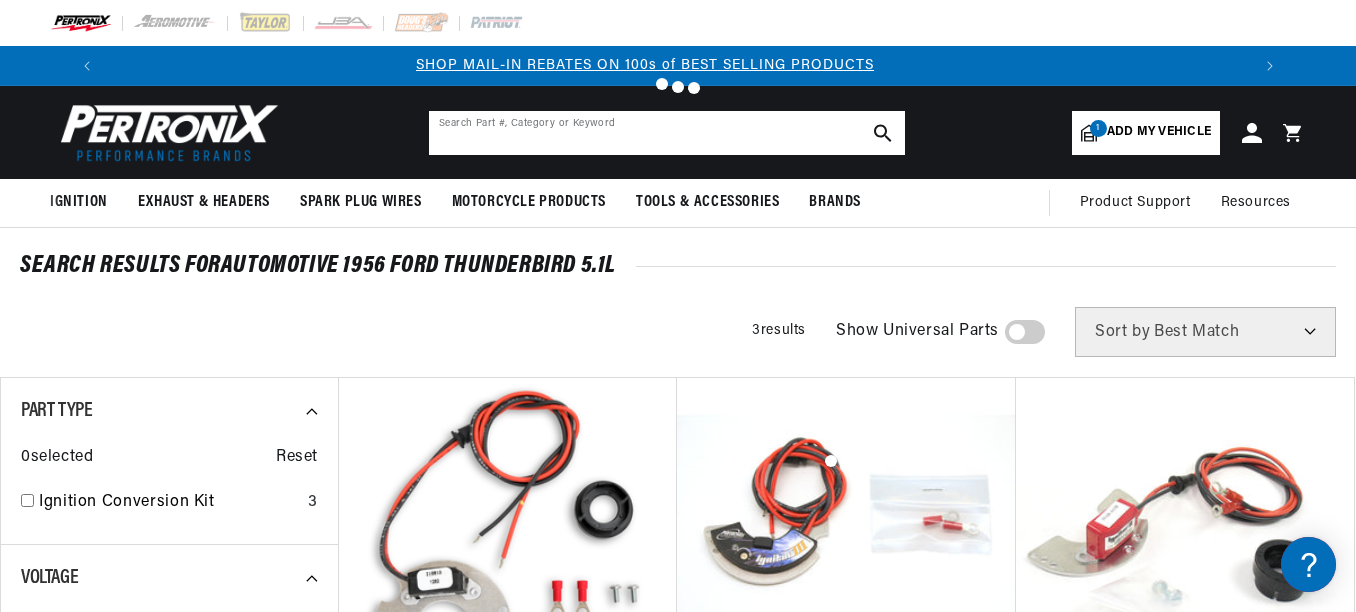 type on "distributor" 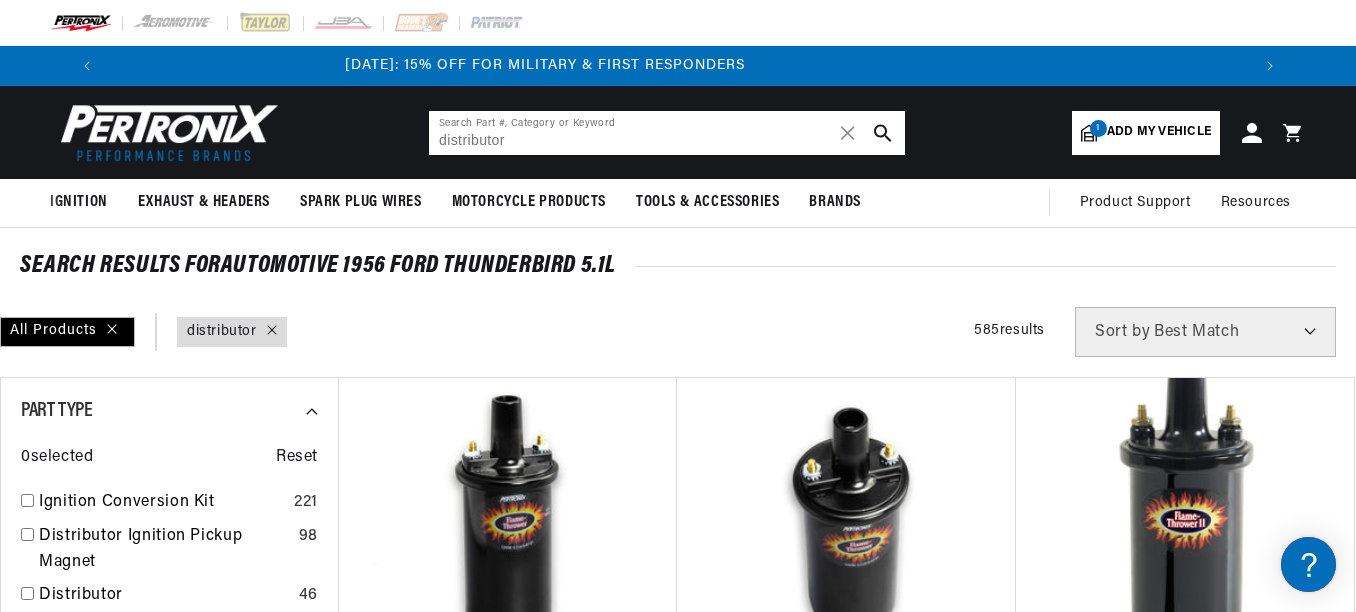 scroll, scrollTop: 0, scrollLeft: 0, axis: both 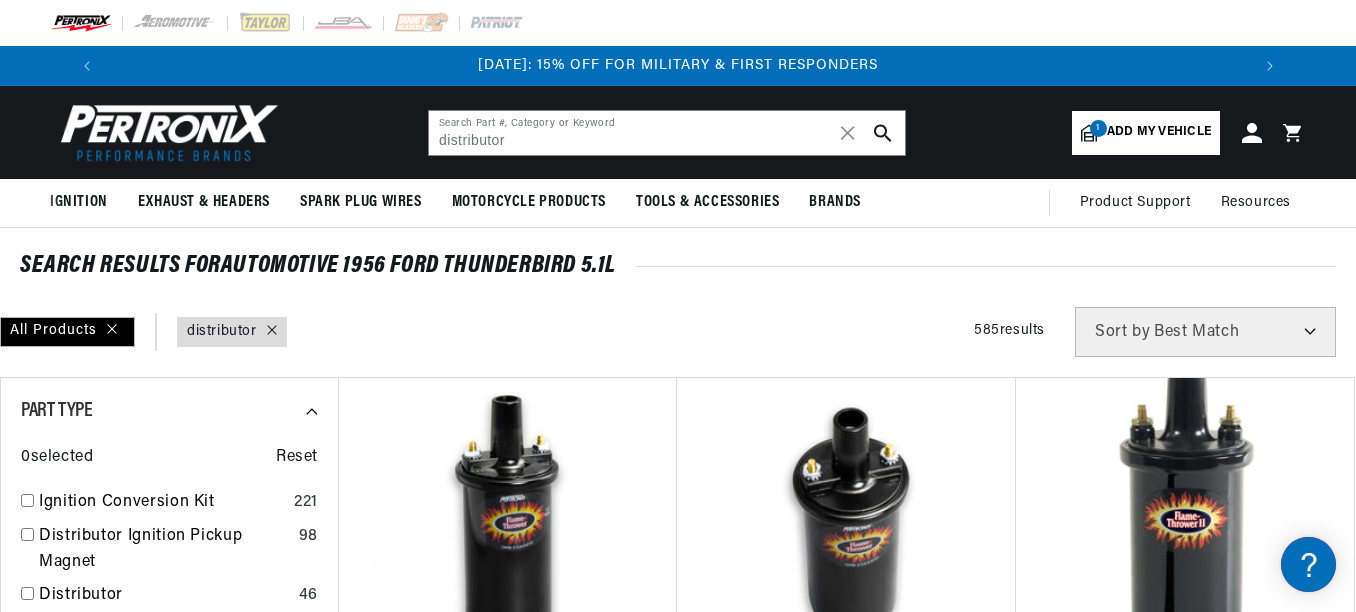 click on "PerTronix 40511 Flame-Thrower Coil 40,000 Volt 3.0 ohm Black" at bounding box center [846, 734] 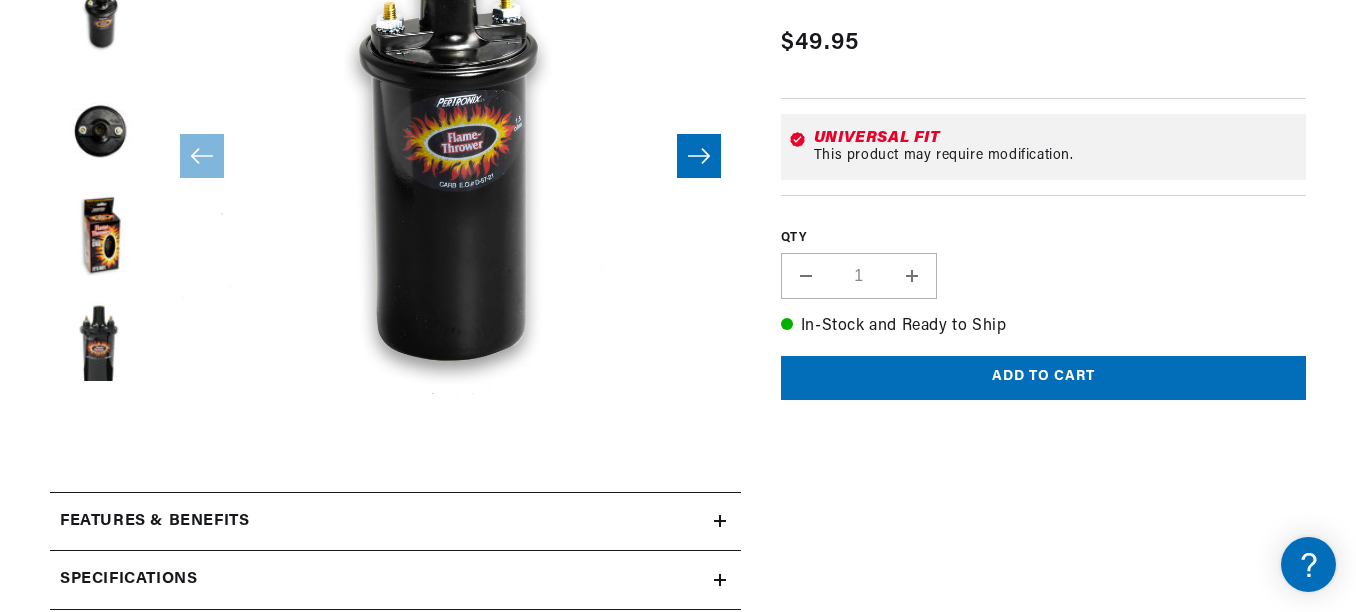 scroll, scrollTop: 440, scrollLeft: 0, axis: vertical 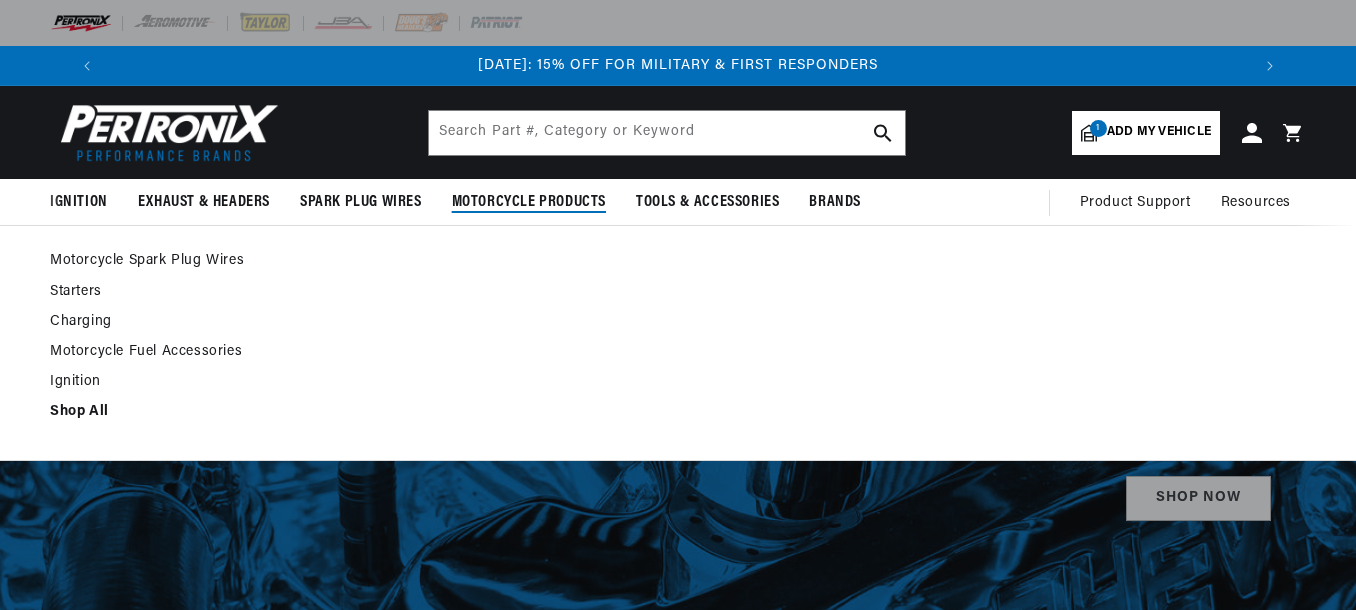 select on "1956" 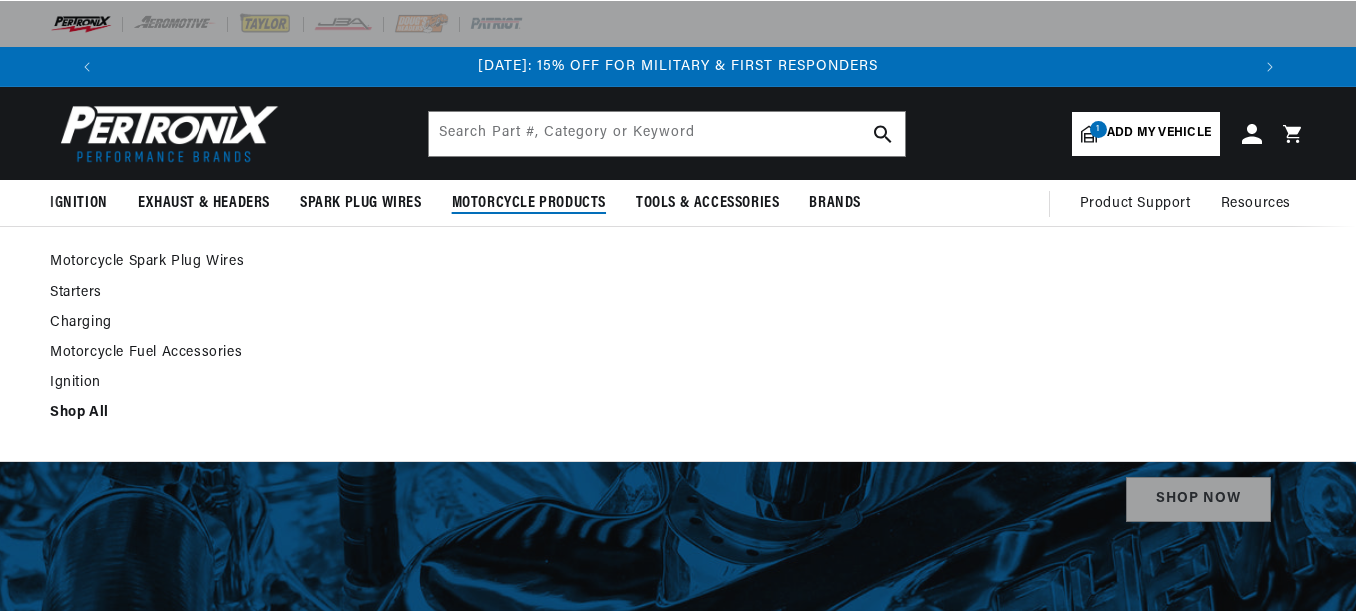 scroll, scrollTop: 0, scrollLeft: 0, axis: both 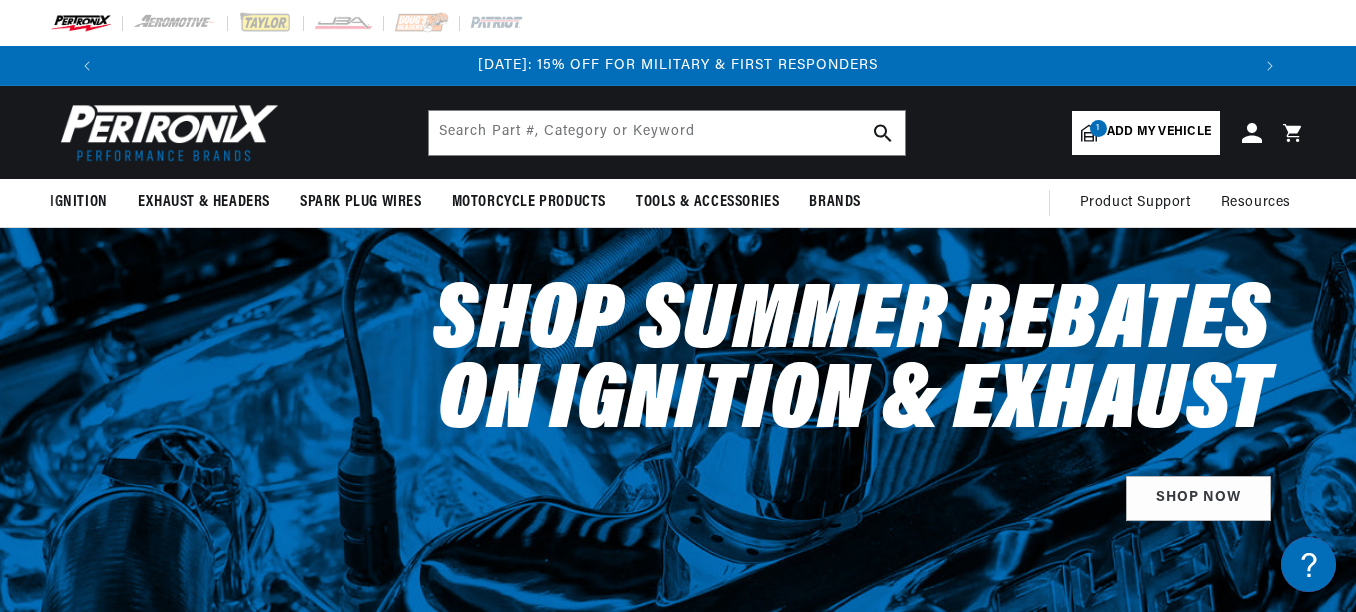 click on "Add my vehicle" at bounding box center (1159, 132) 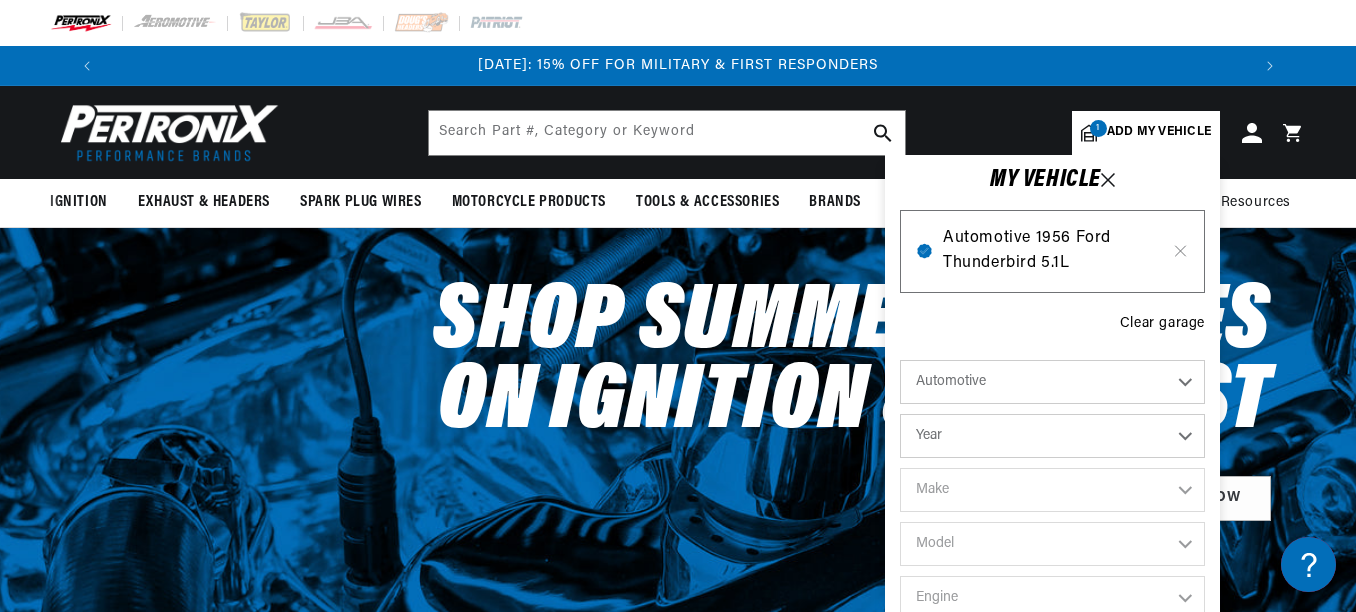 click on "Automotive 1956 Ford Thunderbird 5.1L" at bounding box center [1052, 251] 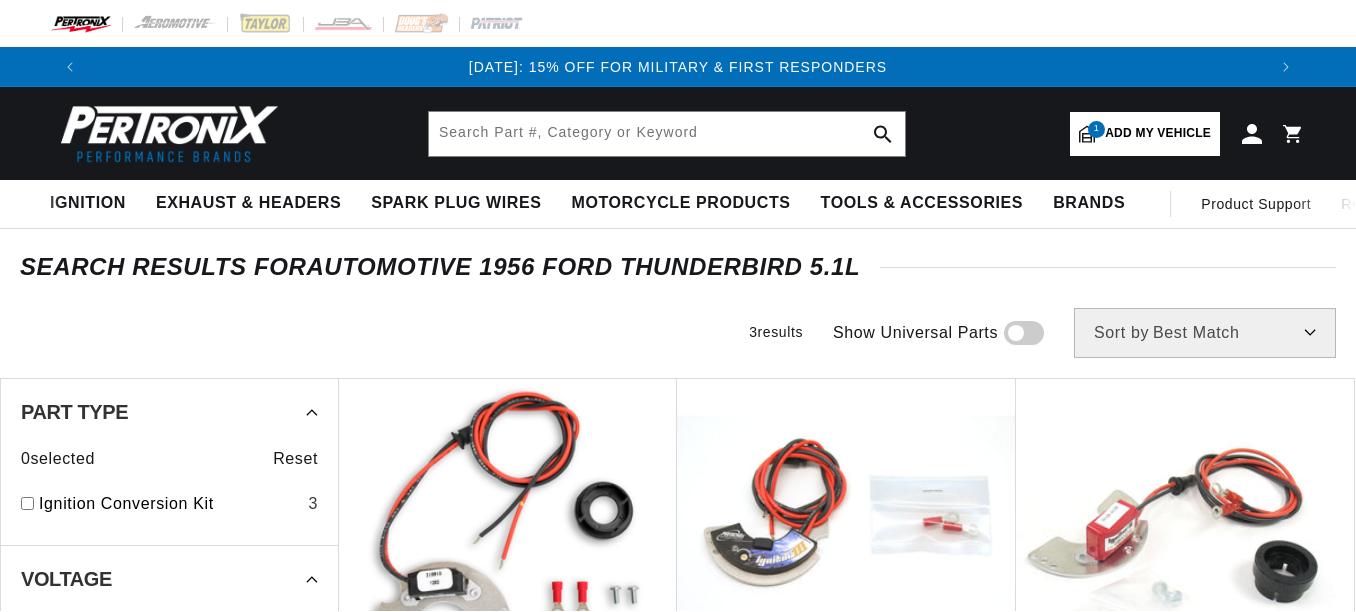 scroll, scrollTop: 0, scrollLeft: 0, axis: both 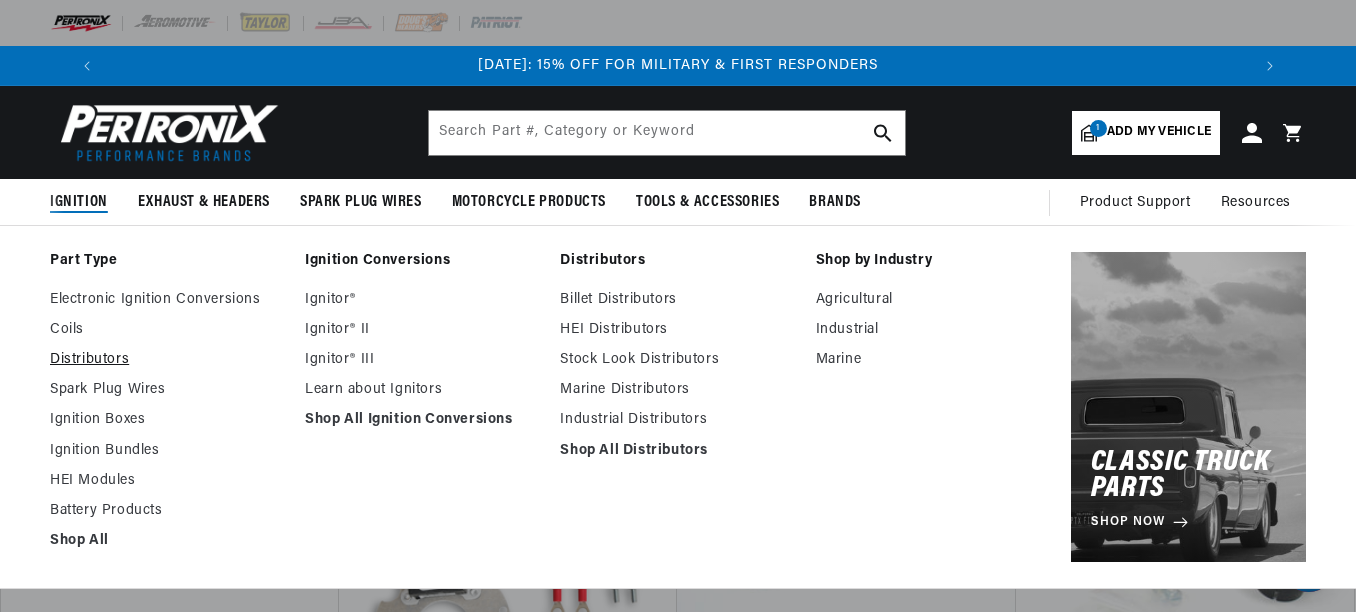 click on "Distributors" at bounding box center (167, 360) 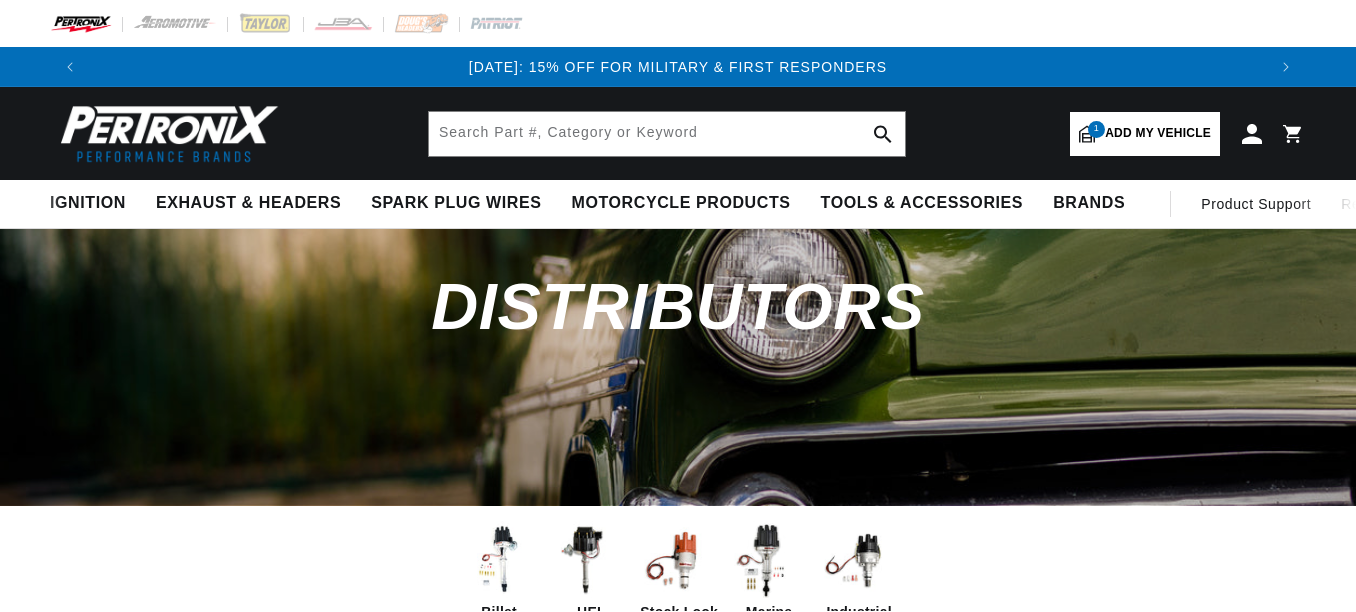 scroll, scrollTop: 0, scrollLeft: 0, axis: both 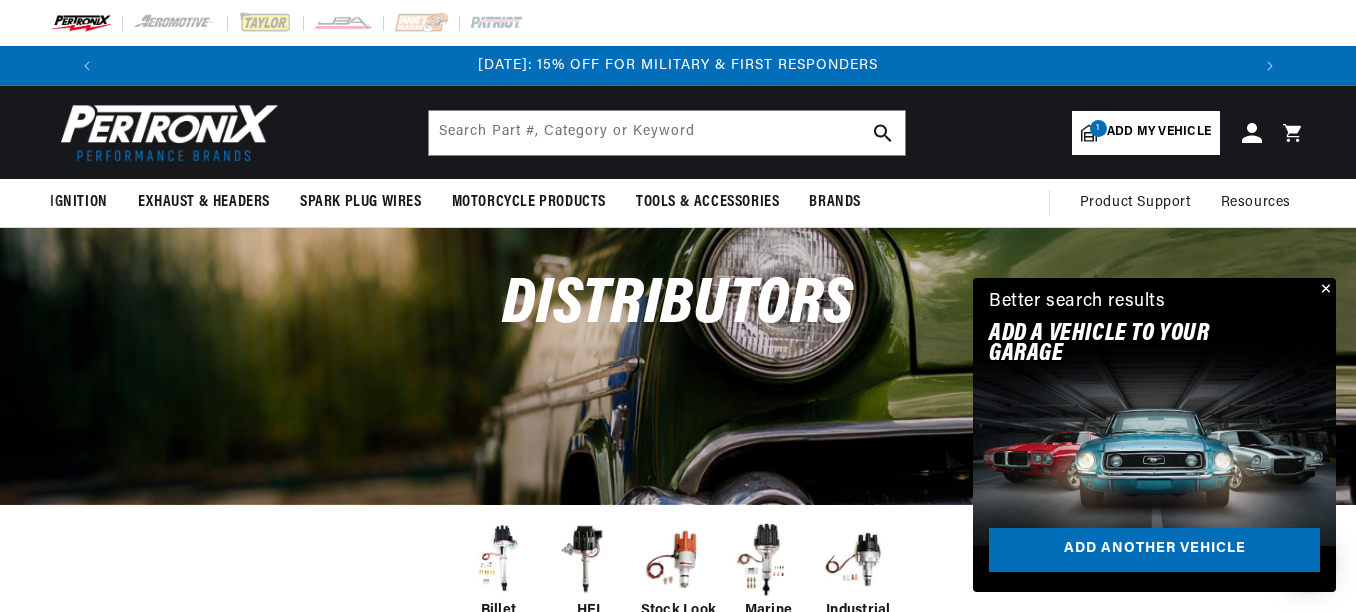 click on "Add my vehicle" at bounding box center (1159, 132) 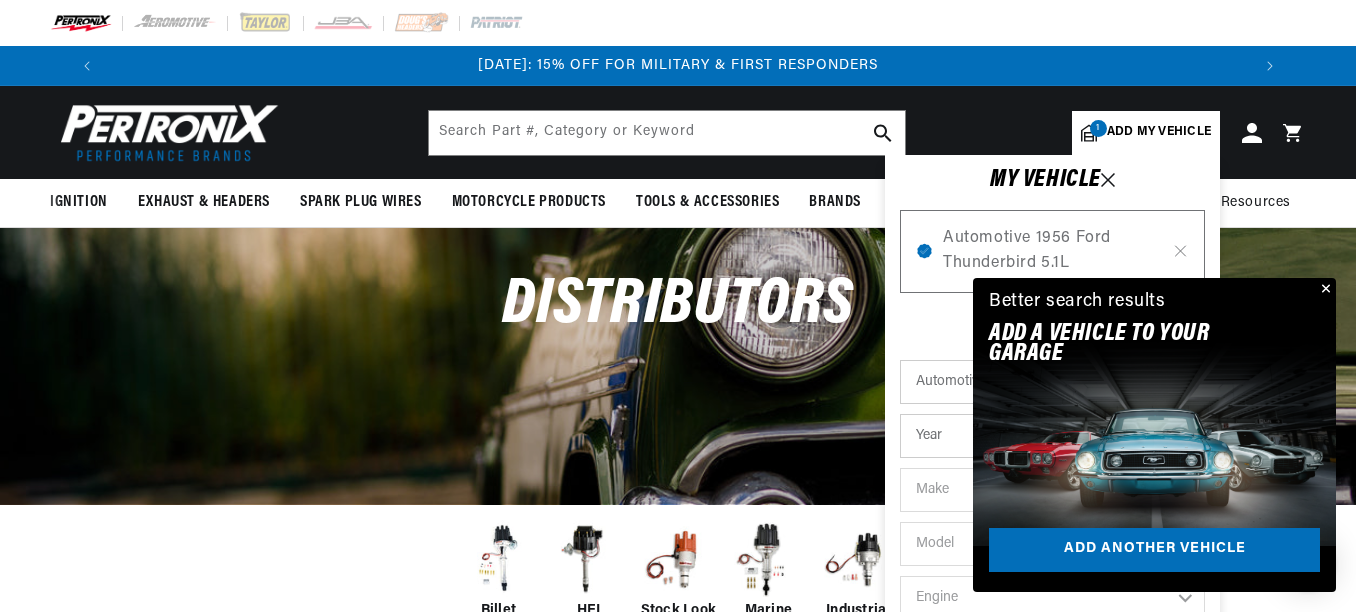 click 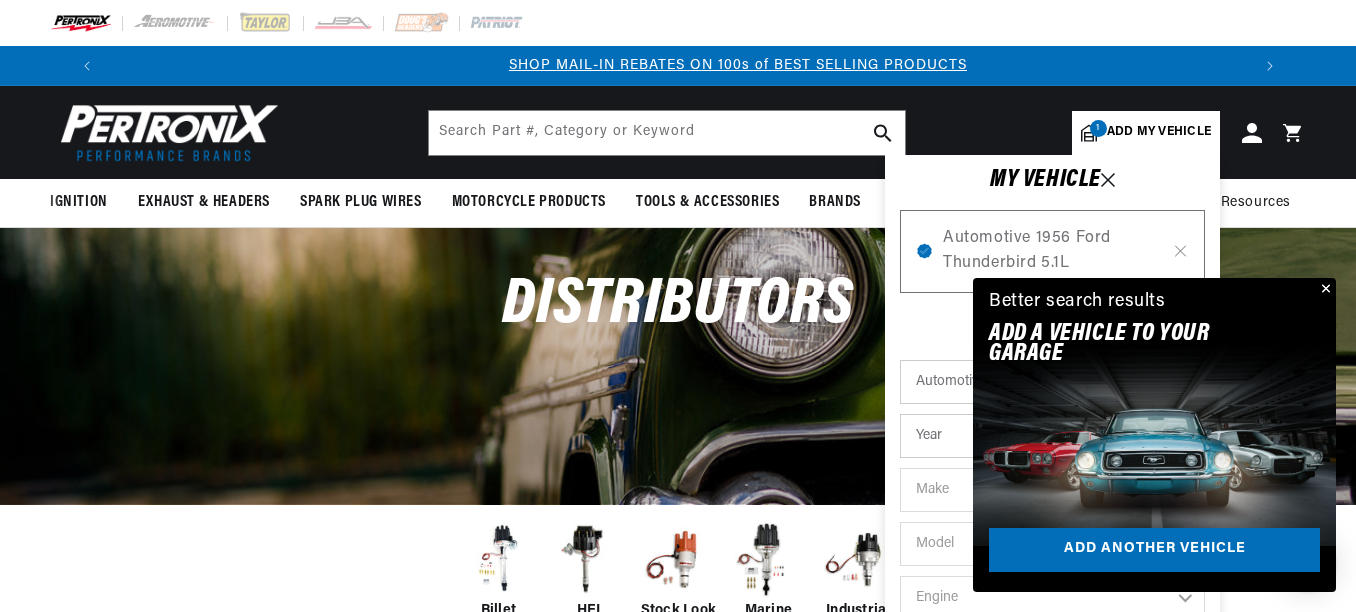 scroll, scrollTop: 0, scrollLeft: 1176, axis: horizontal 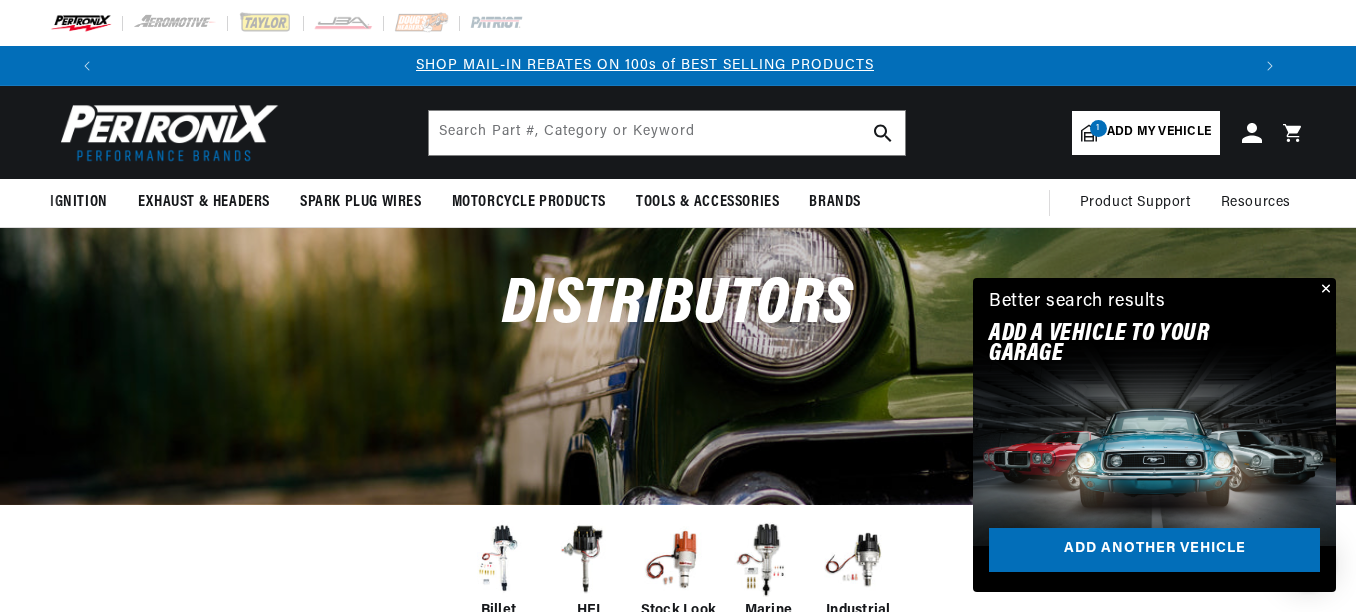 click at bounding box center (1324, 290) 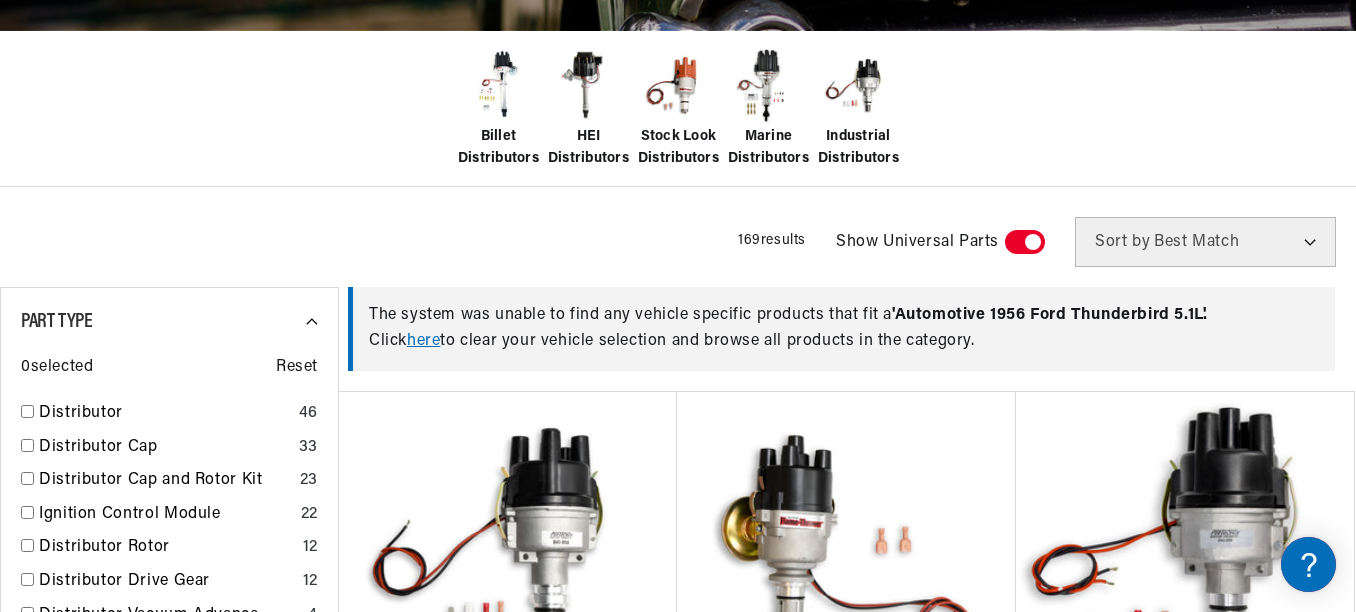 scroll, scrollTop: 520, scrollLeft: 0, axis: vertical 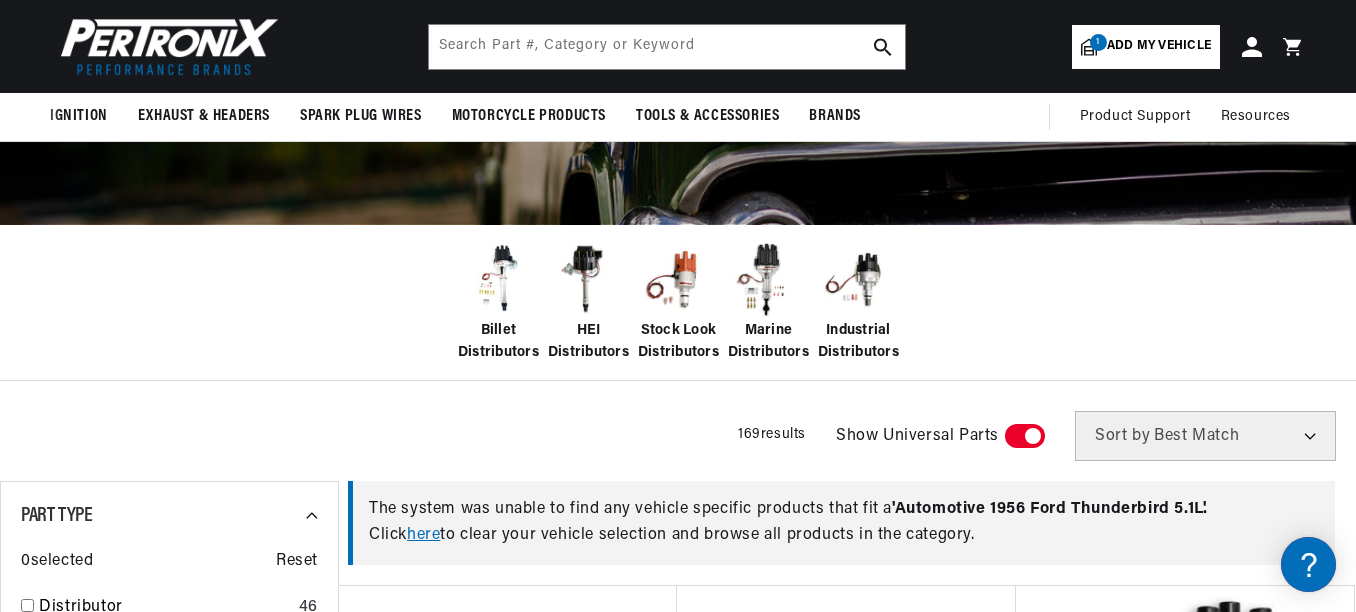 click at bounding box center (678, 280) 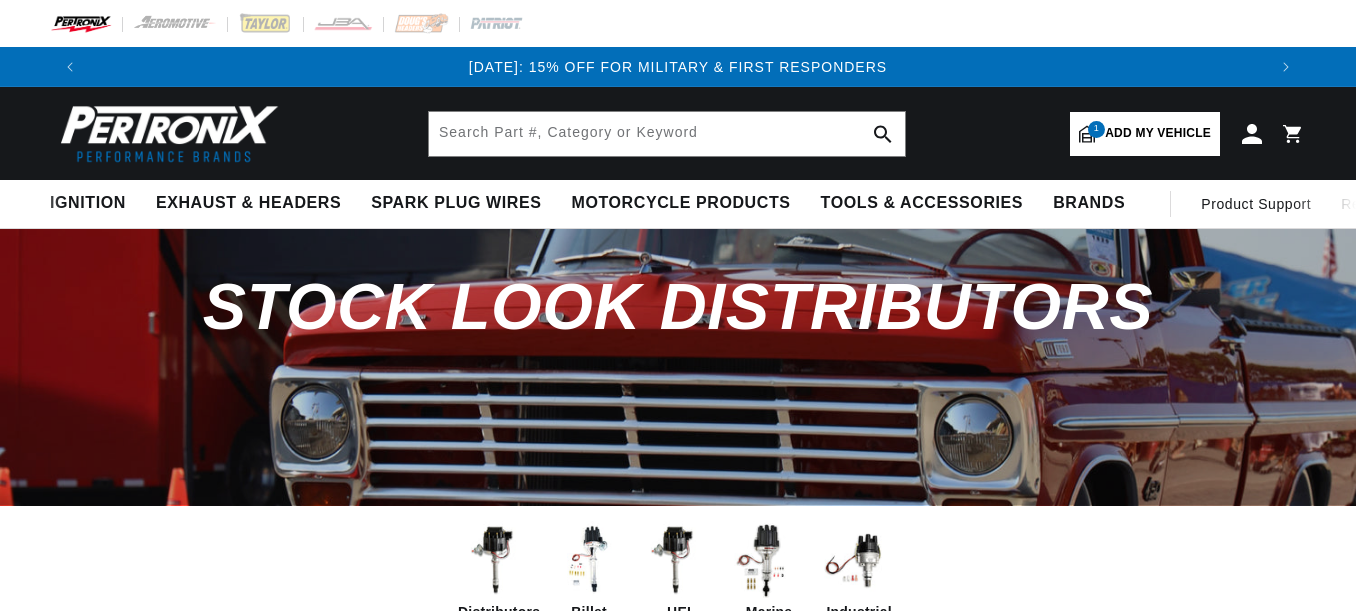 scroll, scrollTop: 0, scrollLeft: 0, axis: both 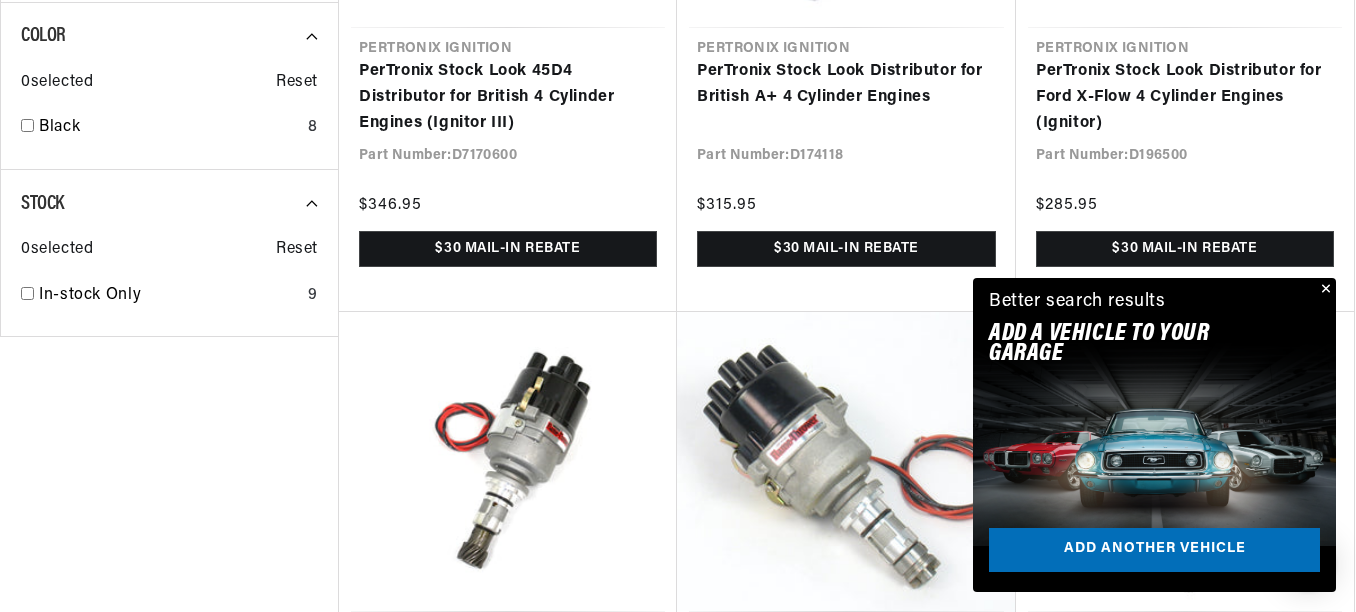 click at bounding box center (1324, 290) 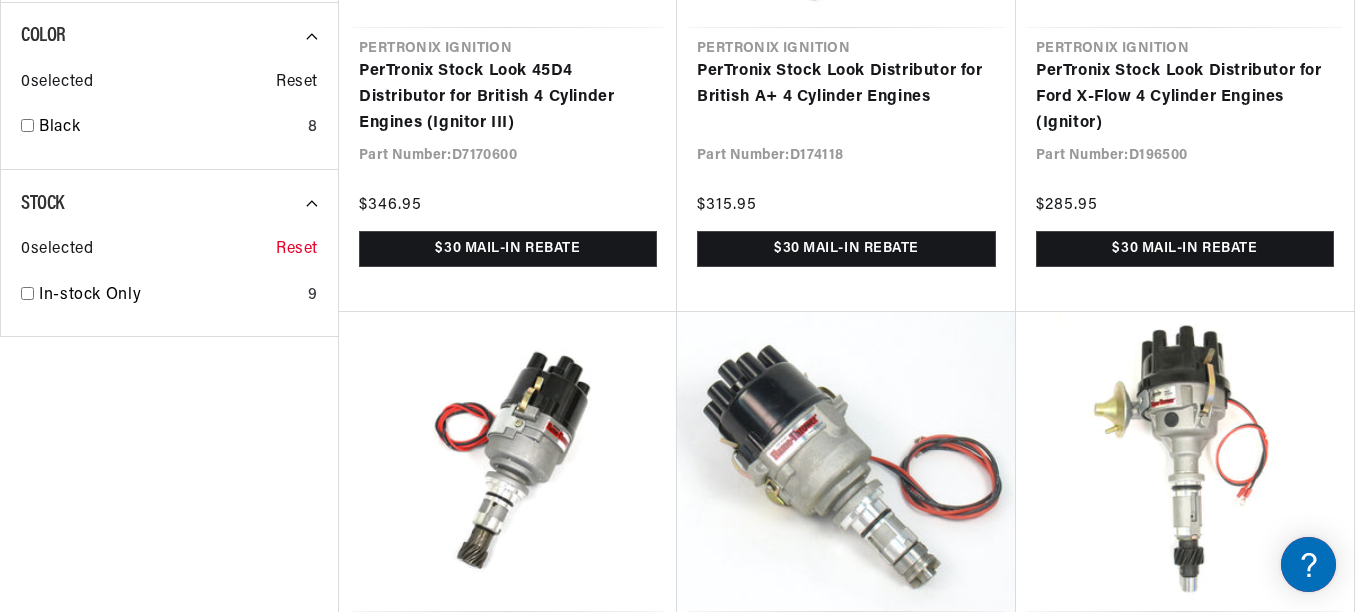 scroll, scrollTop: 0, scrollLeft: 2352, axis: horizontal 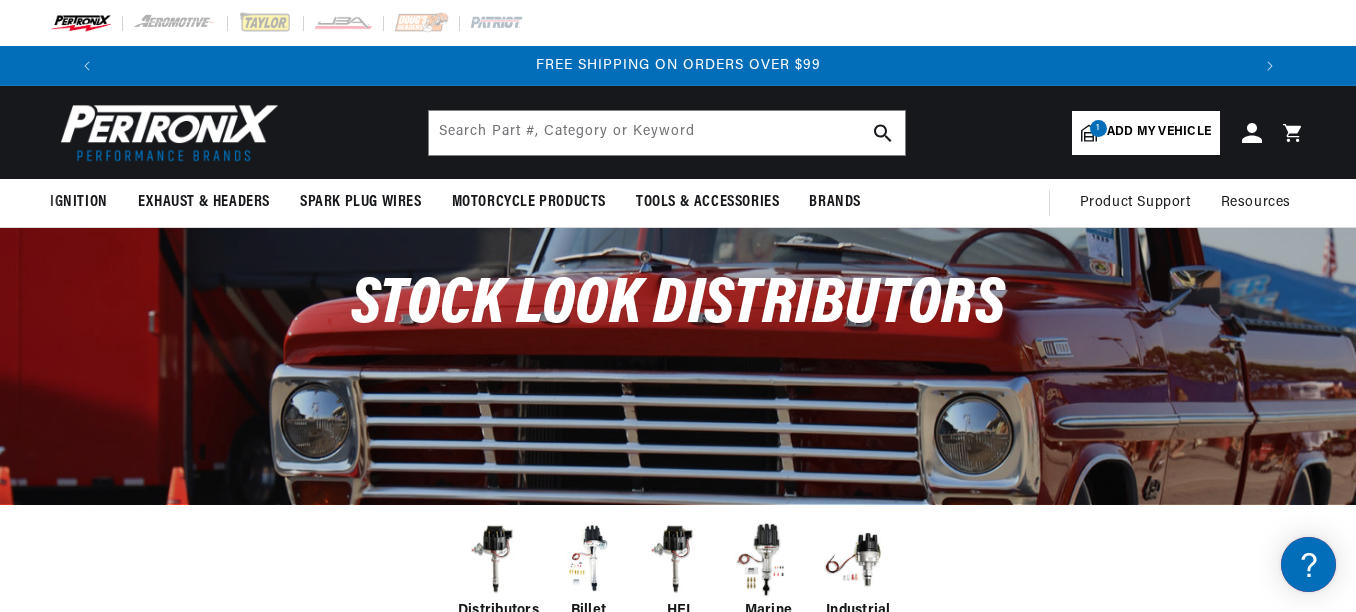 click on "Stock Look Distributors" at bounding box center [678, 315] 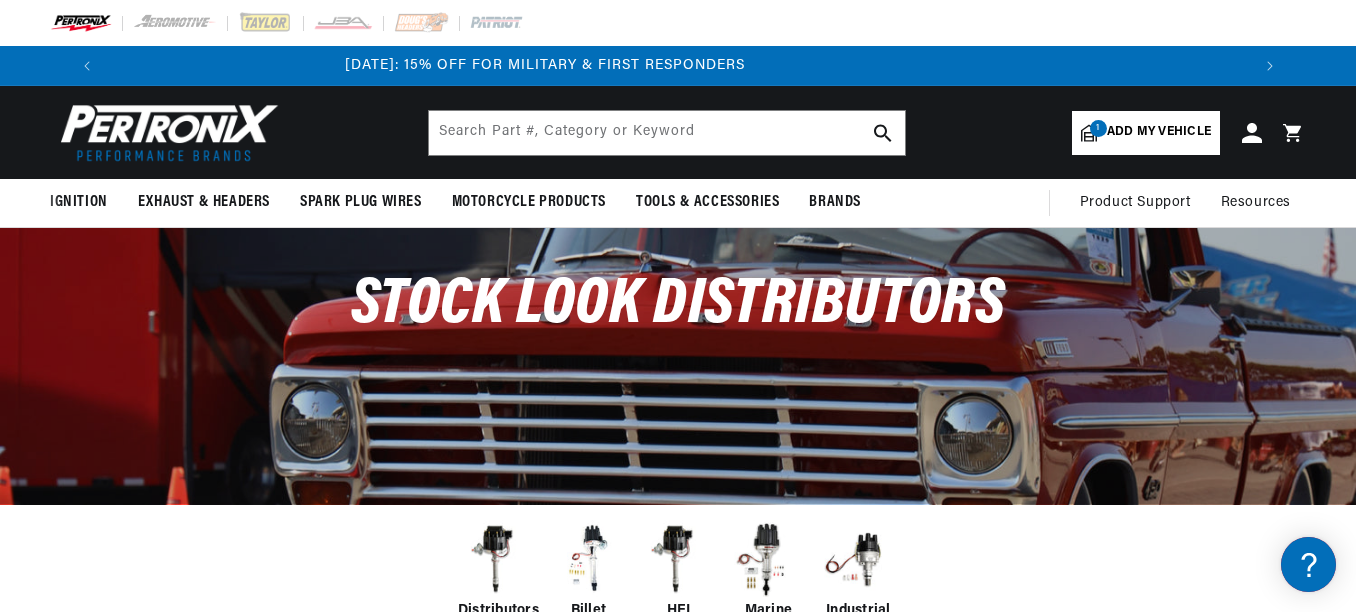 scroll, scrollTop: 0, scrollLeft: 0, axis: both 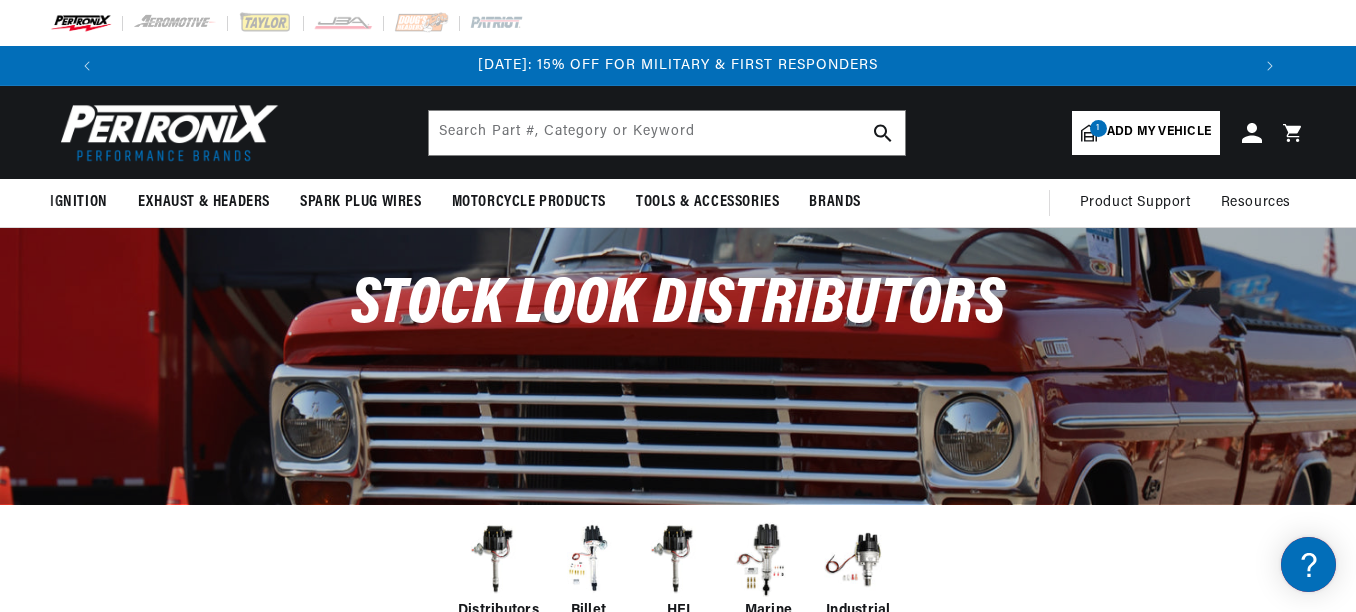 click on "Add my vehicle" at bounding box center (1159, 132) 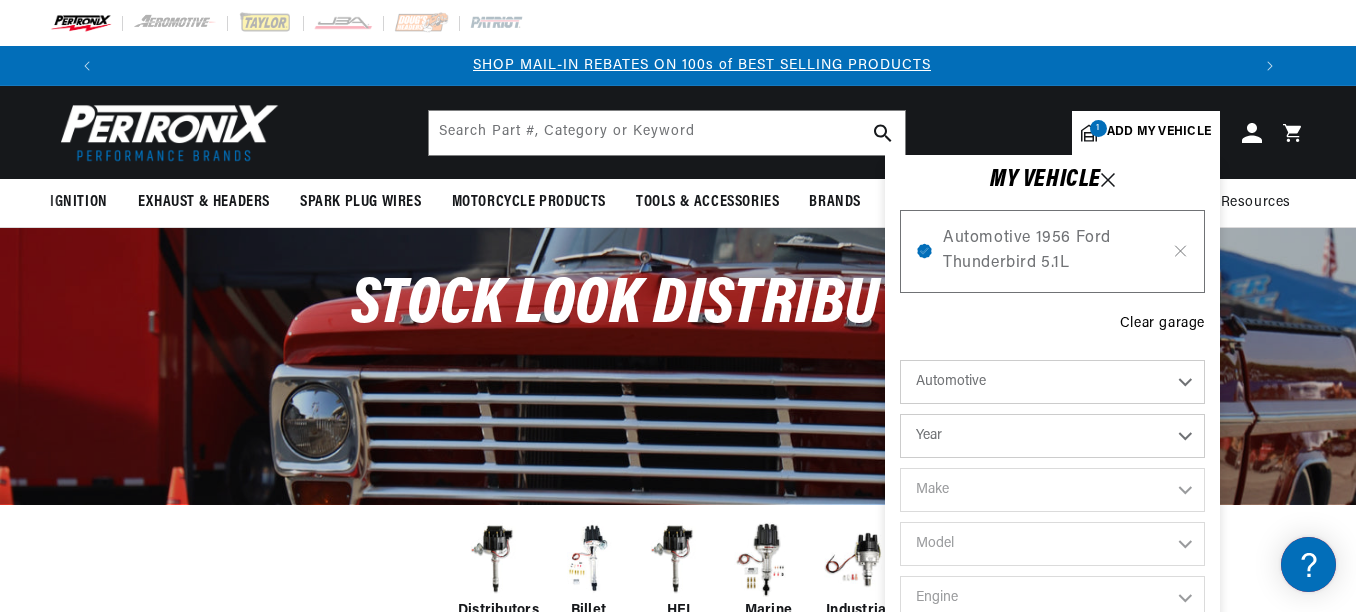 scroll, scrollTop: 0, scrollLeft: 1176, axis: horizontal 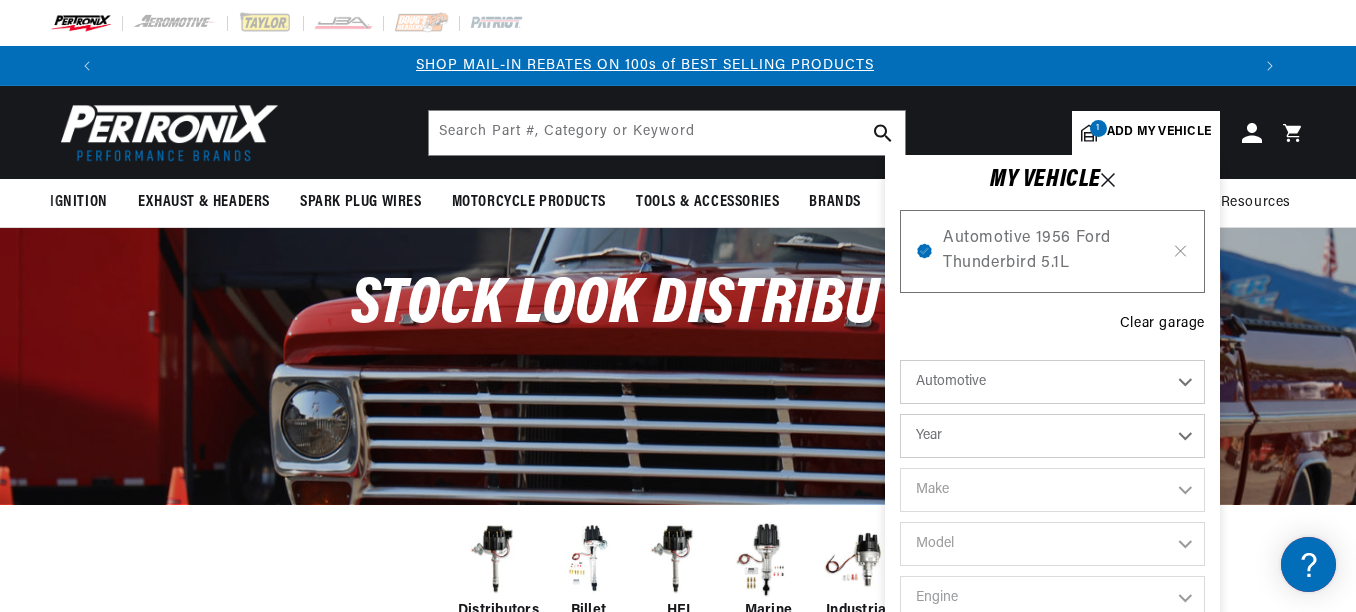 click on "Year
2022
2021
2020
2019
2018
2017
2016
2015
2014
2013
2012
2011
2010
2009
2008
2007
2006
2005
2004
2003
2002
2001
2000
1999
1998
1997
1996
1995
1994
1993
1992
1991
1990
1989
1988
1987
1986 1985" at bounding box center (1052, 436) 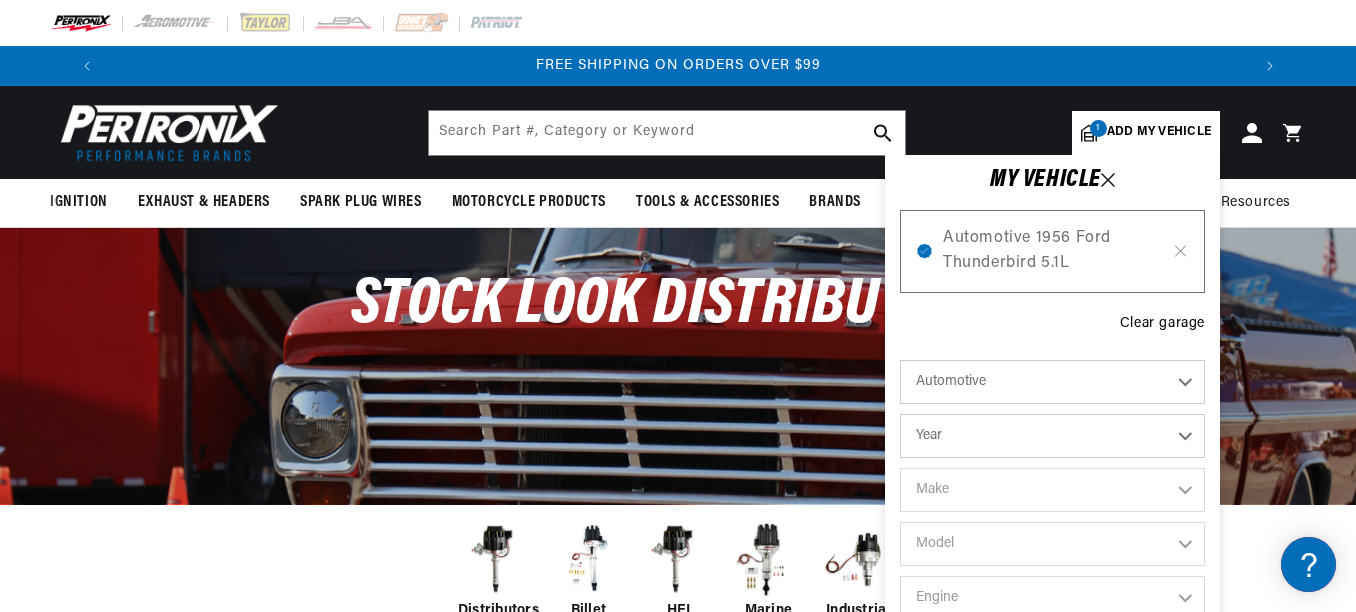 scroll, scrollTop: 0, scrollLeft: 2352, axis: horizontal 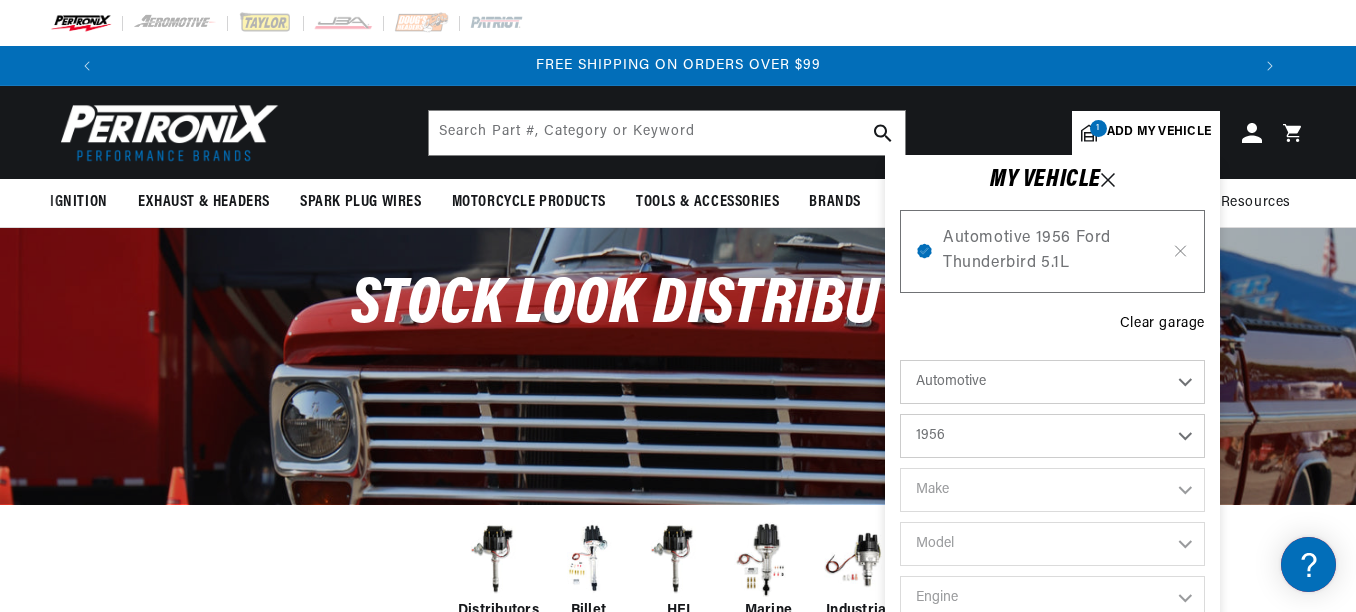 click on "Year
2022
2021
2020
2019
2018
2017
2016
2015
2014
2013
2012
2011
2010
2009
2008
2007
2006
2005
2004
2003
2002
2001
2000
1999
1998
1997
1996
1995
1994
1993
1992
1991
1990
1989
1988
1987
1986 1985" at bounding box center (1052, 436) 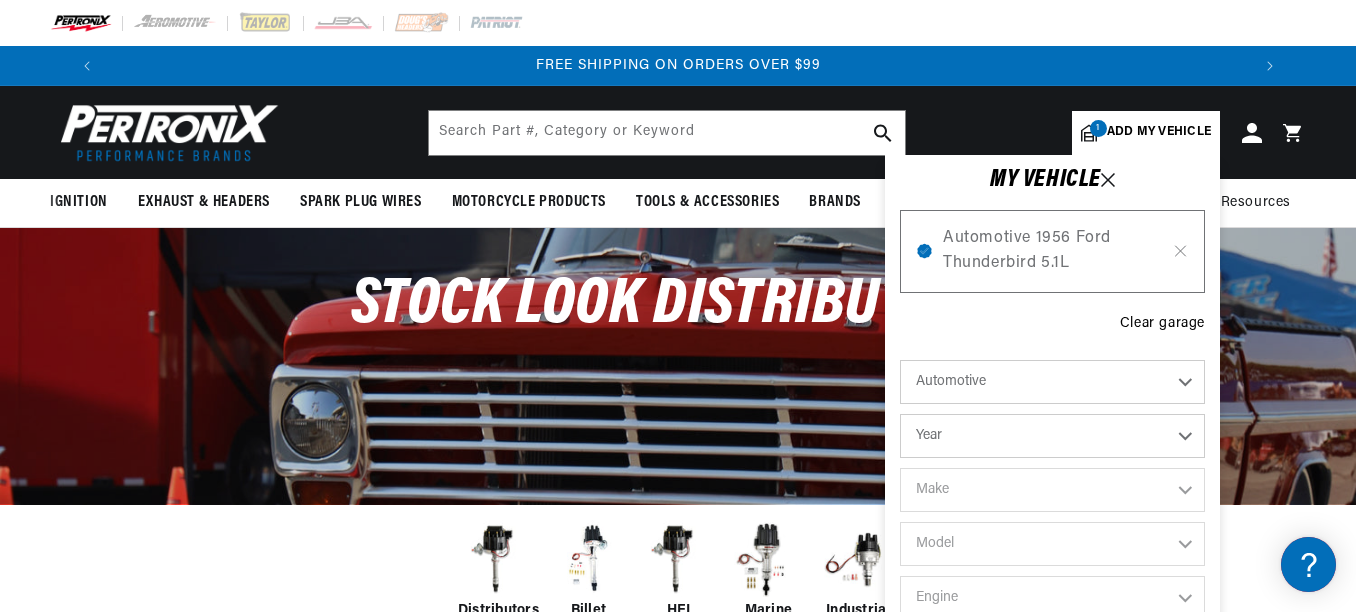 select on "1956" 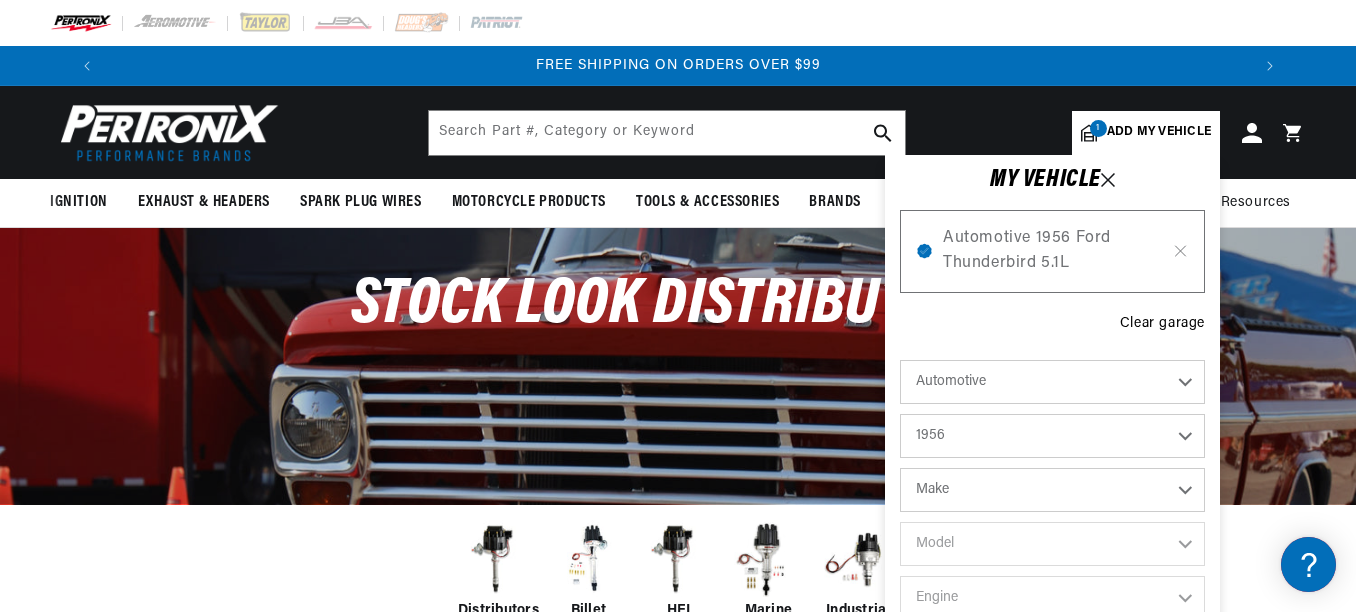 click on "Make
Alfa Romeo
Aston Martin
Buick
Cadillac
Chevrolet
Chrysler
Dodge
Ford
GMC
Humber
Jaguar
Jeep
Lancia
Mercedes-Benz
Mercury
MG
Morgan
Morris
Pontiac
Porsche
Rolls-Royce
Simca
Studebaker
Triumph
Volkswagen
Willys" at bounding box center (1052, 490) 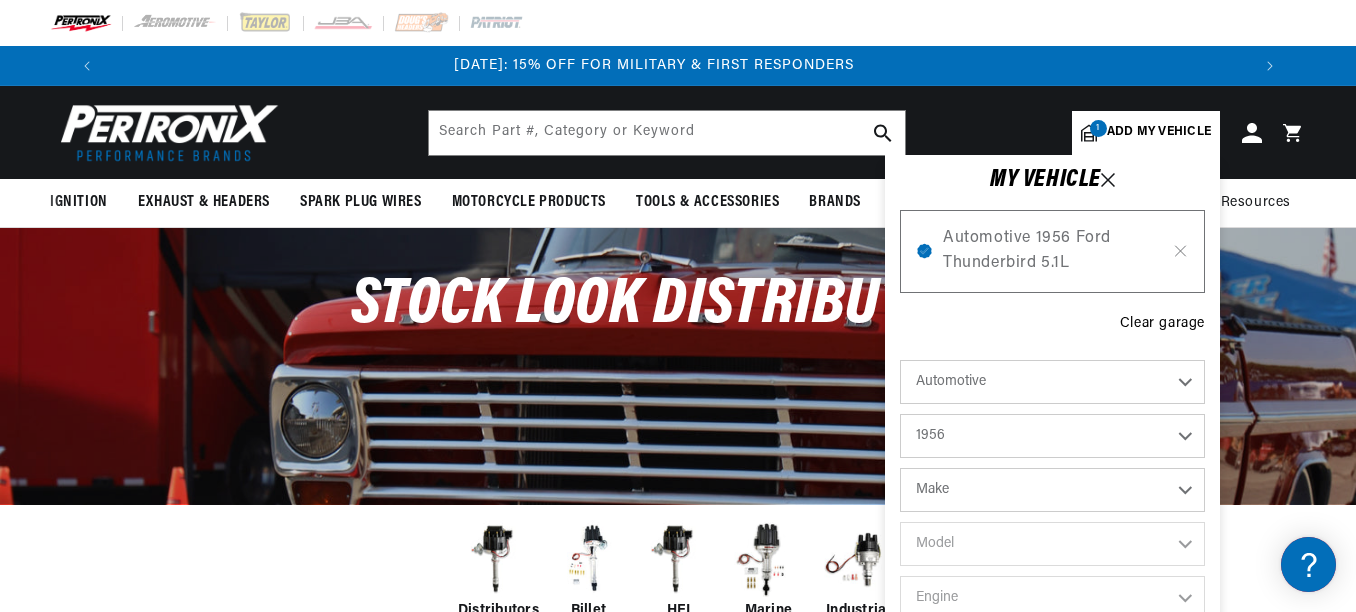 scroll, scrollTop: 0, scrollLeft: 0, axis: both 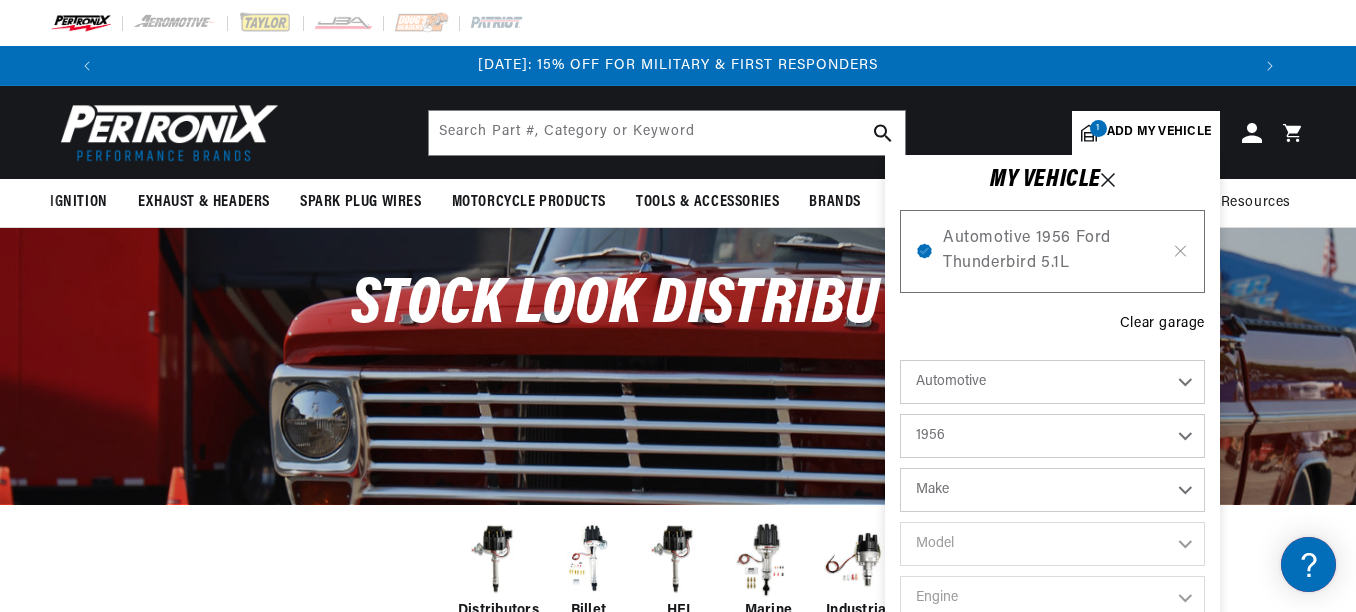 select on "Ford" 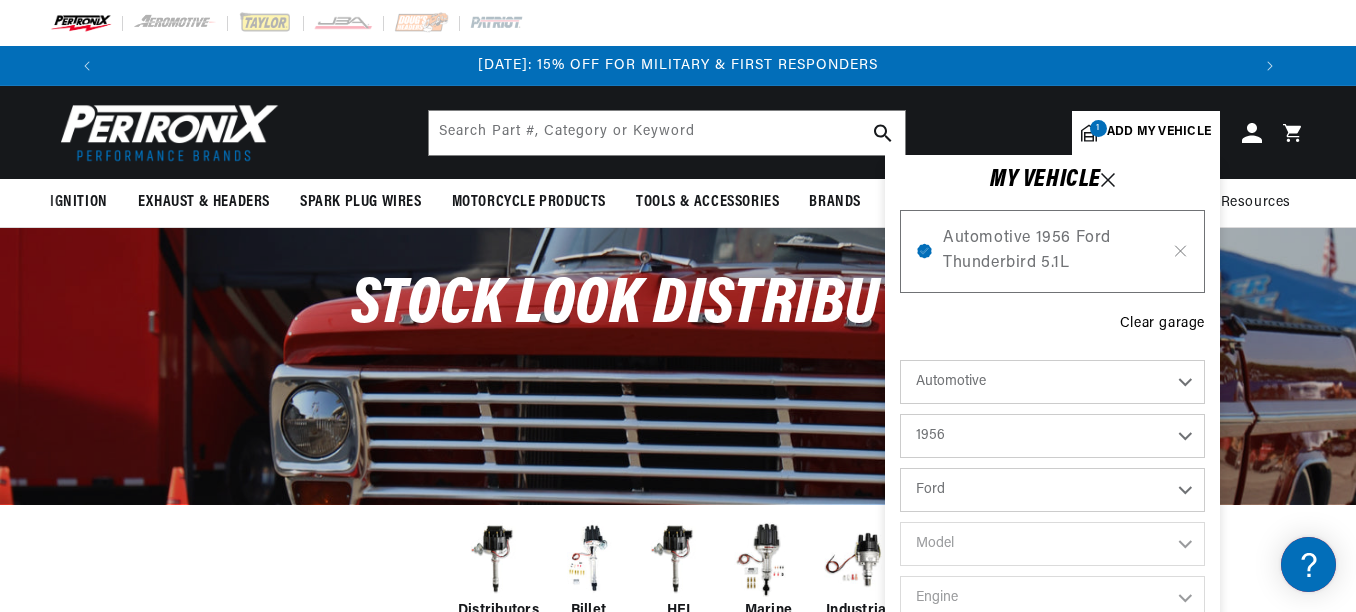 click on "Make
Alfa Romeo
Aston Martin
Buick
Cadillac
Chevrolet
Chrysler
Dodge
Ford
GMC
Humber
Jaguar
Jeep
Lancia
Mercedes-Benz
Mercury
MG
Morgan
Morris
Pontiac
Porsche
Rolls-Royce
Simca
Studebaker
Triumph
Volkswagen
Willys" at bounding box center (1052, 490) 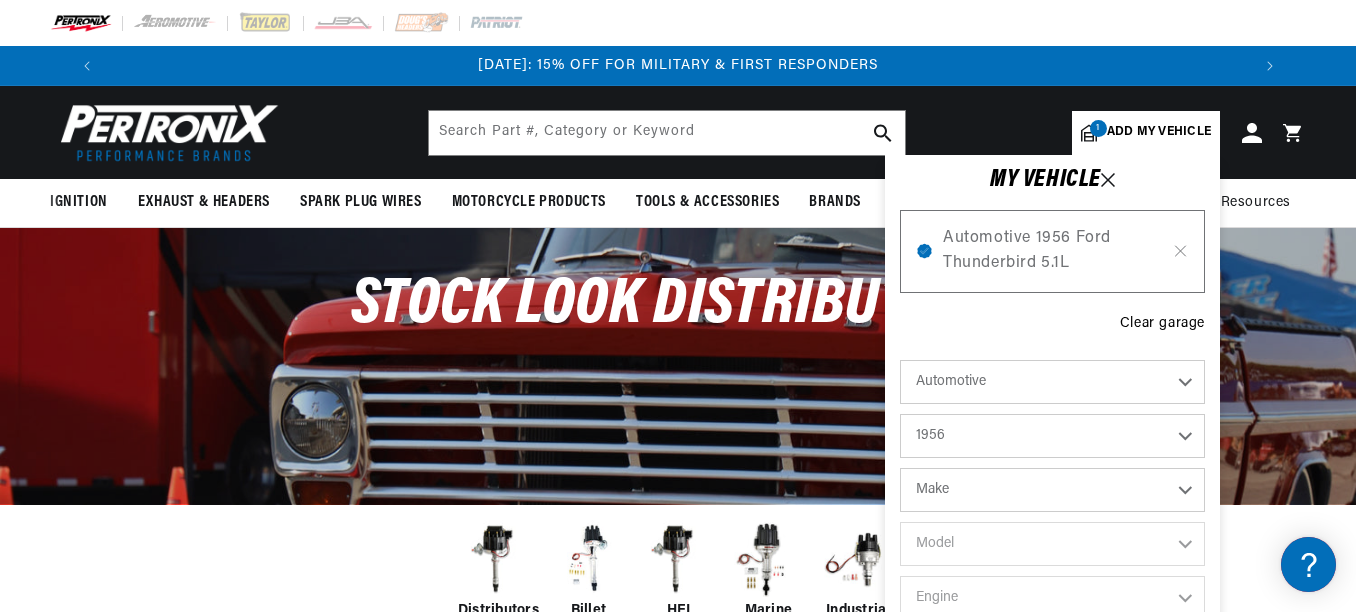 select on "Ford" 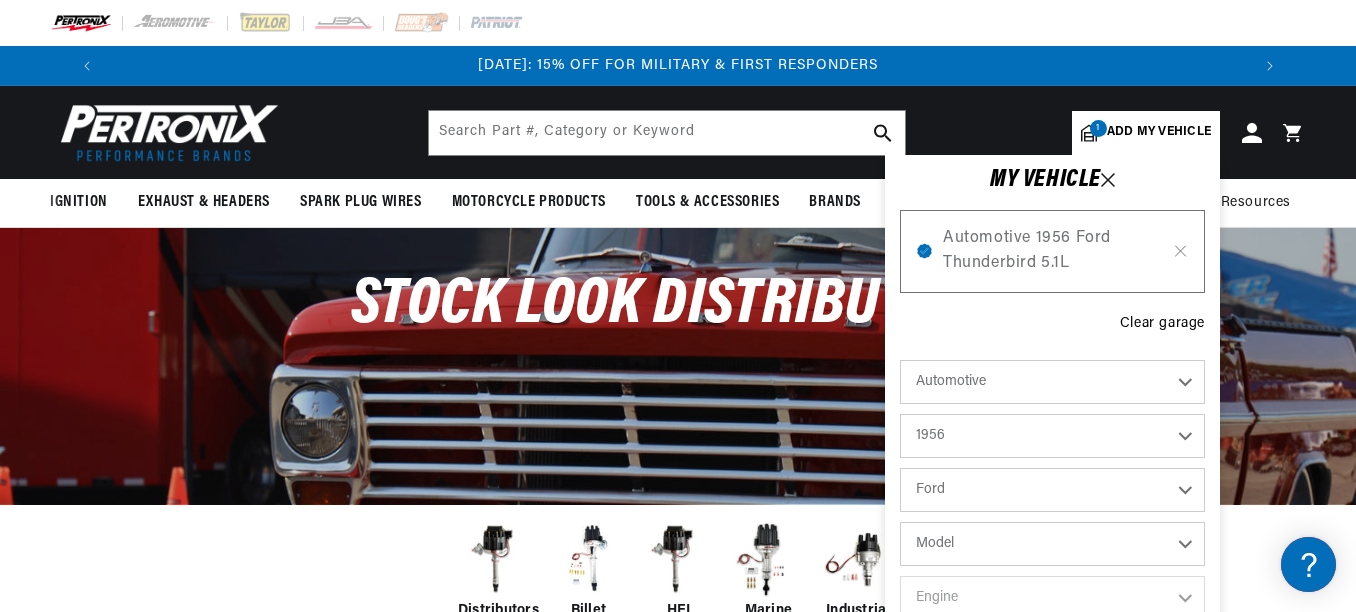 click on "Model
Club
Country Sedan
Country Squire
Courier Sedan Delivery
Customline
F-100
F-250
F-350
Fairlane
Mainline
Park Lane Wagon
Ranch Wagon
Skyliner
Sunliner
Thunderbird
Victoria" at bounding box center [1052, 544] 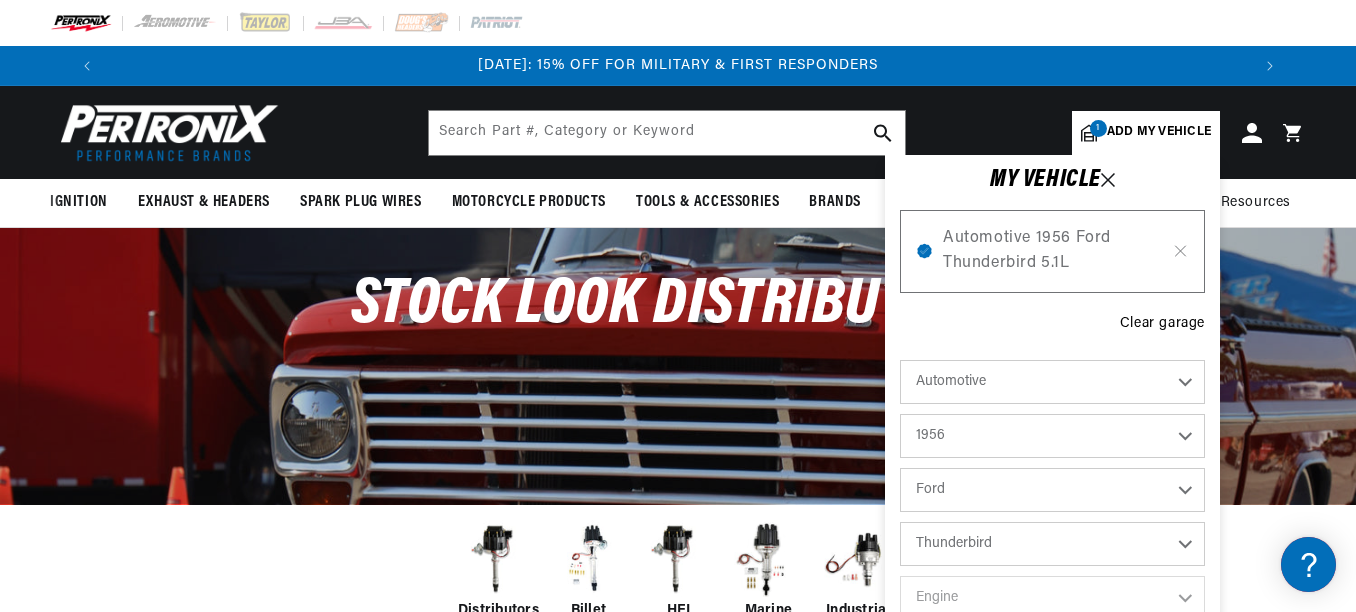 click on "Model
Club
Country Sedan
Country Squire
Courier Sedan Delivery
Customline
F-100
F-250
F-350
Fairlane
Mainline
Park Lane Wagon
Ranch Wagon
Skyliner
Sunliner
Thunderbird
Victoria" at bounding box center [1052, 544] 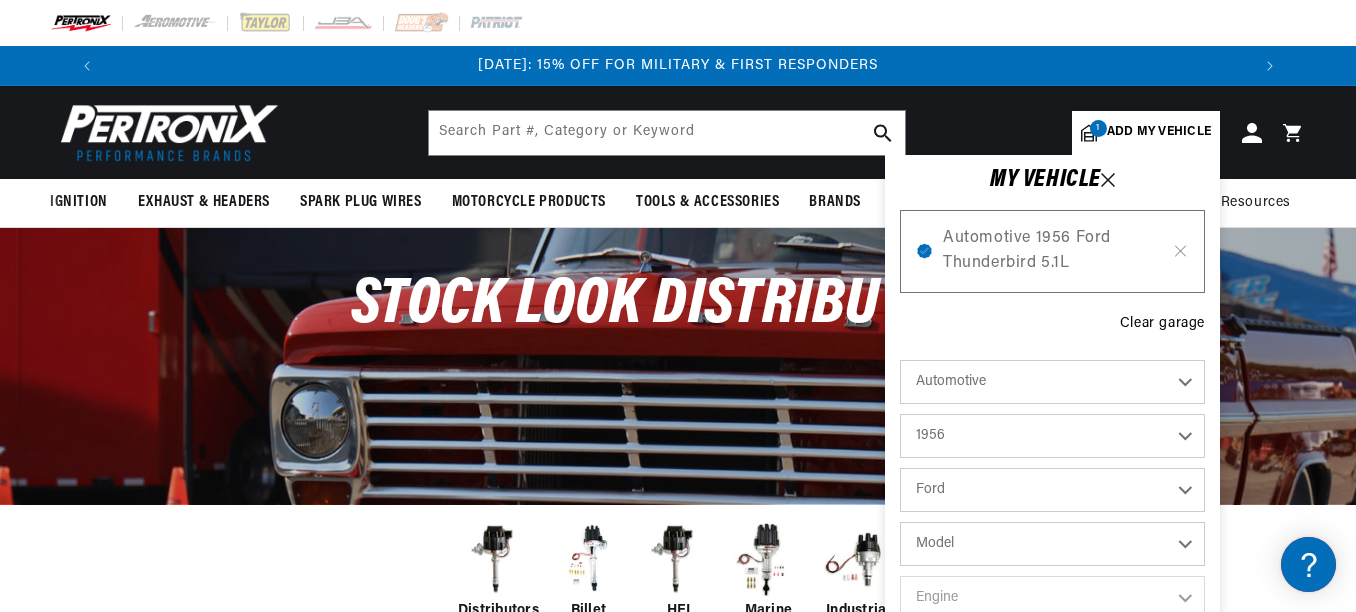 select on "Thunderbird" 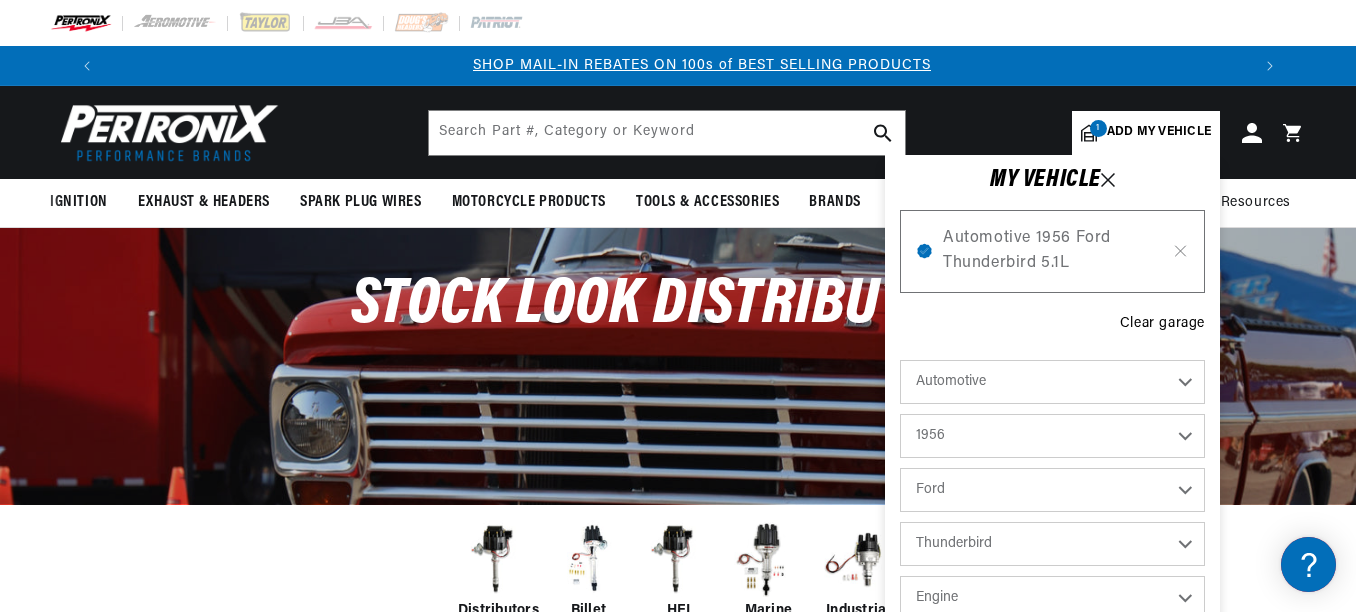 scroll, scrollTop: 0, scrollLeft: 1176, axis: horizontal 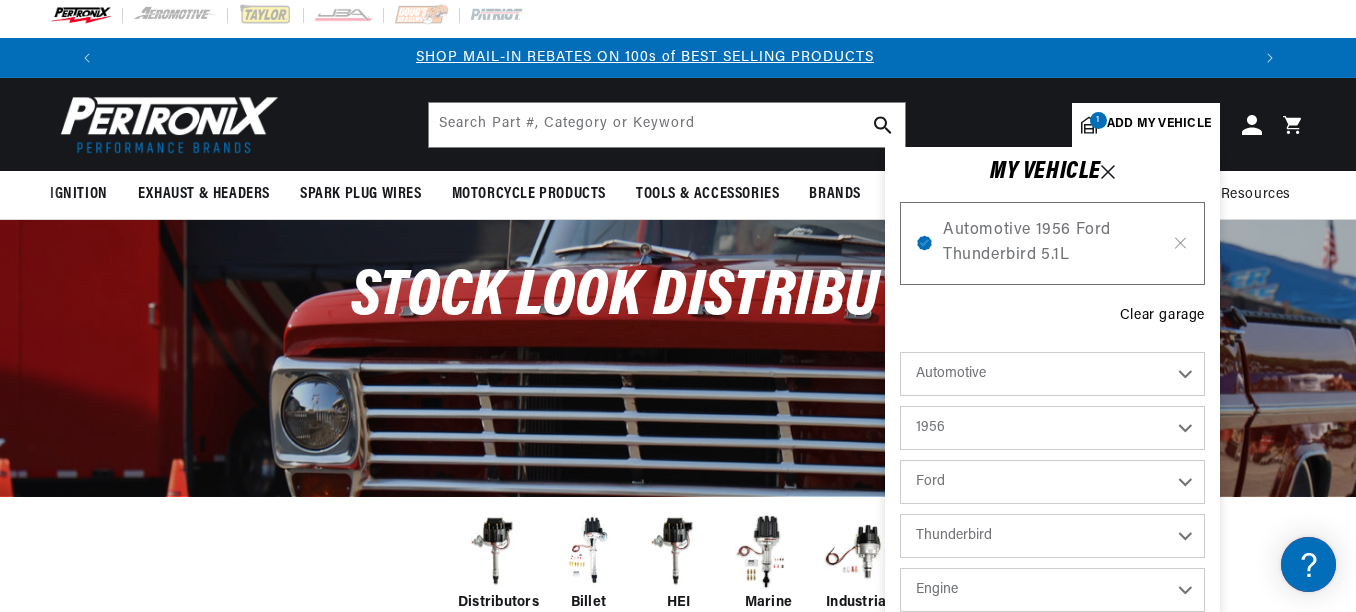 click on "Engine
4.8L
5.1L" at bounding box center (1052, 590) 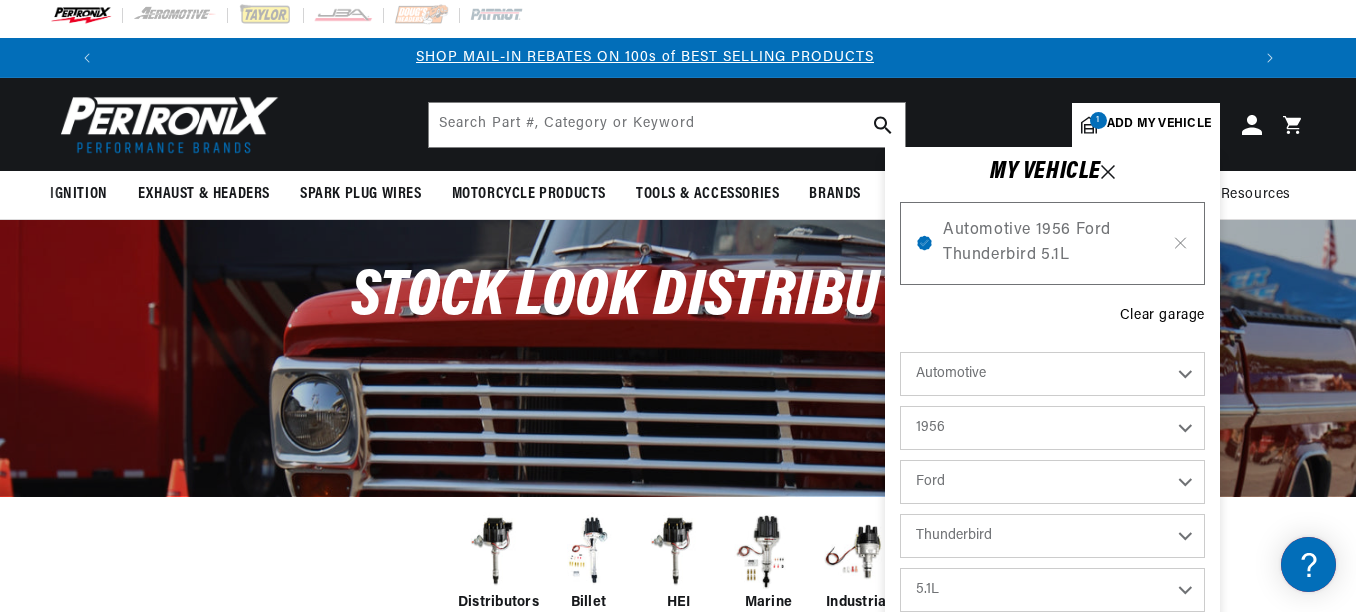 click on "Engine
4.8L
5.1L" at bounding box center [1052, 590] 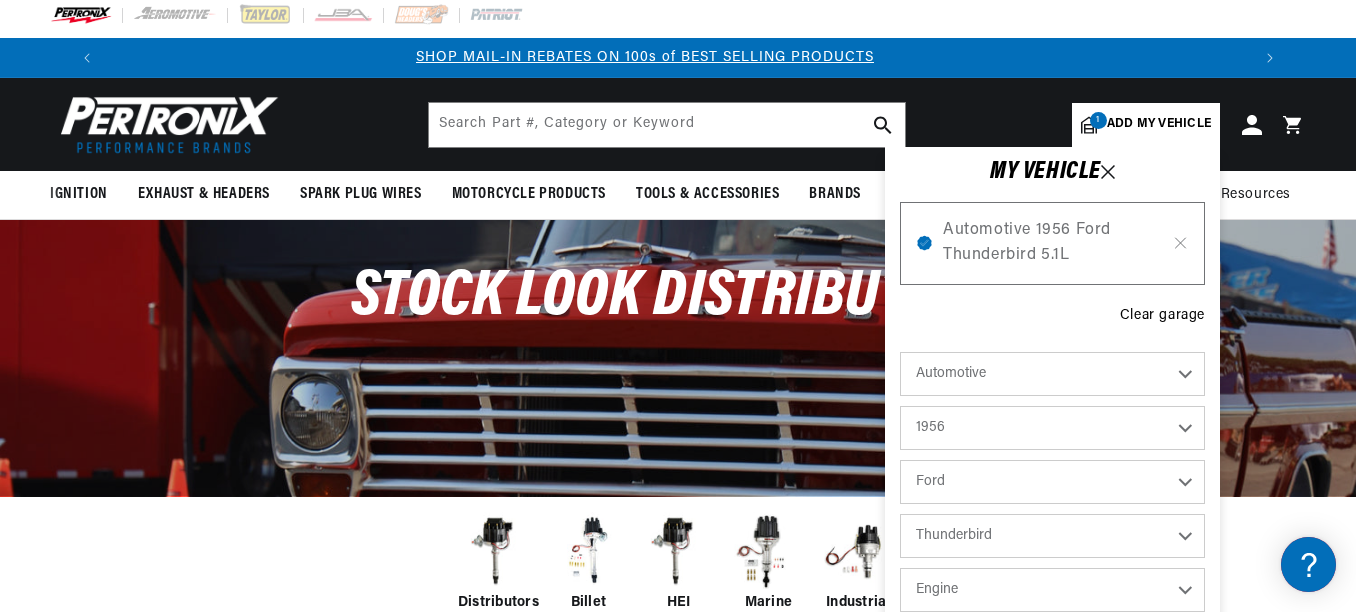 select on "5.1L" 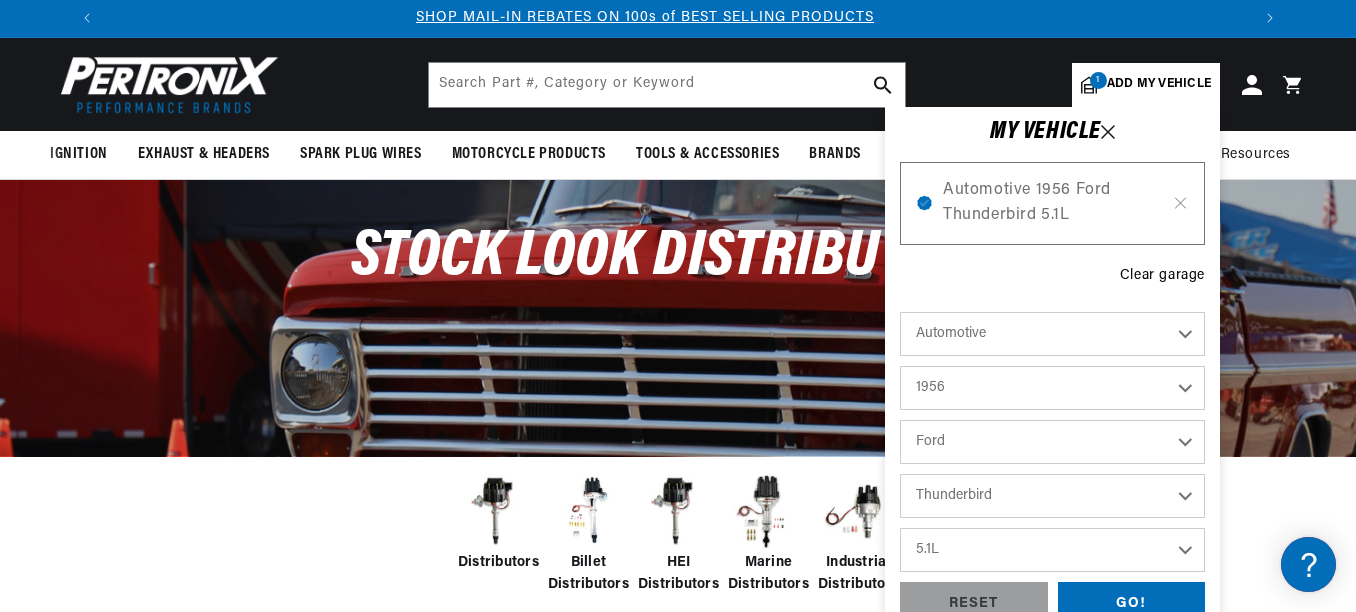 scroll, scrollTop: 208, scrollLeft: 0, axis: vertical 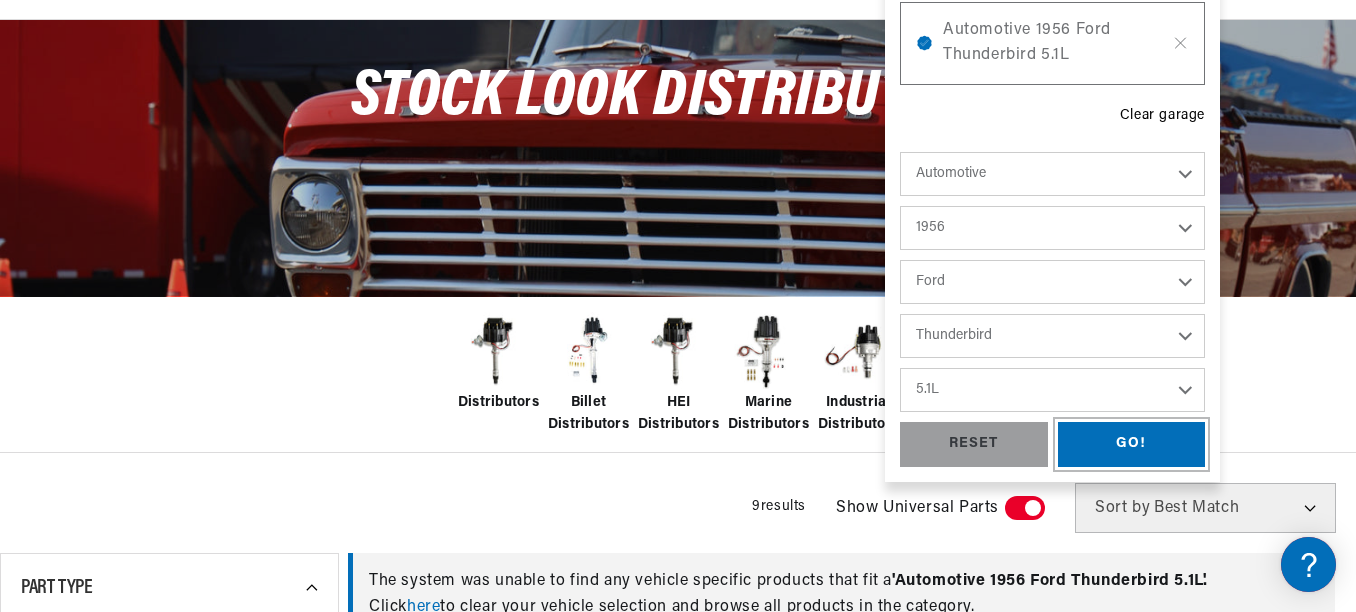 click on "GO!" at bounding box center (1132, 444) 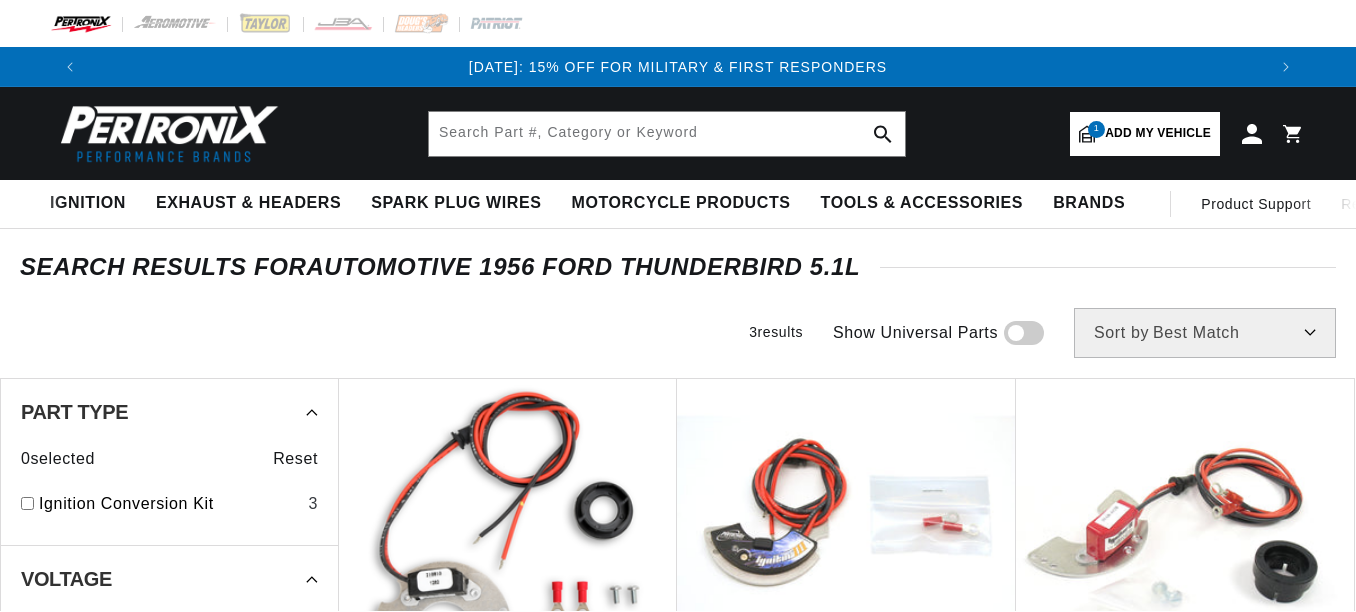 scroll, scrollTop: 0, scrollLeft: 0, axis: both 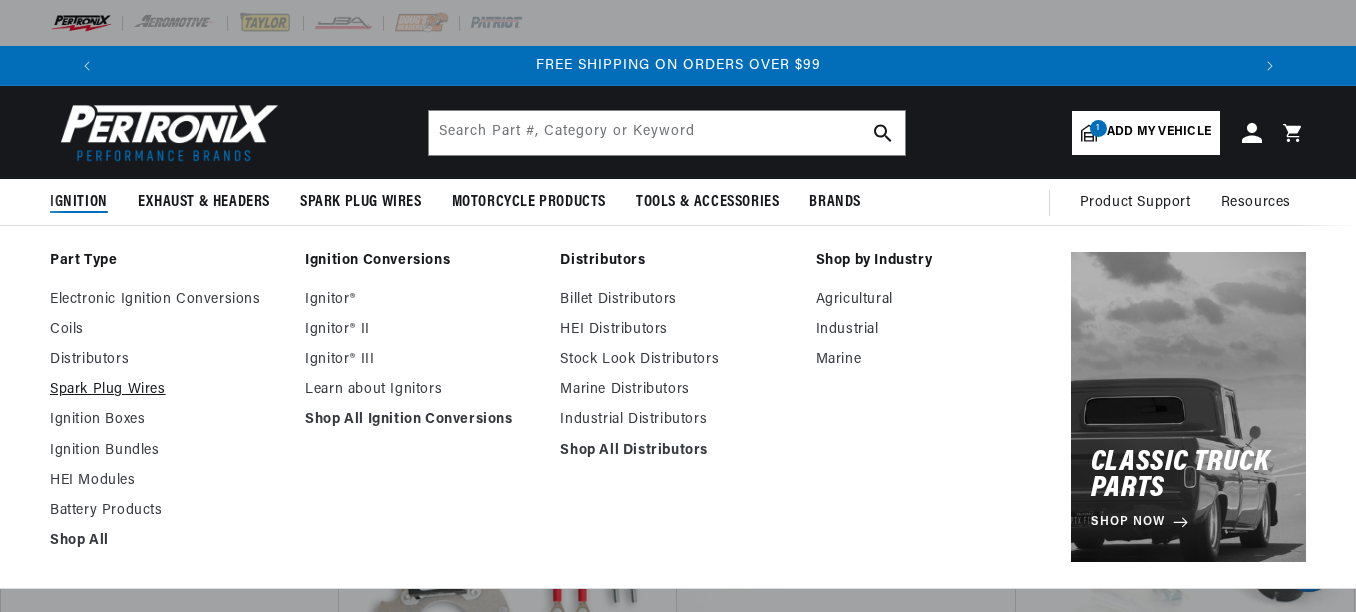click on "Spark Plug Wires" at bounding box center (167, 390) 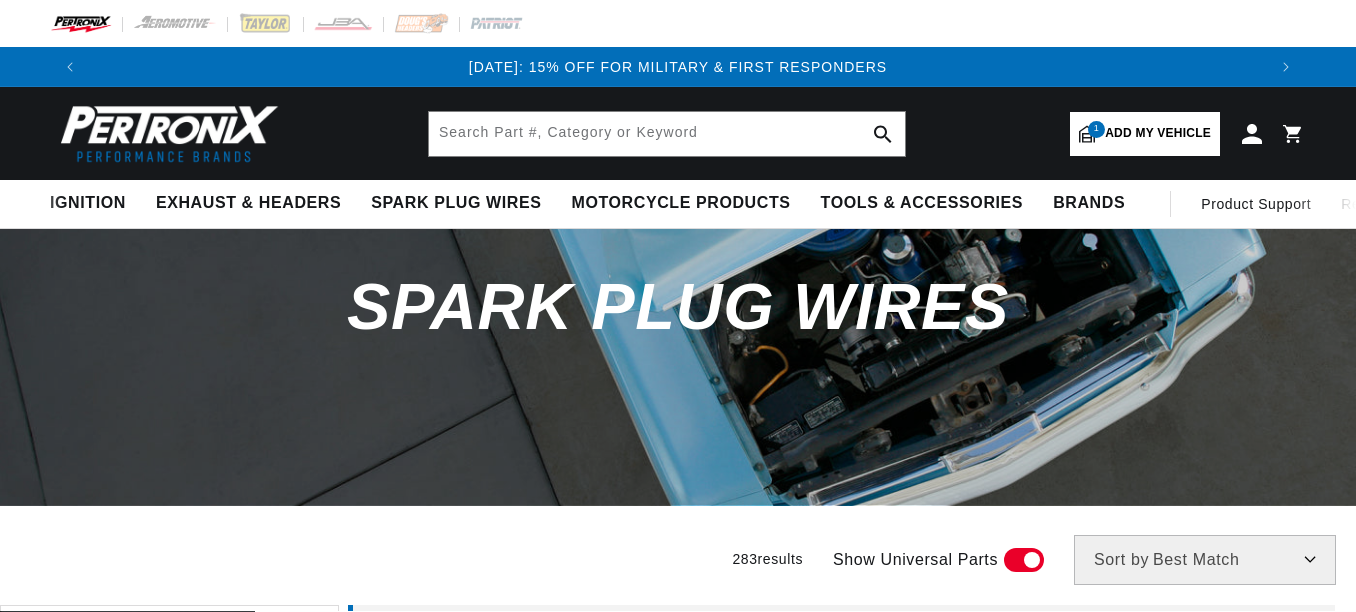 scroll, scrollTop: 0, scrollLeft: 0, axis: both 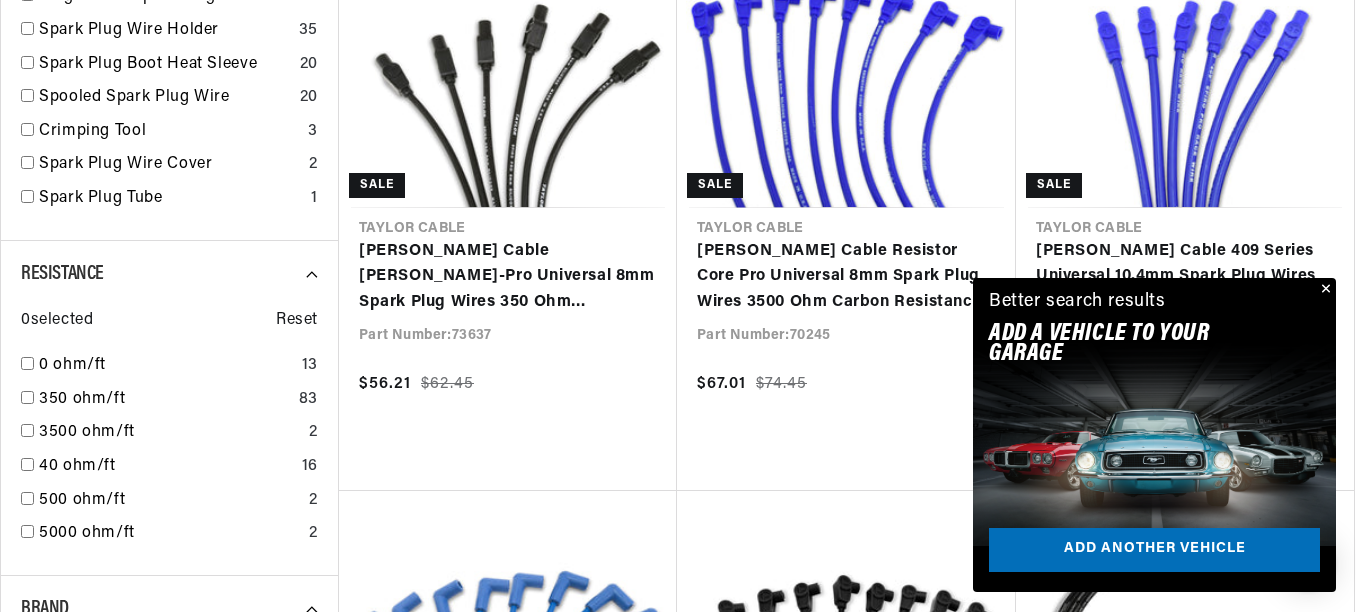 click on "Close dialog FIND THE RIGHT PARTS Take our quick quiz using the button below, answer a few simple questions, and we'll direct you to what you need. FIND MY PARTS Submit" at bounding box center (678, 306) 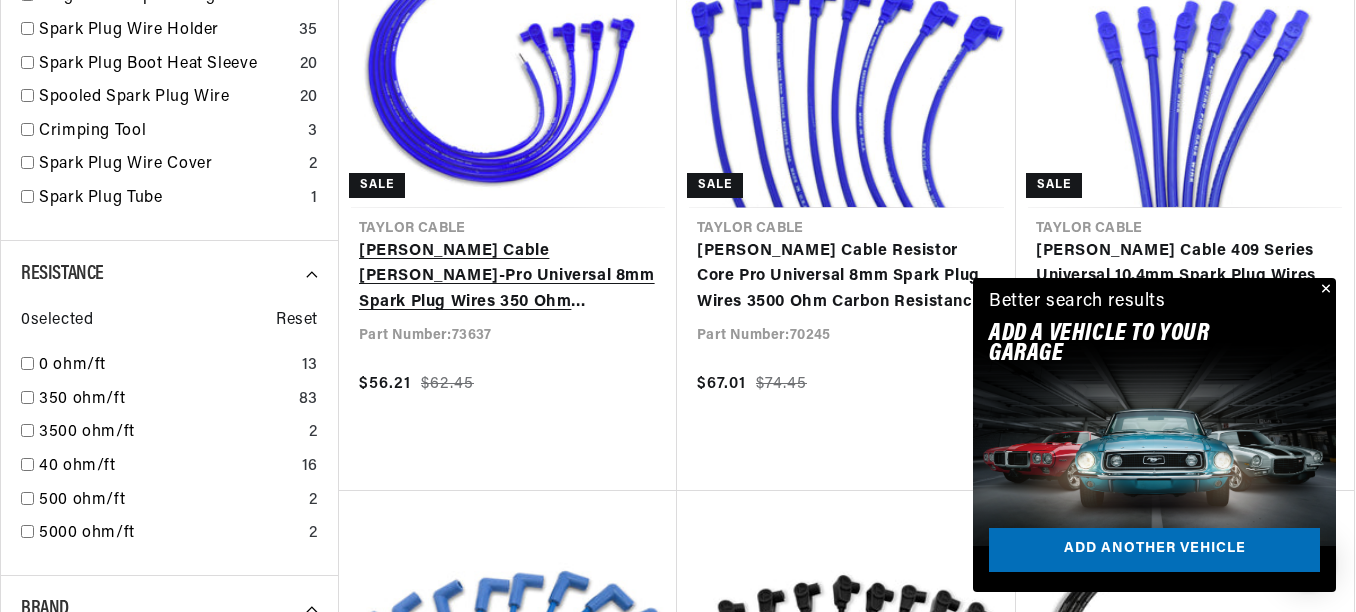 scroll, scrollTop: 0, scrollLeft: 0, axis: both 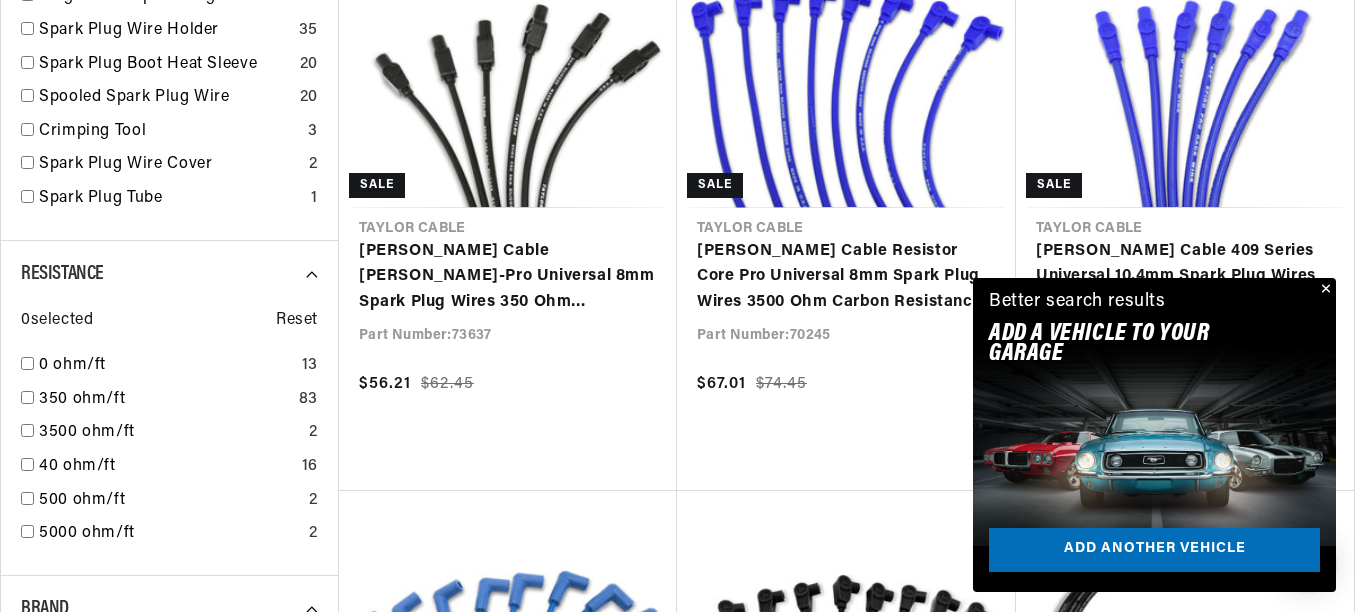 click at bounding box center [1324, 290] 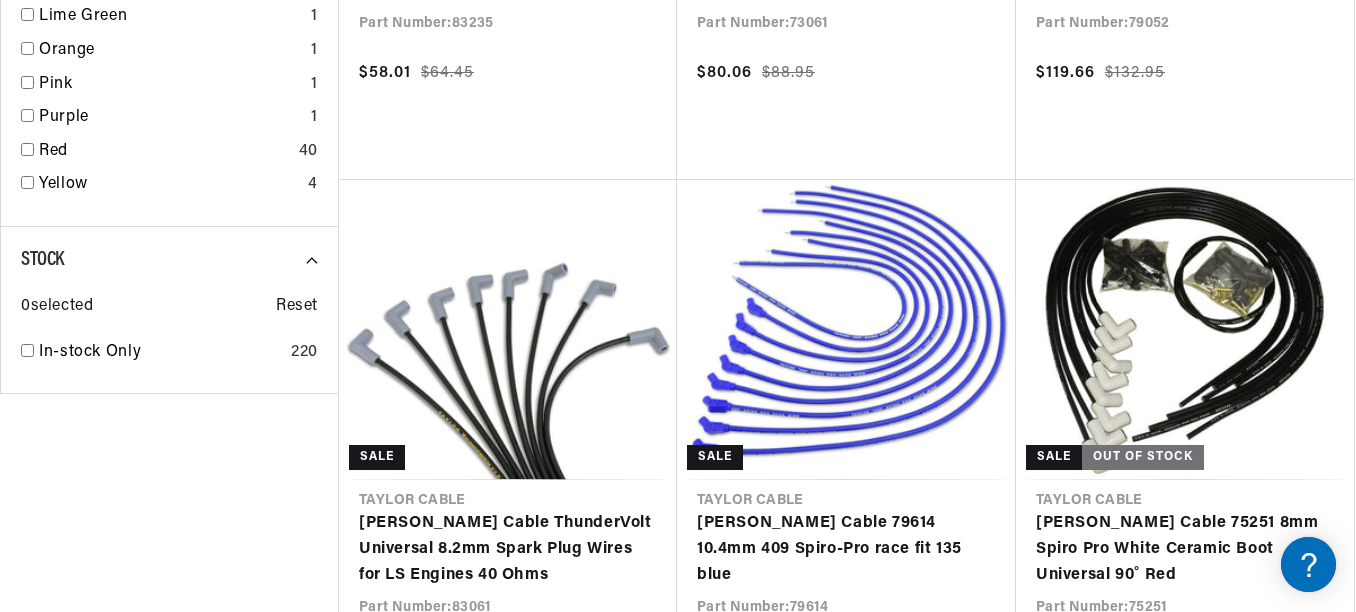 scroll, scrollTop: 2280, scrollLeft: 0, axis: vertical 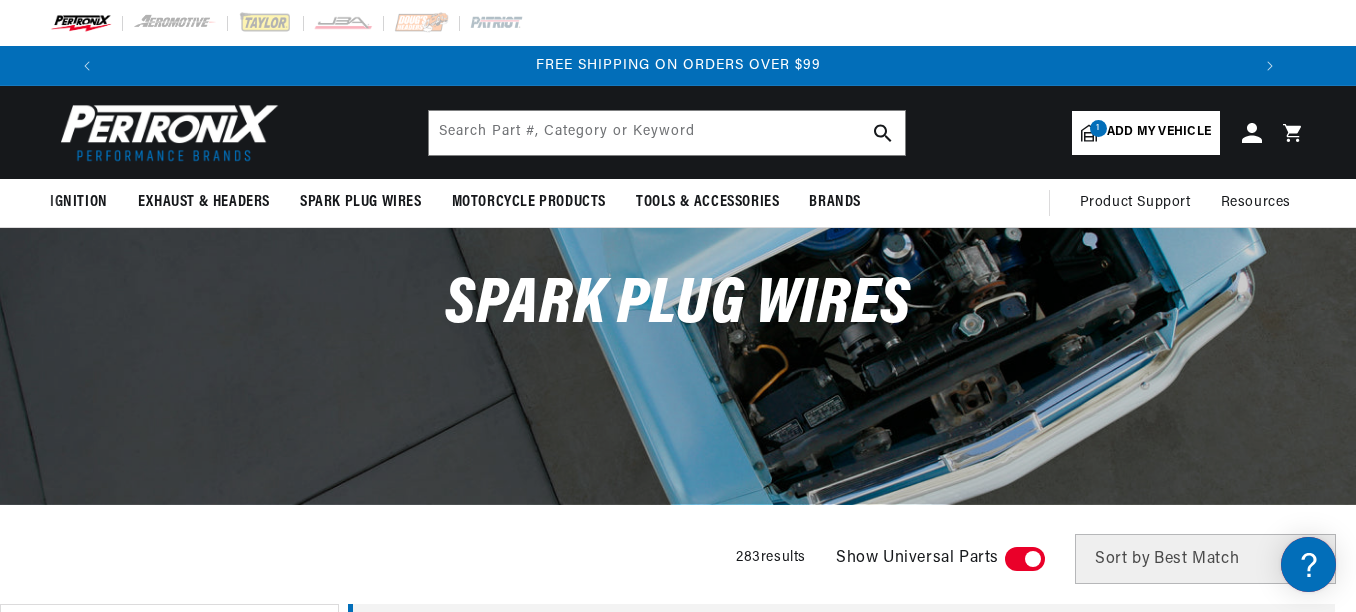 click on "1 Add my vehicle" at bounding box center (1146, 133) 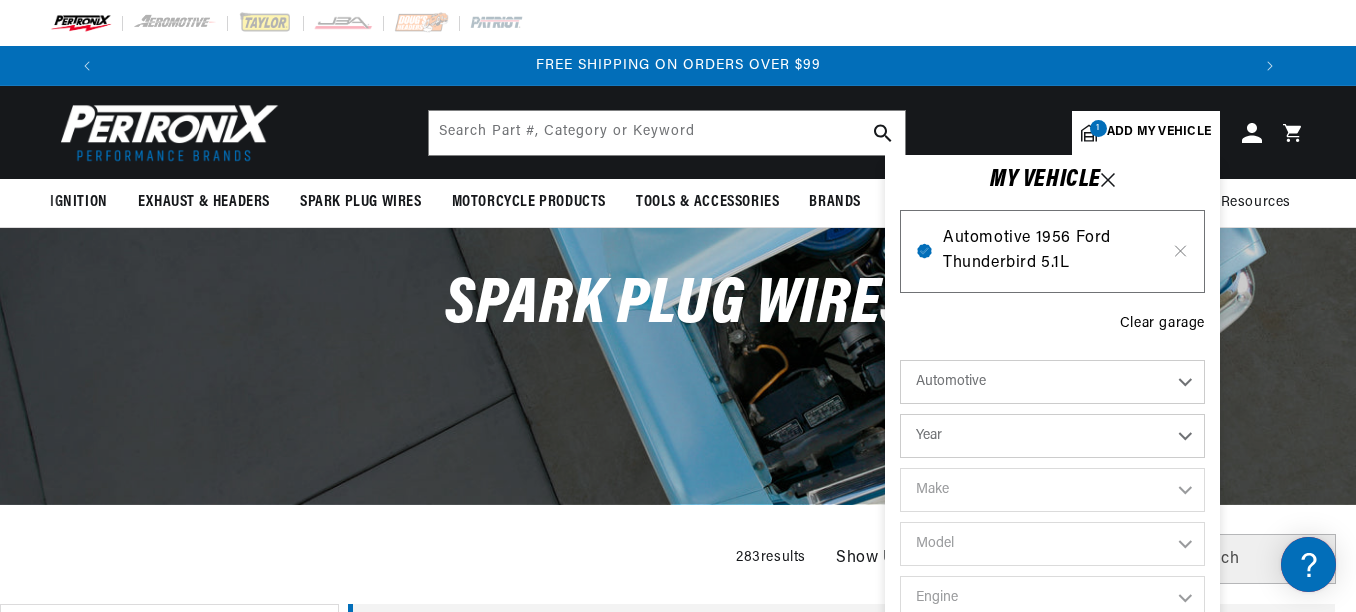click on "Automotive 1956 Ford Thunderbird 5.1L" at bounding box center (1052, 251) 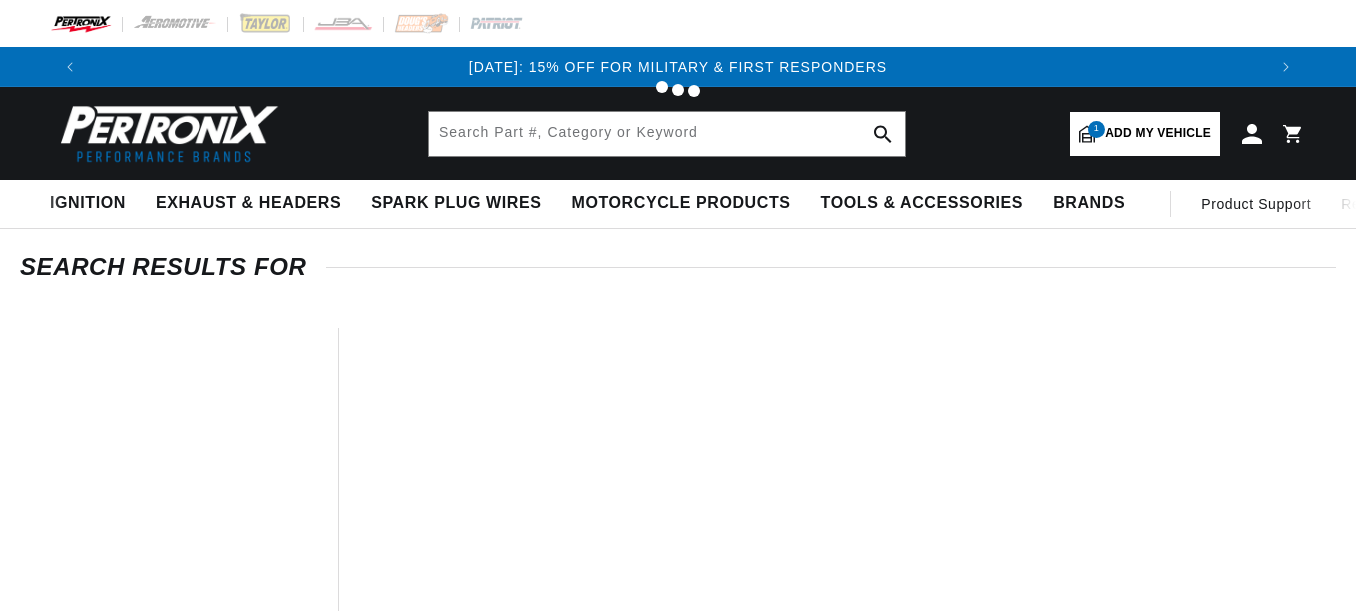 scroll, scrollTop: 0, scrollLeft: 0, axis: both 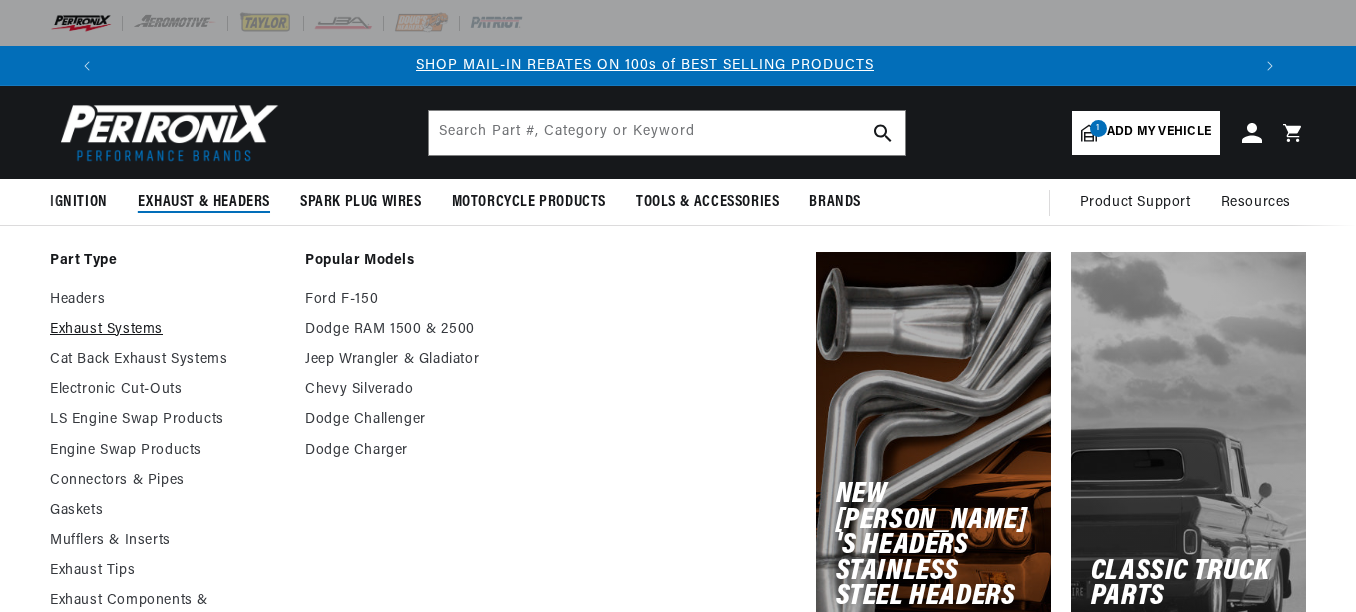 click on "Exhaust Systems" at bounding box center (167, 330) 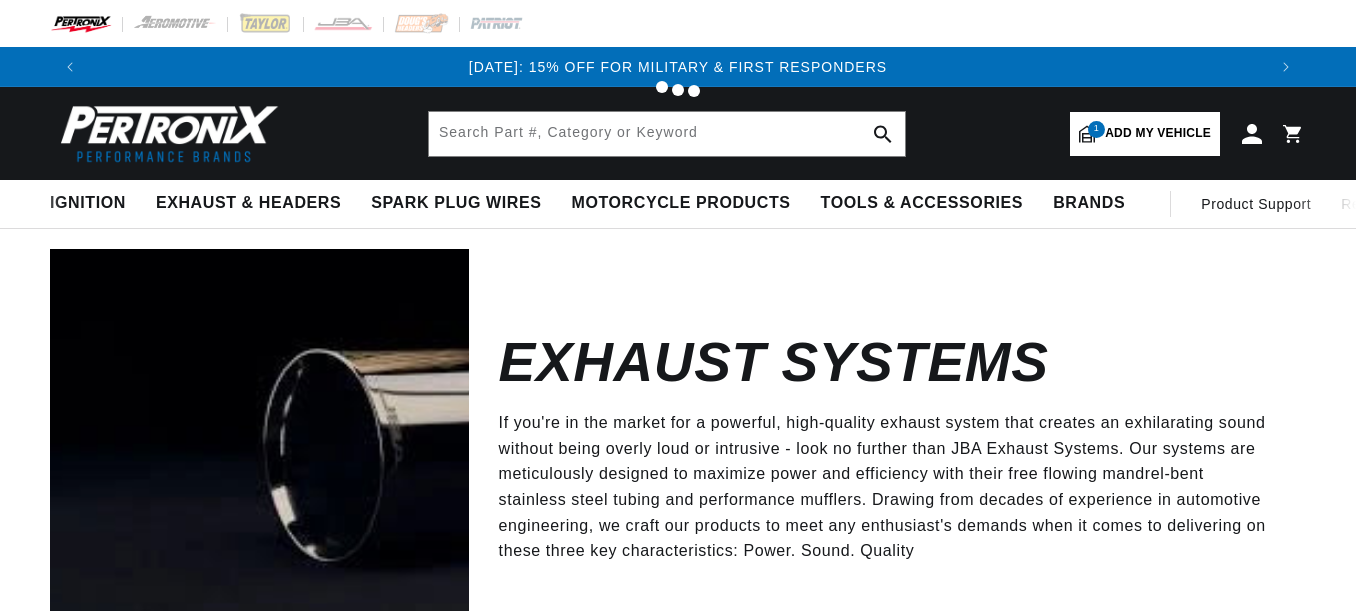 scroll, scrollTop: 0, scrollLeft: 0, axis: both 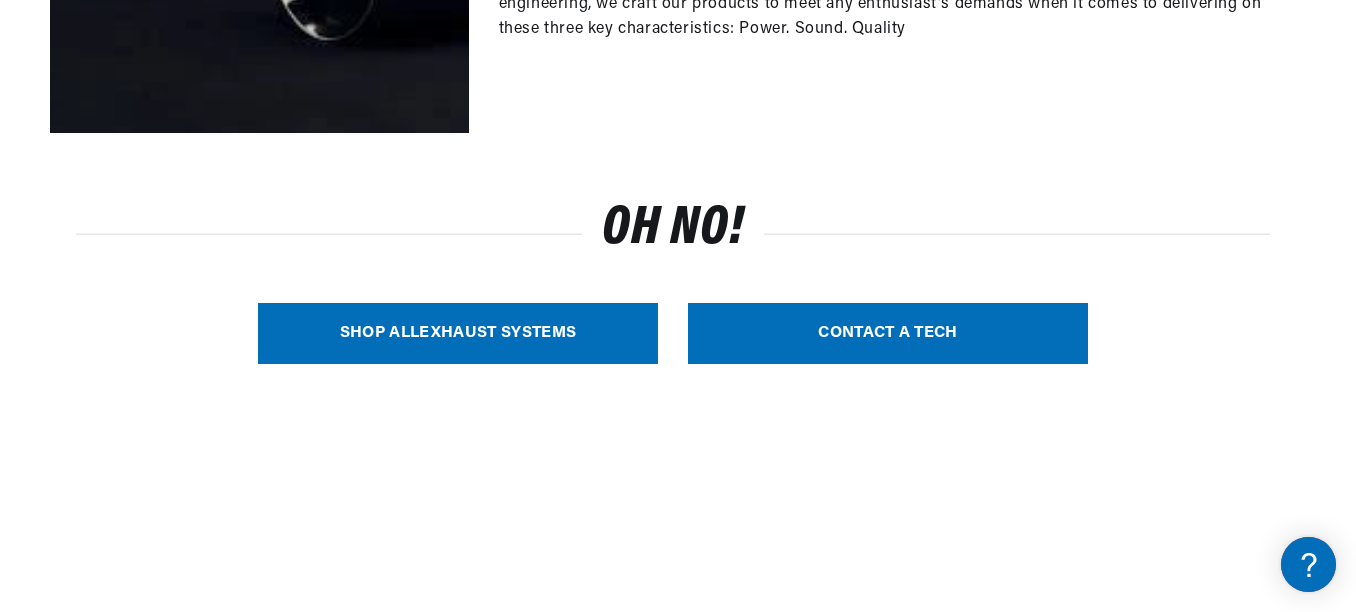 click on "SHOP ALL  Exhaust Systems" at bounding box center [458, 333] 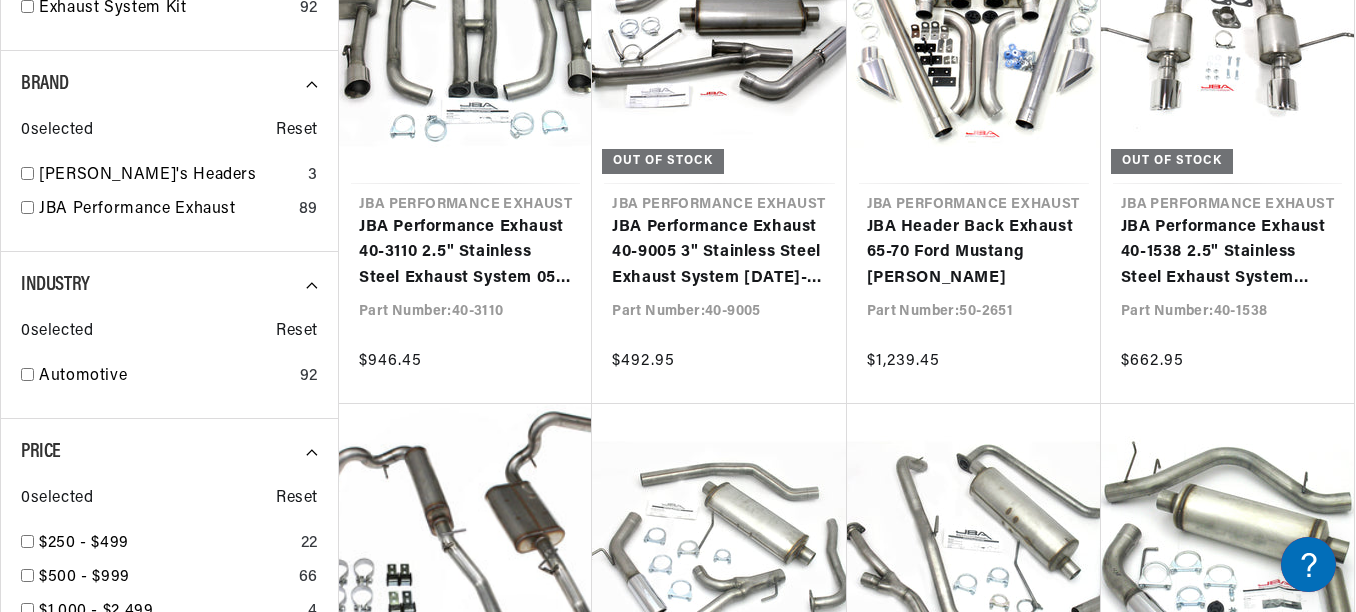 scroll, scrollTop: 920, scrollLeft: 0, axis: vertical 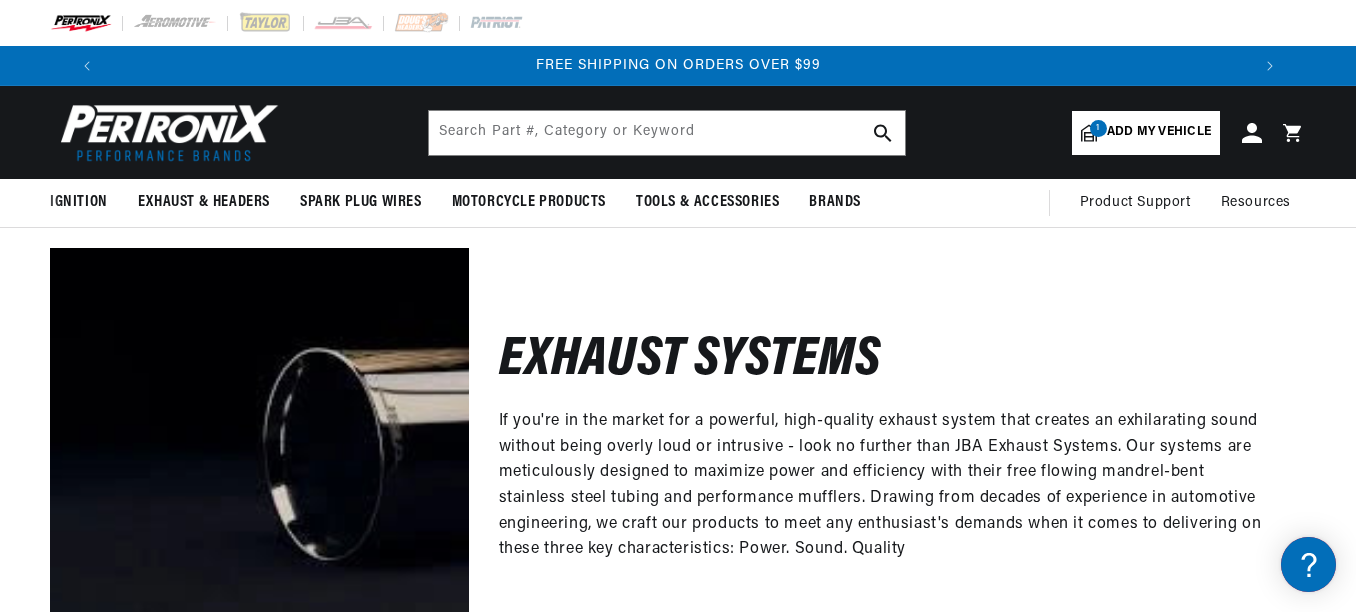 click on "Add my vehicle" at bounding box center (1159, 132) 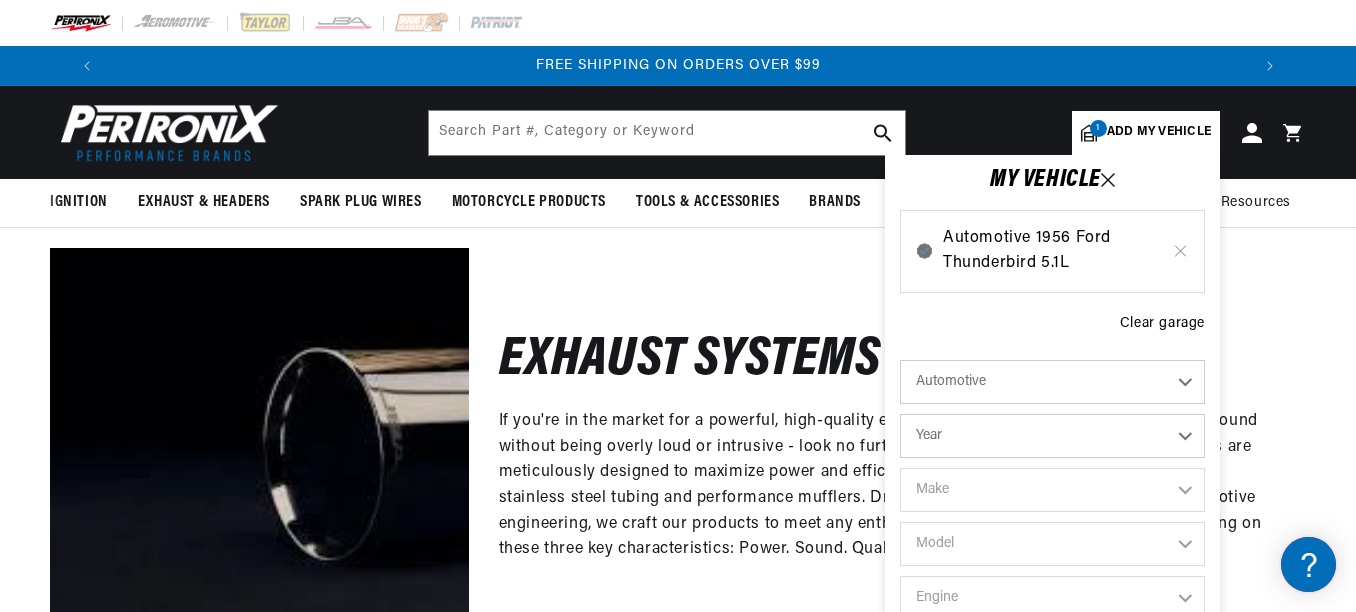 click on "Automotive 1956 Ford Thunderbird 5.1L" at bounding box center (1052, 251) 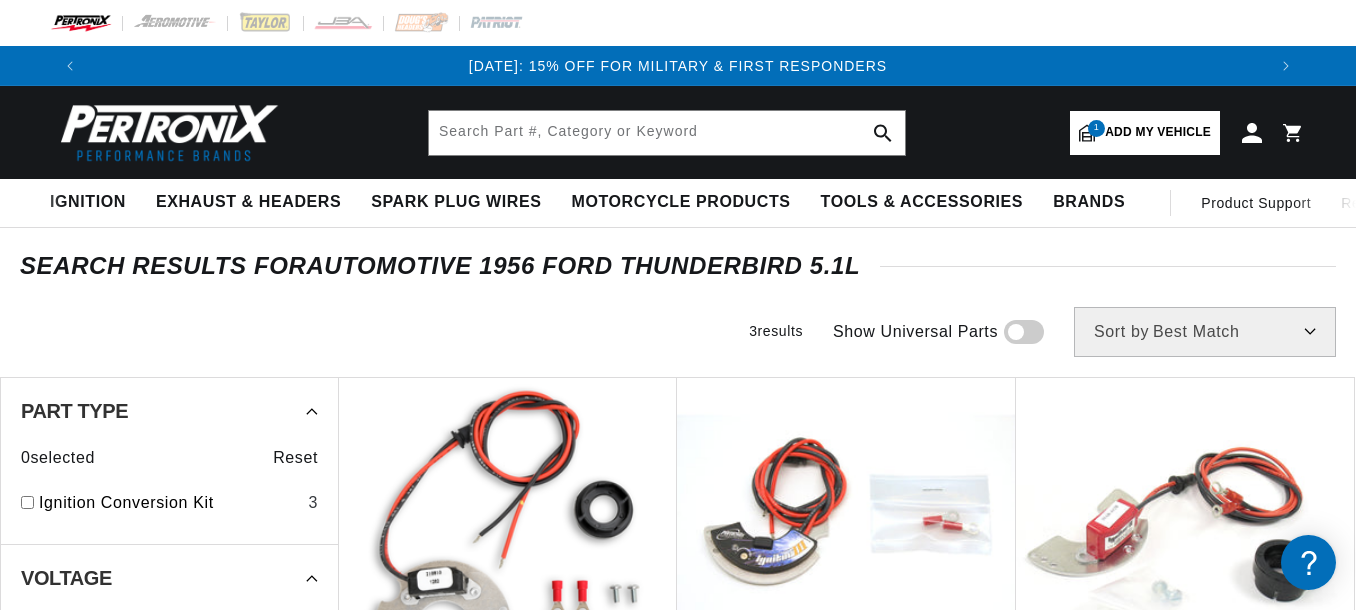 scroll, scrollTop: 0, scrollLeft: 0, axis: both 